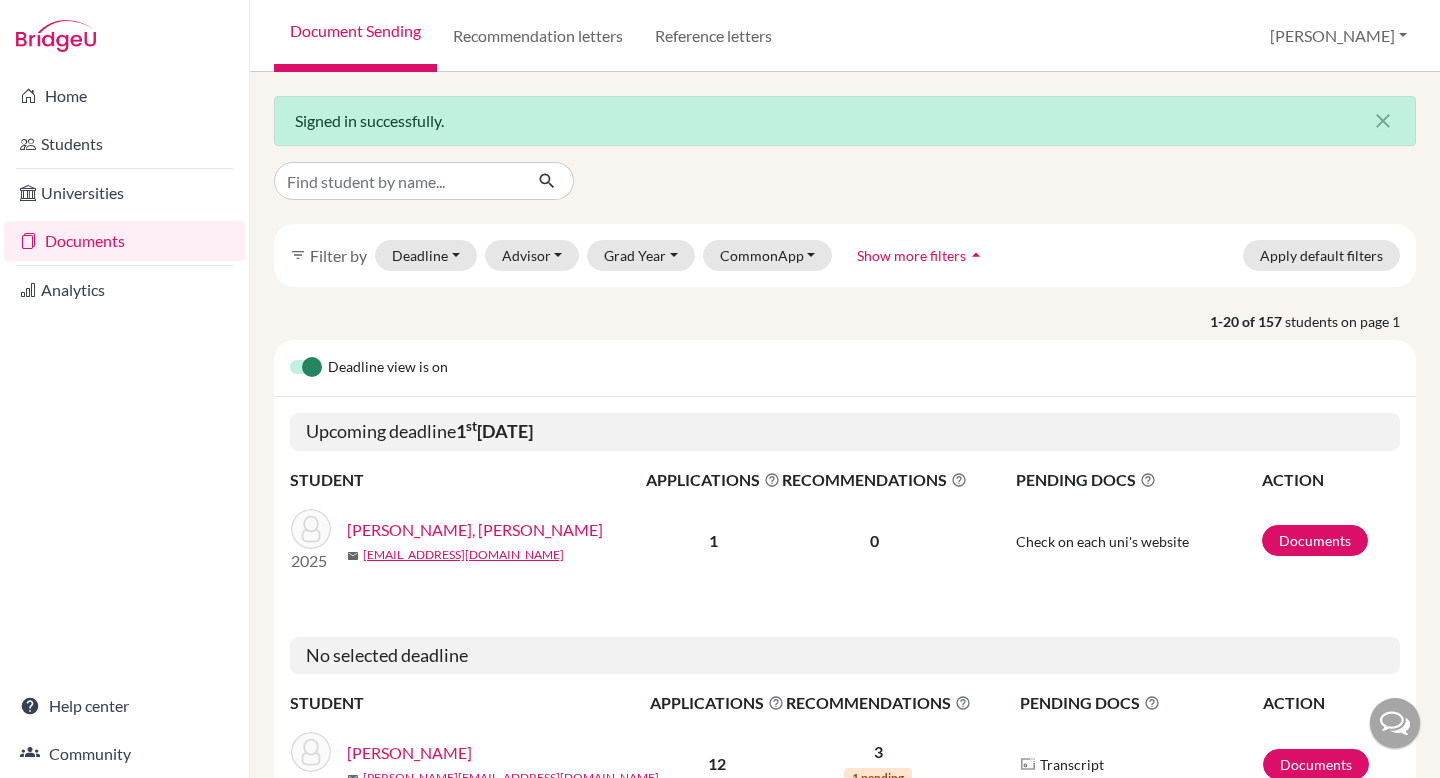 scroll, scrollTop: 0, scrollLeft: 0, axis: both 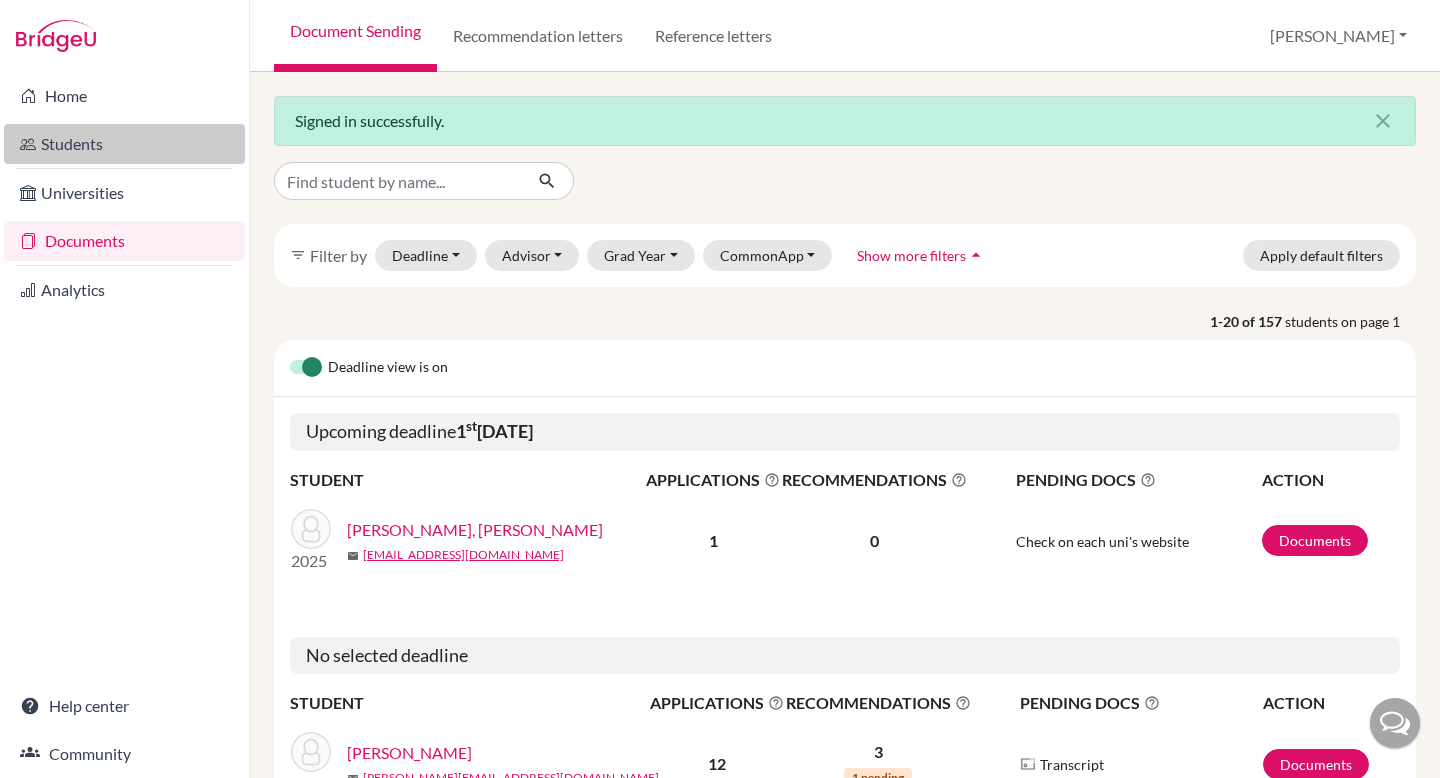 click on "Students" at bounding box center [124, 144] 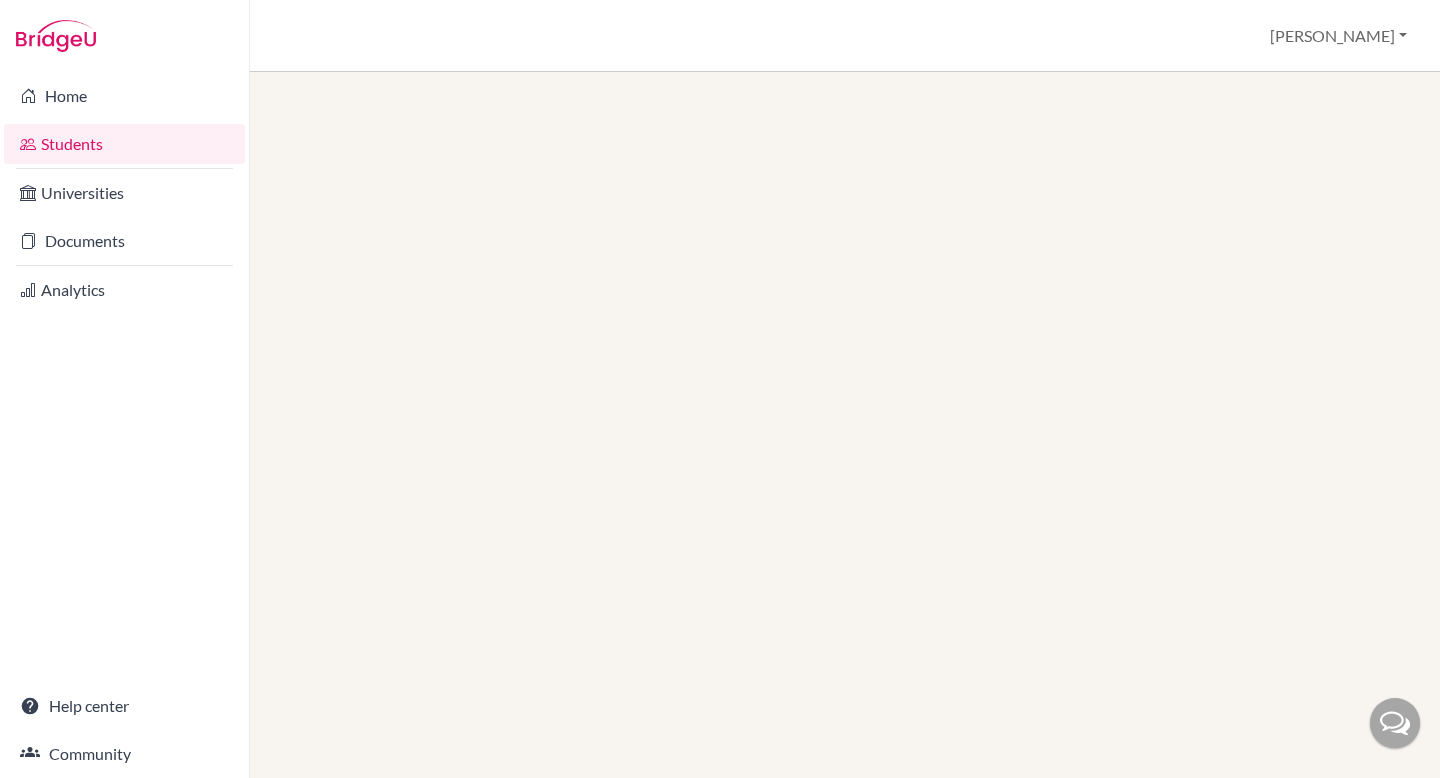 scroll, scrollTop: 0, scrollLeft: 0, axis: both 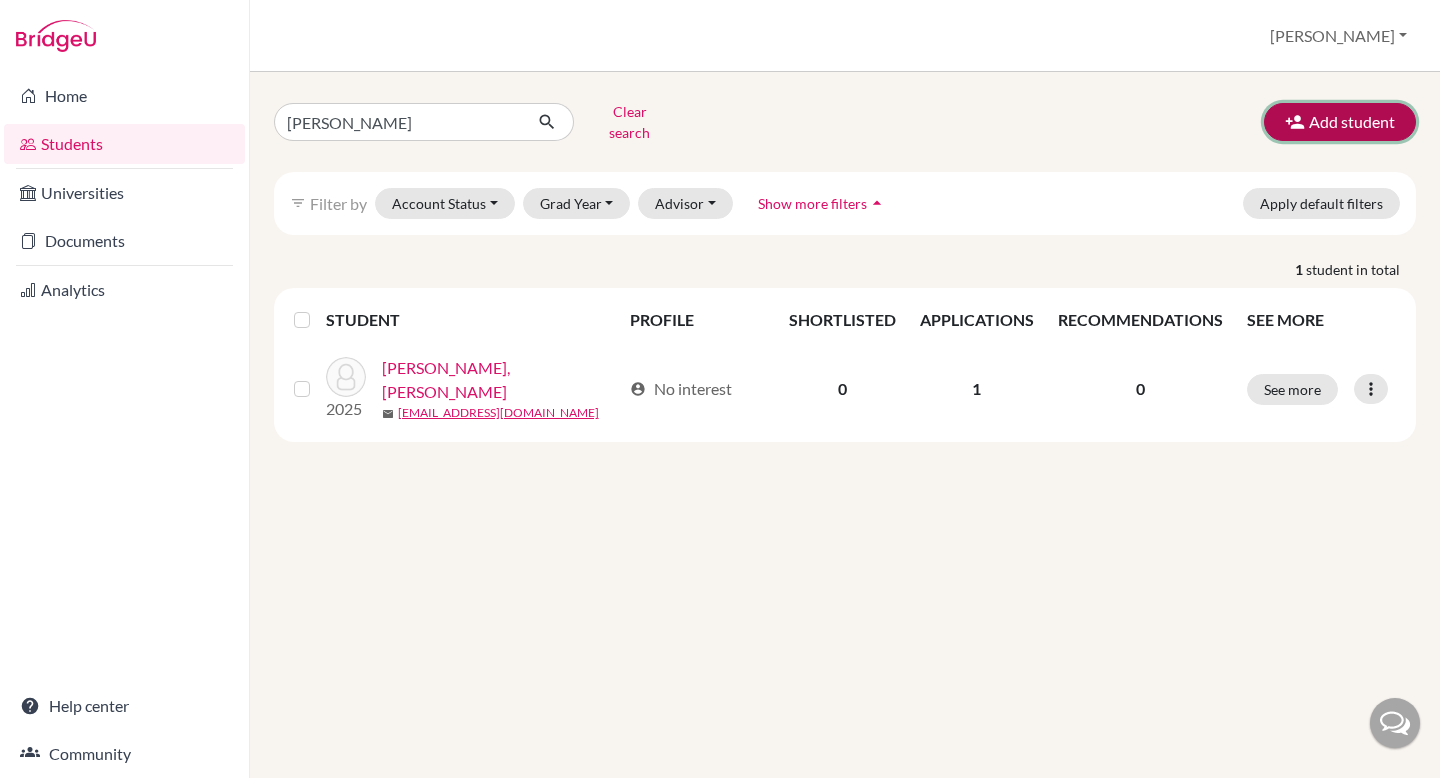 click at bounding box center (1295, 122) 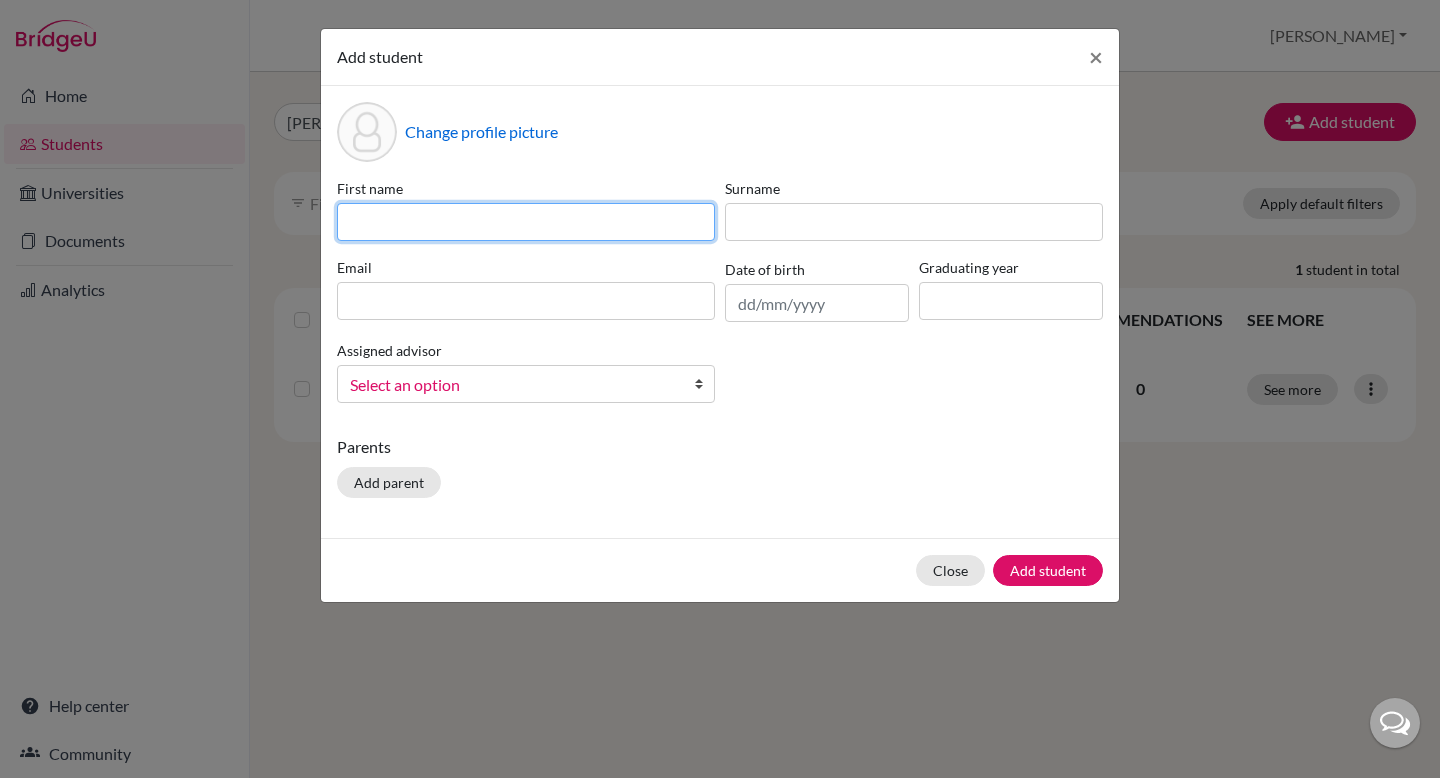 click at bounding box center (526, 222) 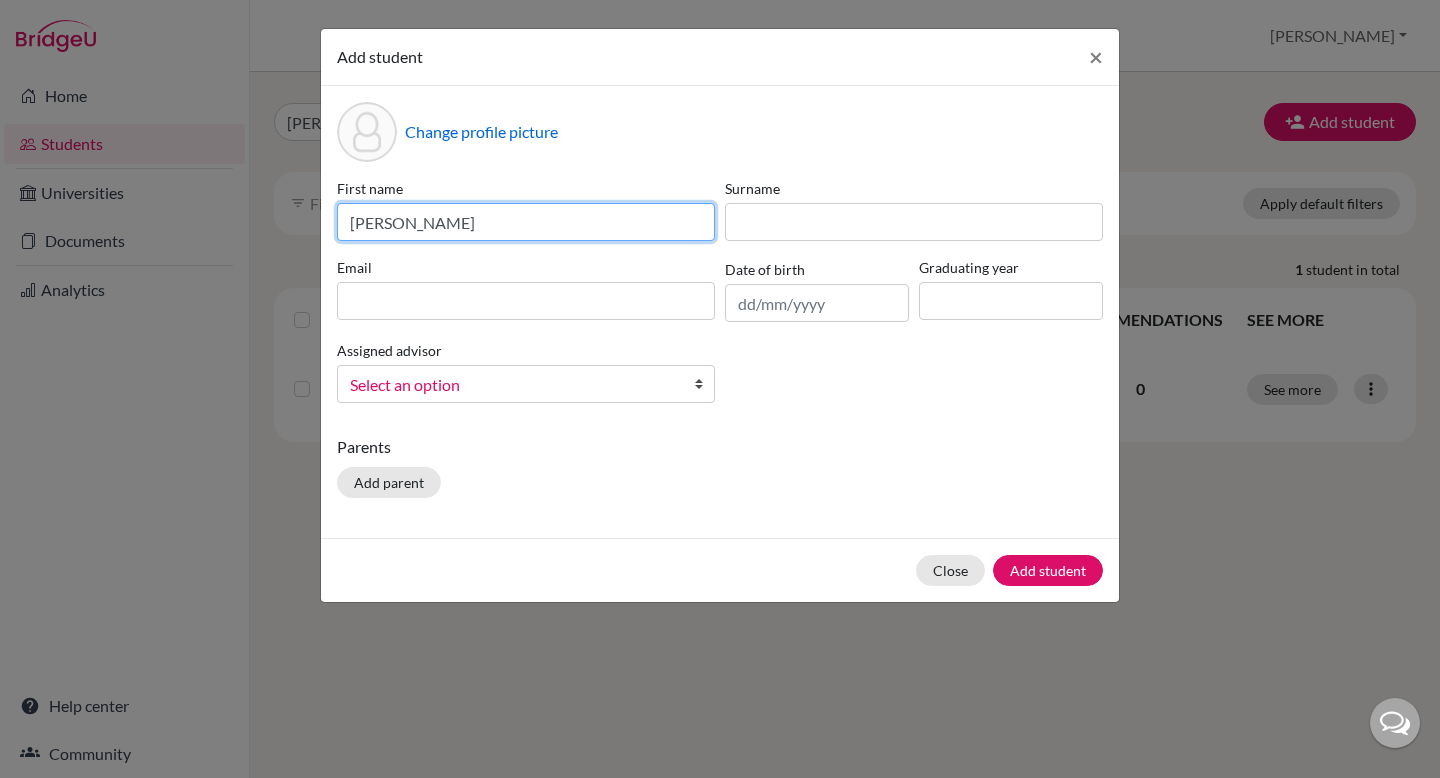 type on "Matthew" 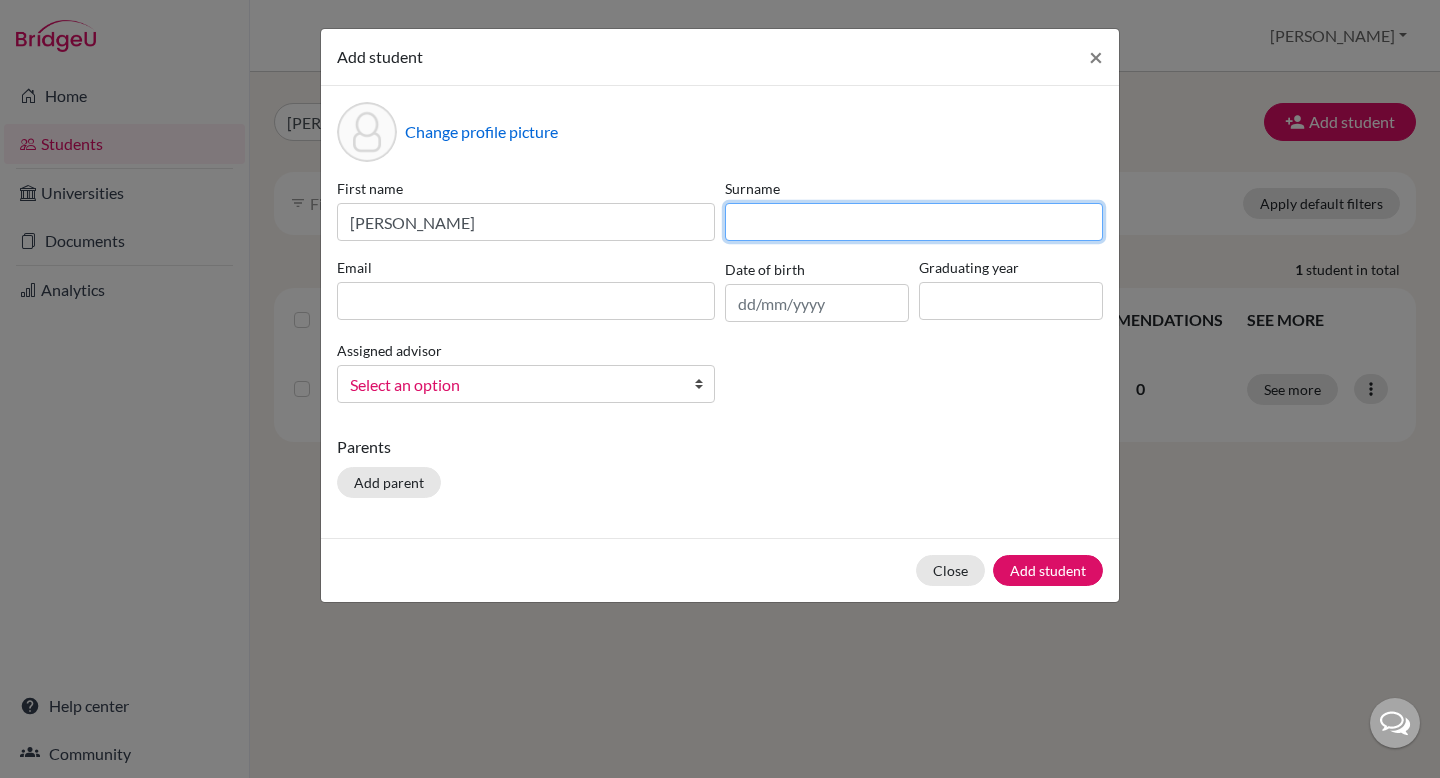 type on "R" 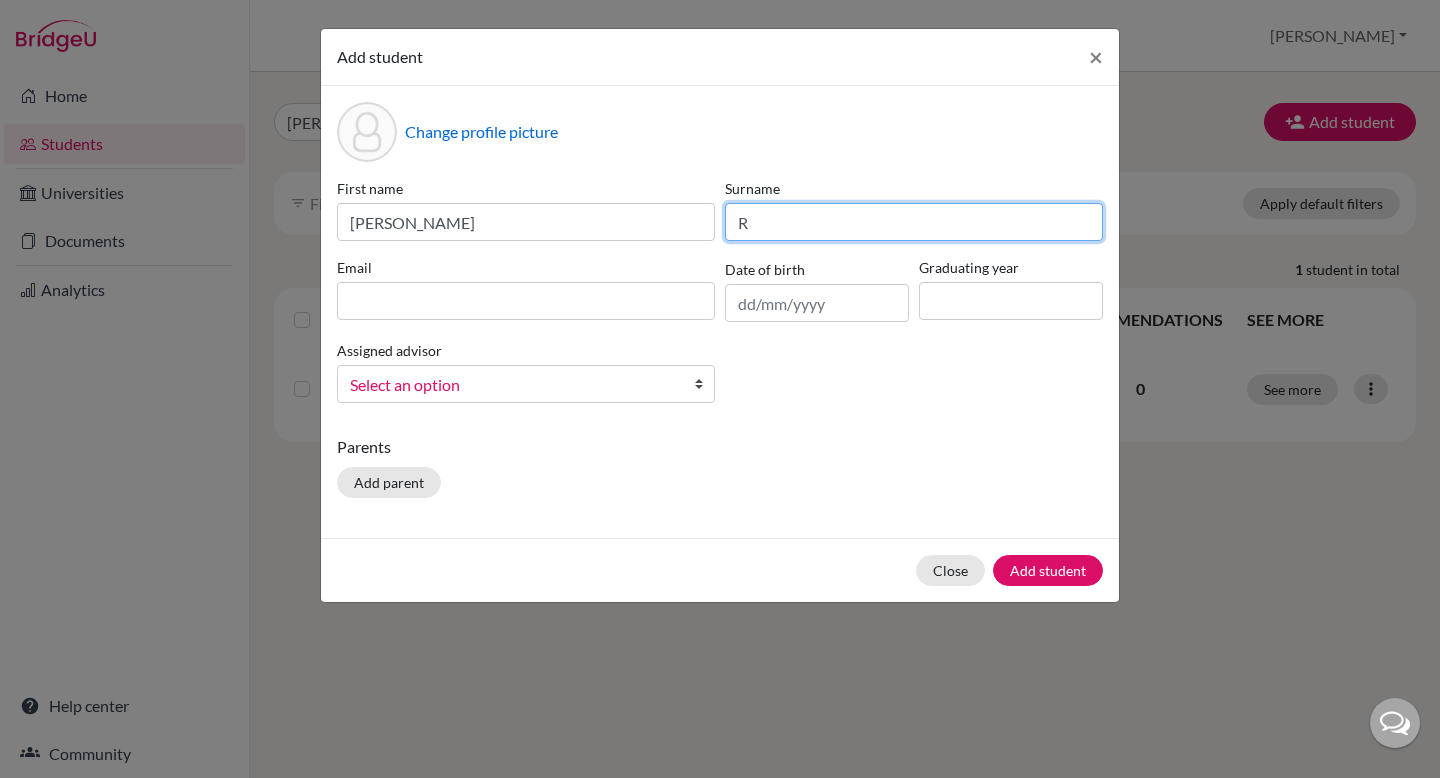 type 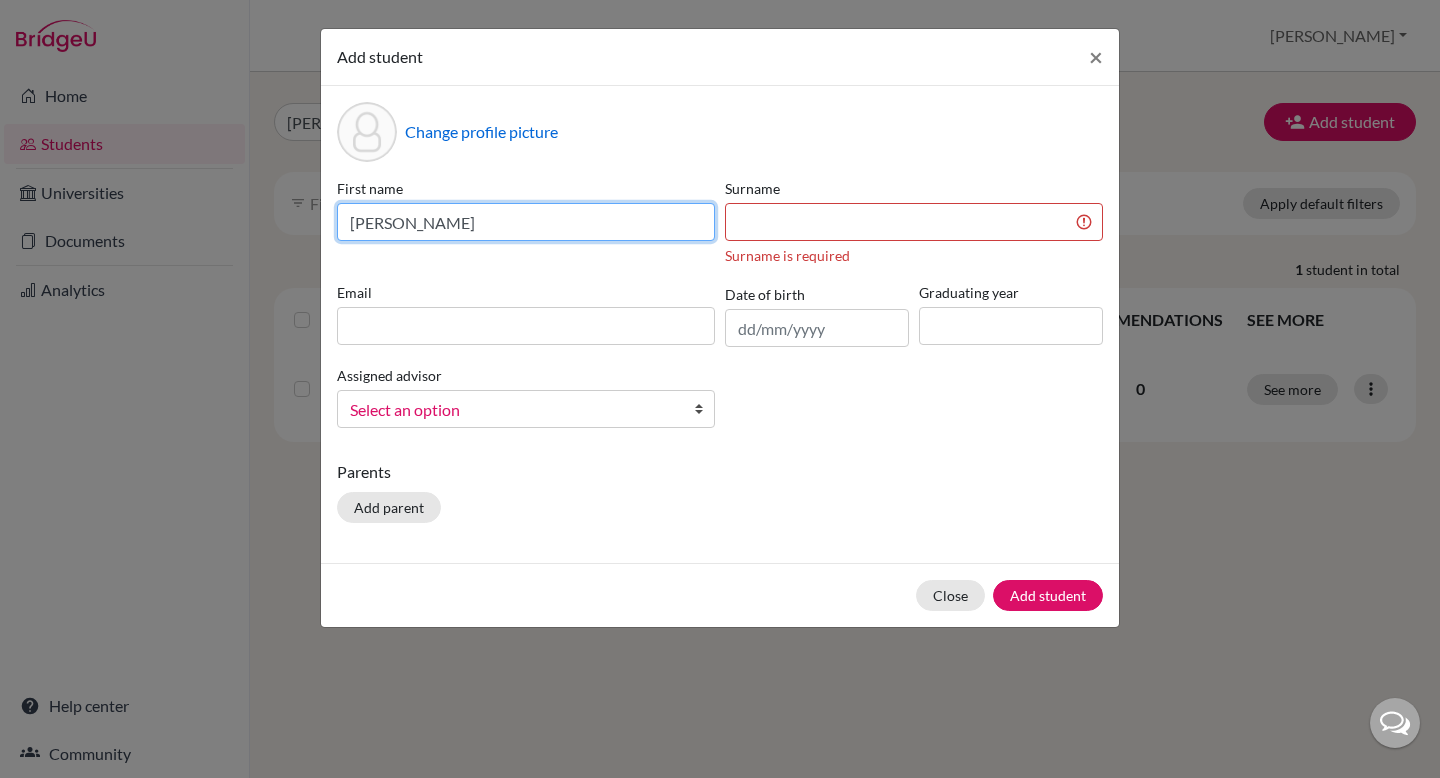 click on "Matthew" at bounding box center (526, 222) 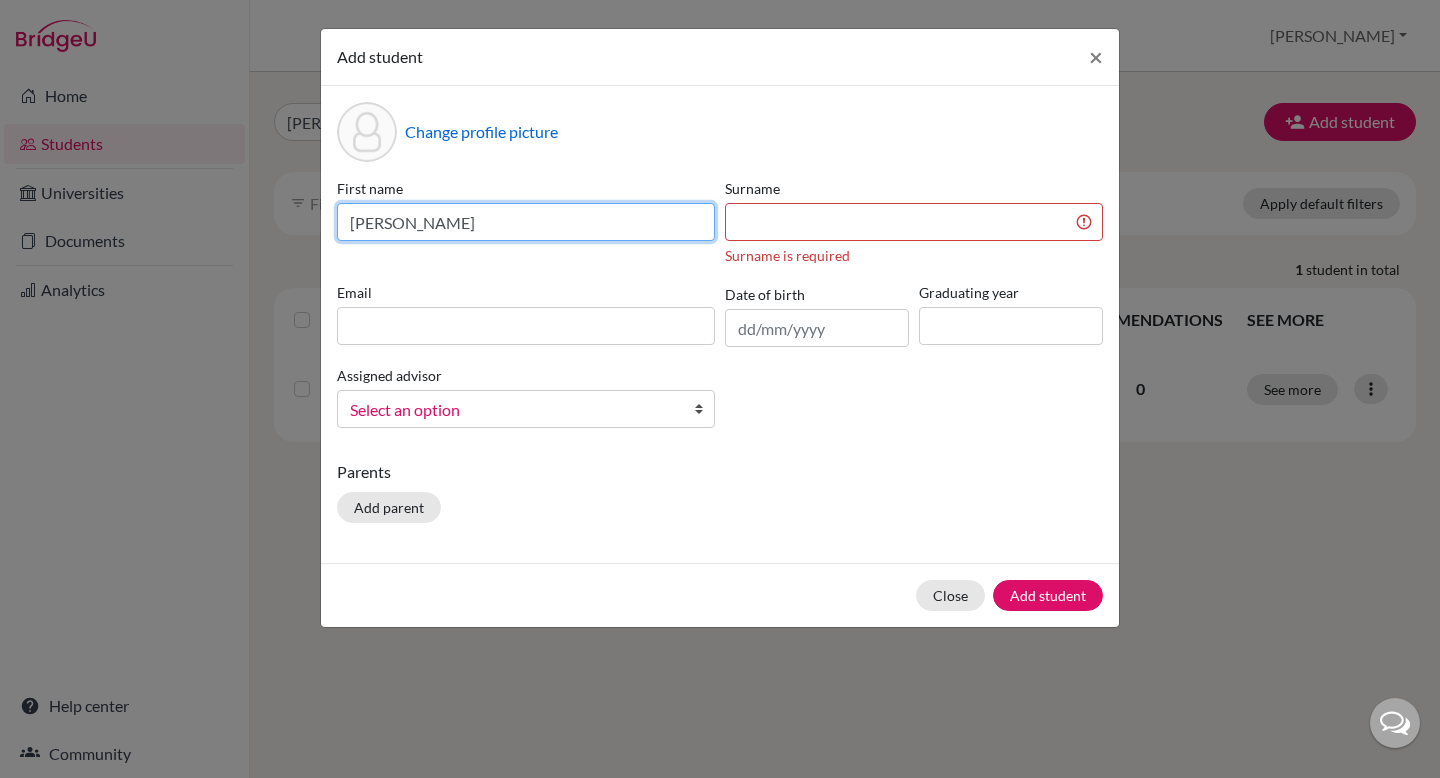 type on "Matthew  Rei" 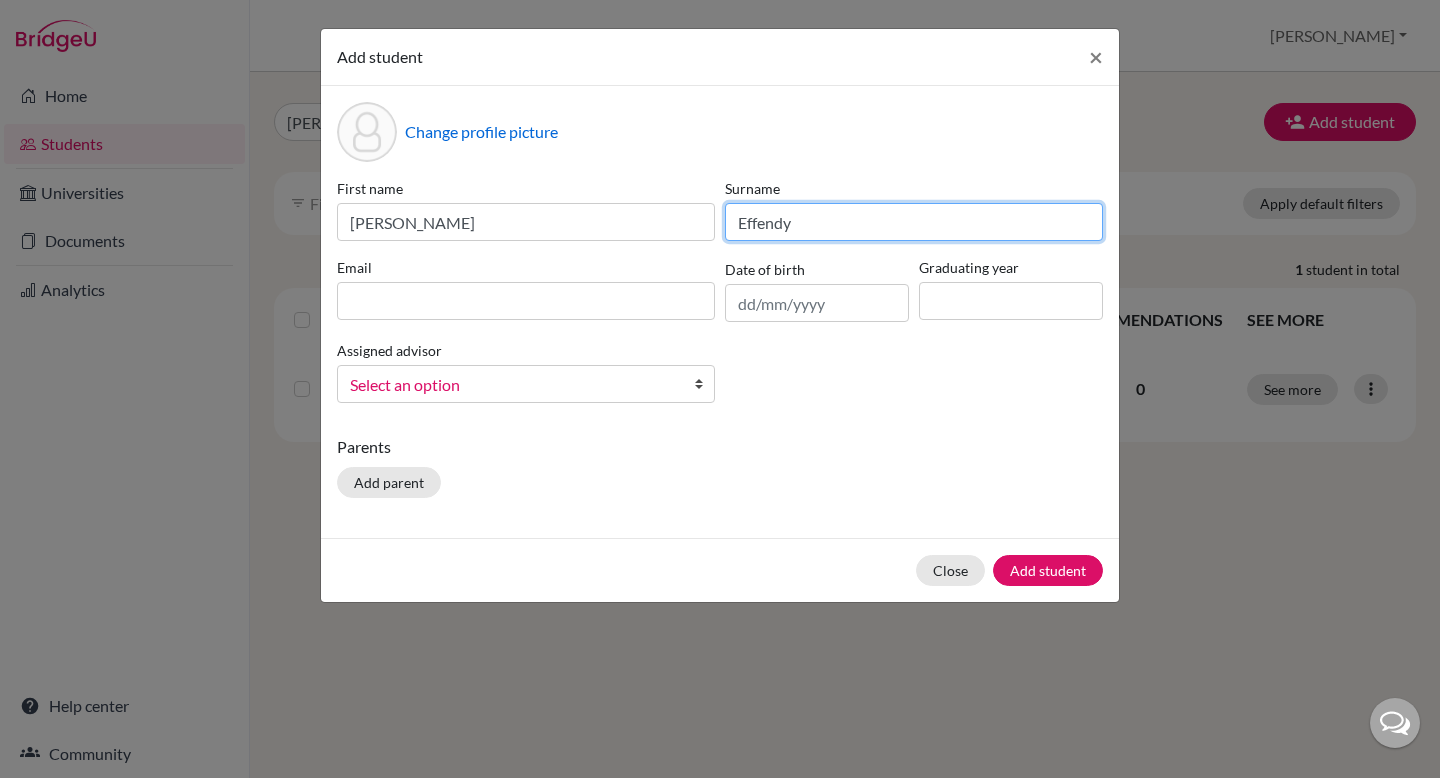 type on "Effendy" 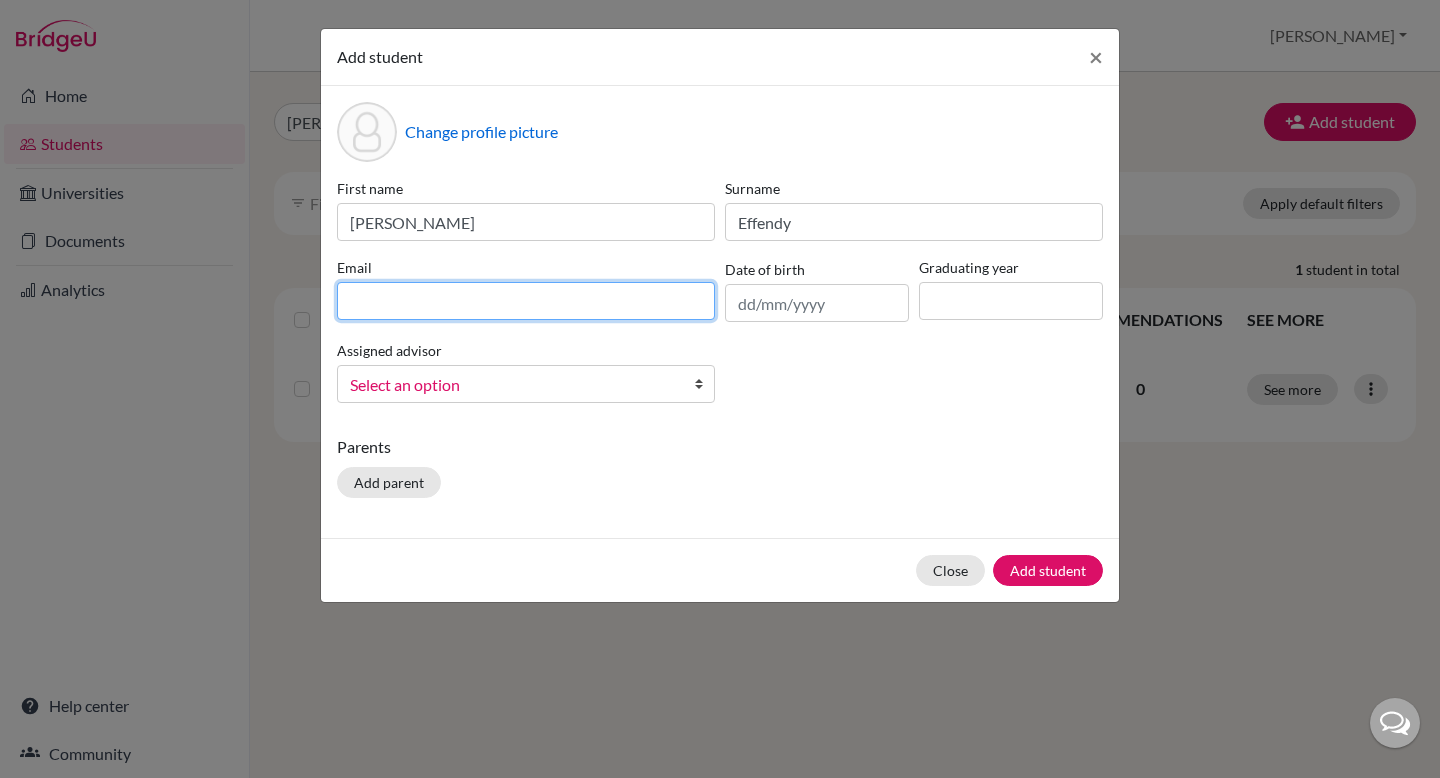 click at bounding box center (526, 301) 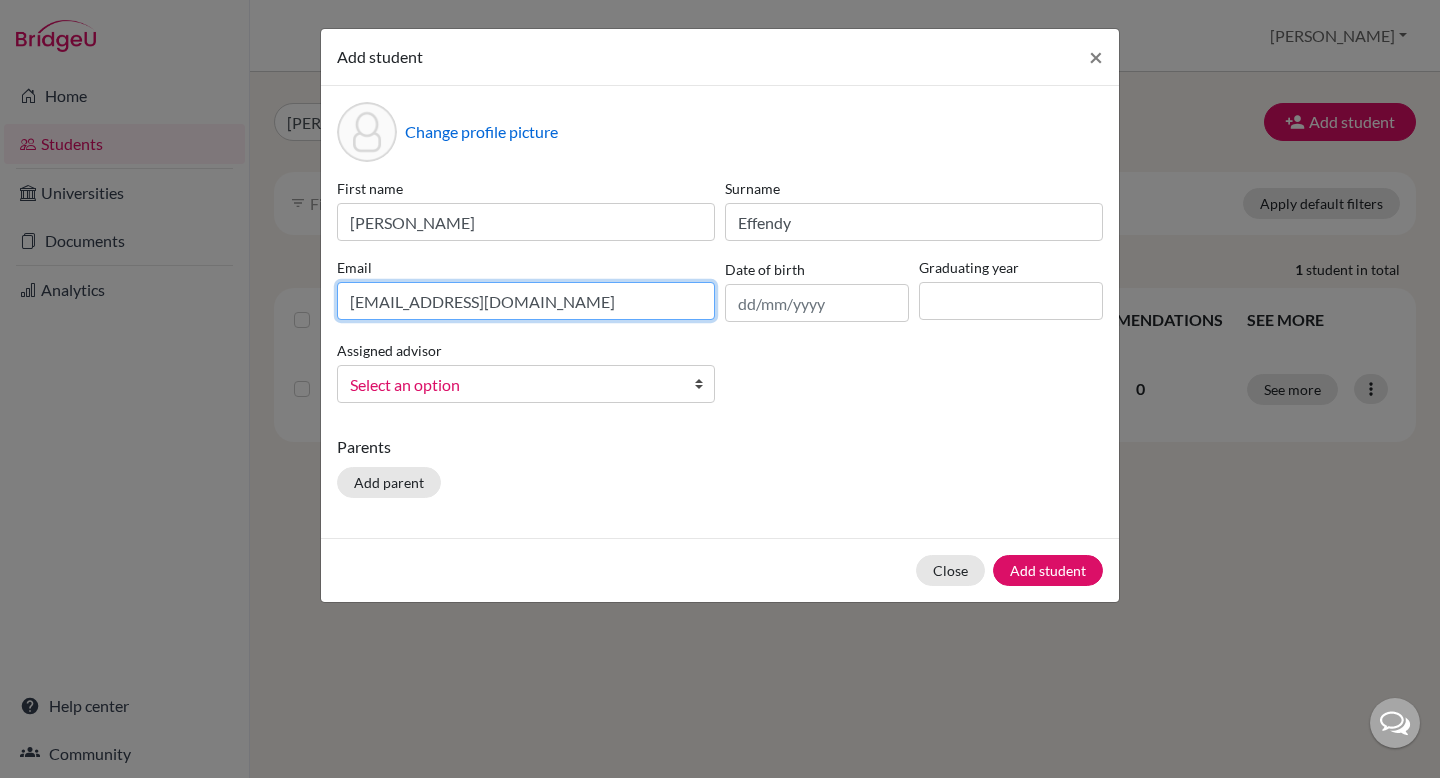 type on "matthewrei2@gmail.com" 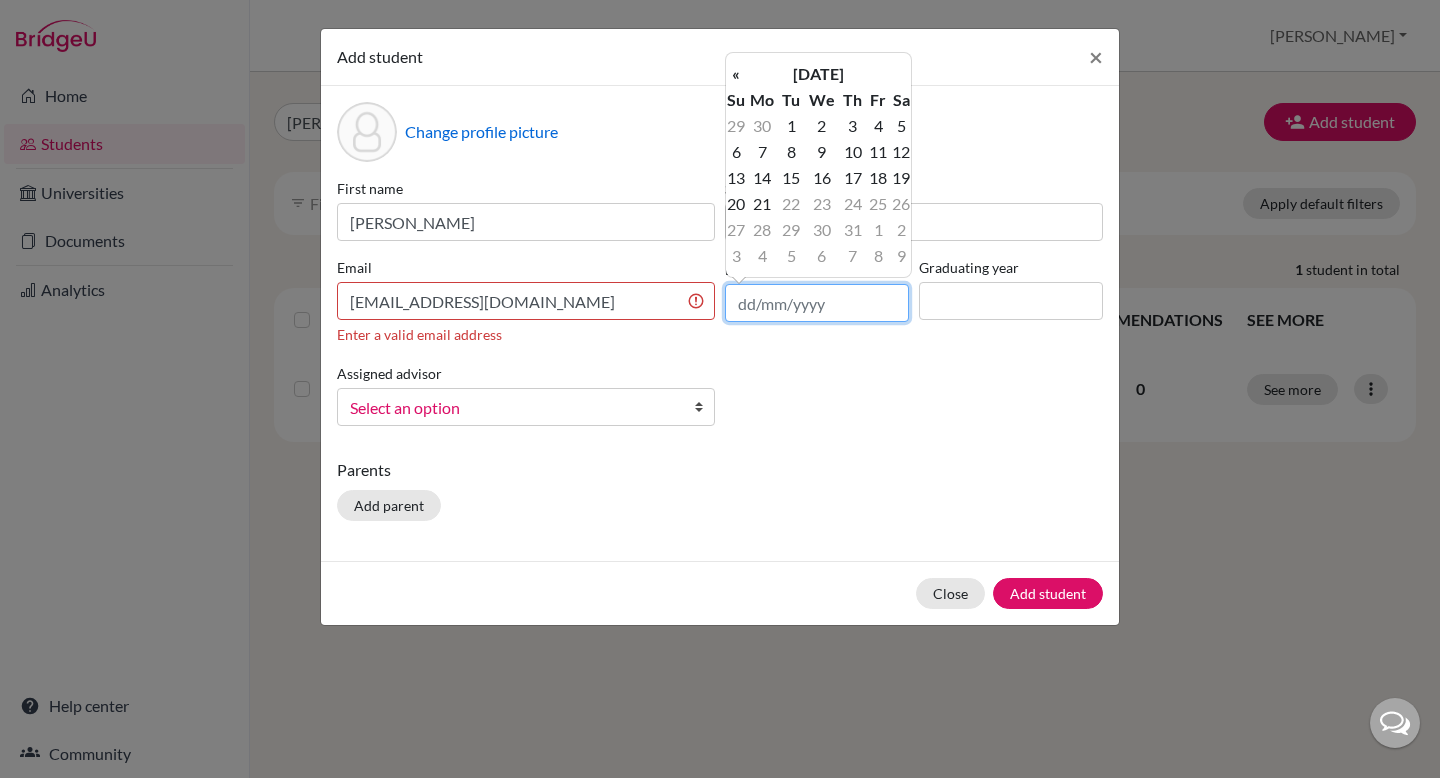 click at bounding box center [817, 303] 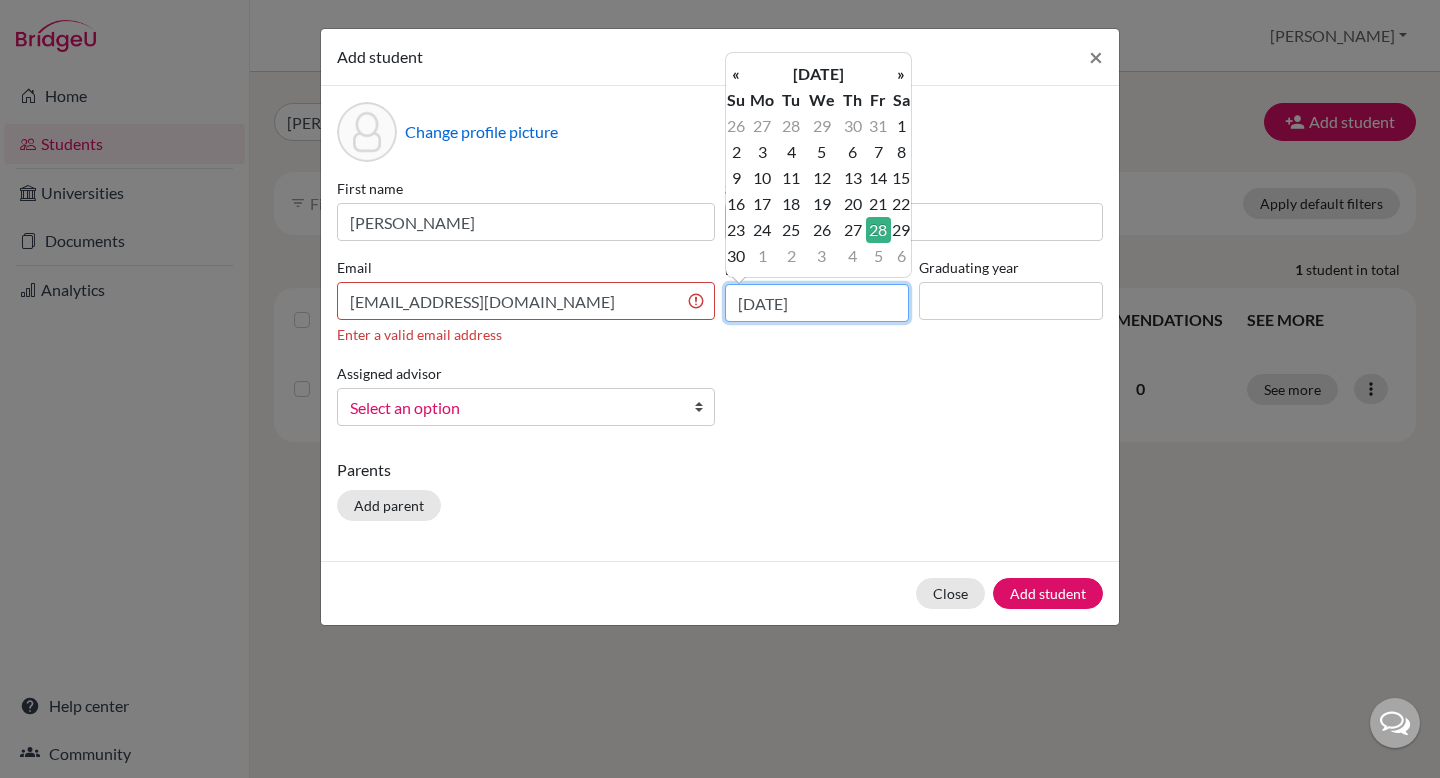 type on "28/09/2007" 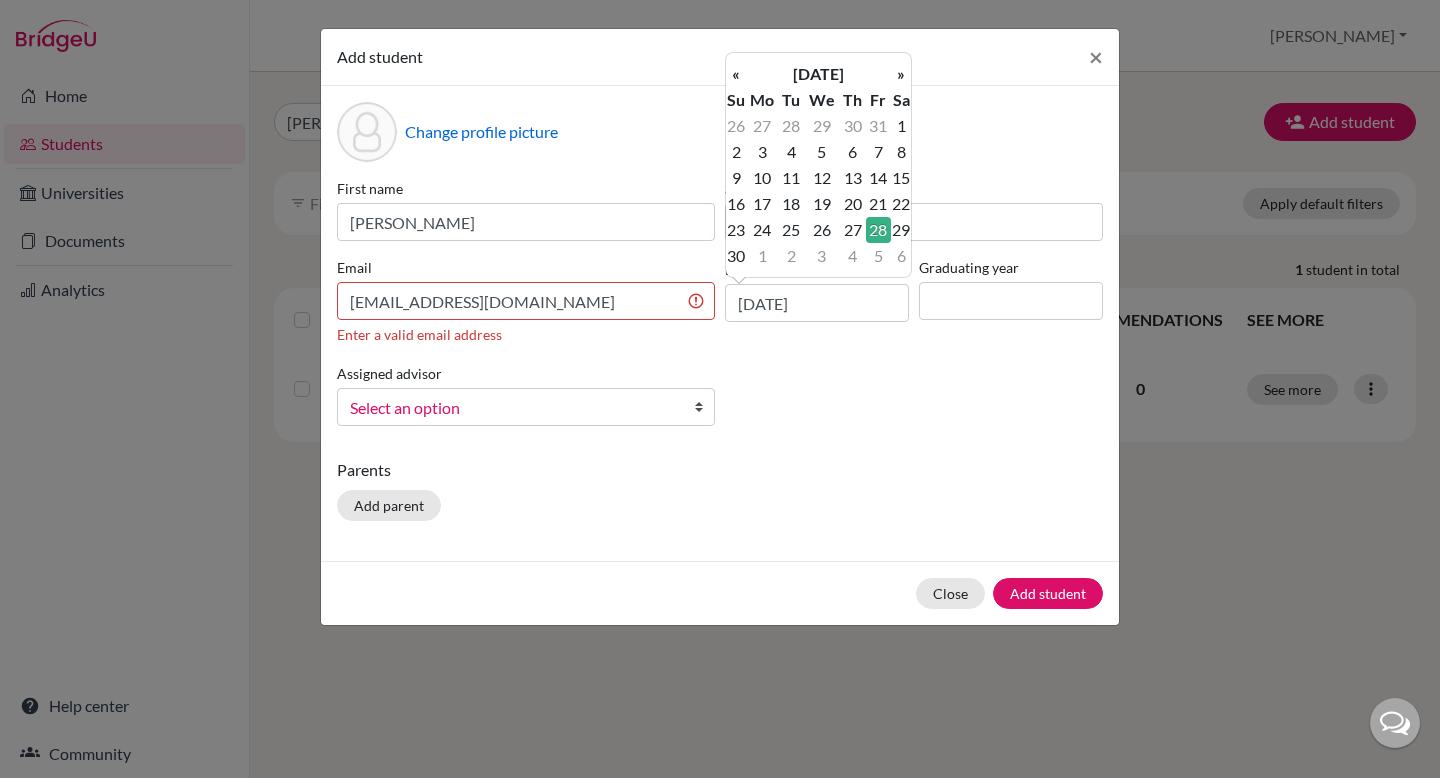 click on "28" at bounding box center [878, 230] 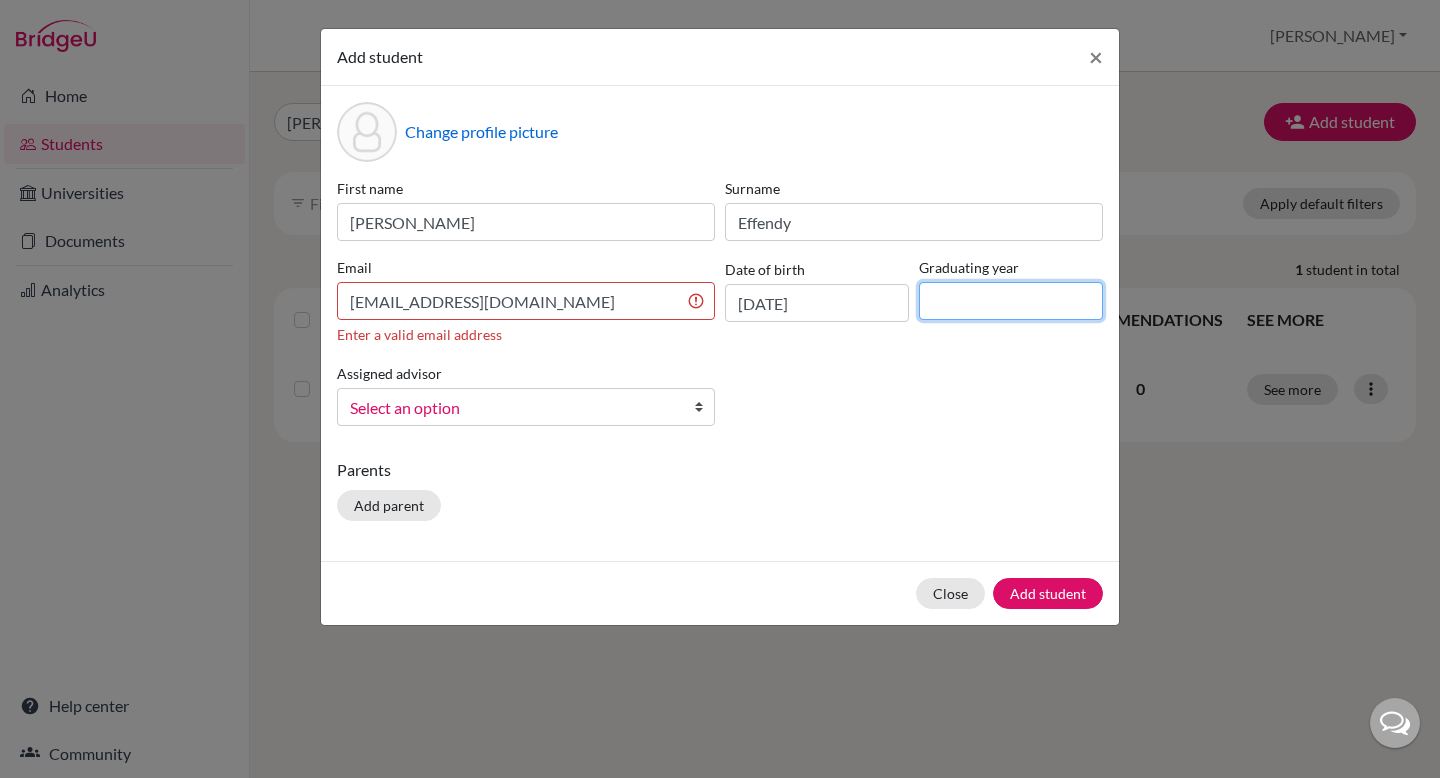 click at bounding box center [1011, 301] 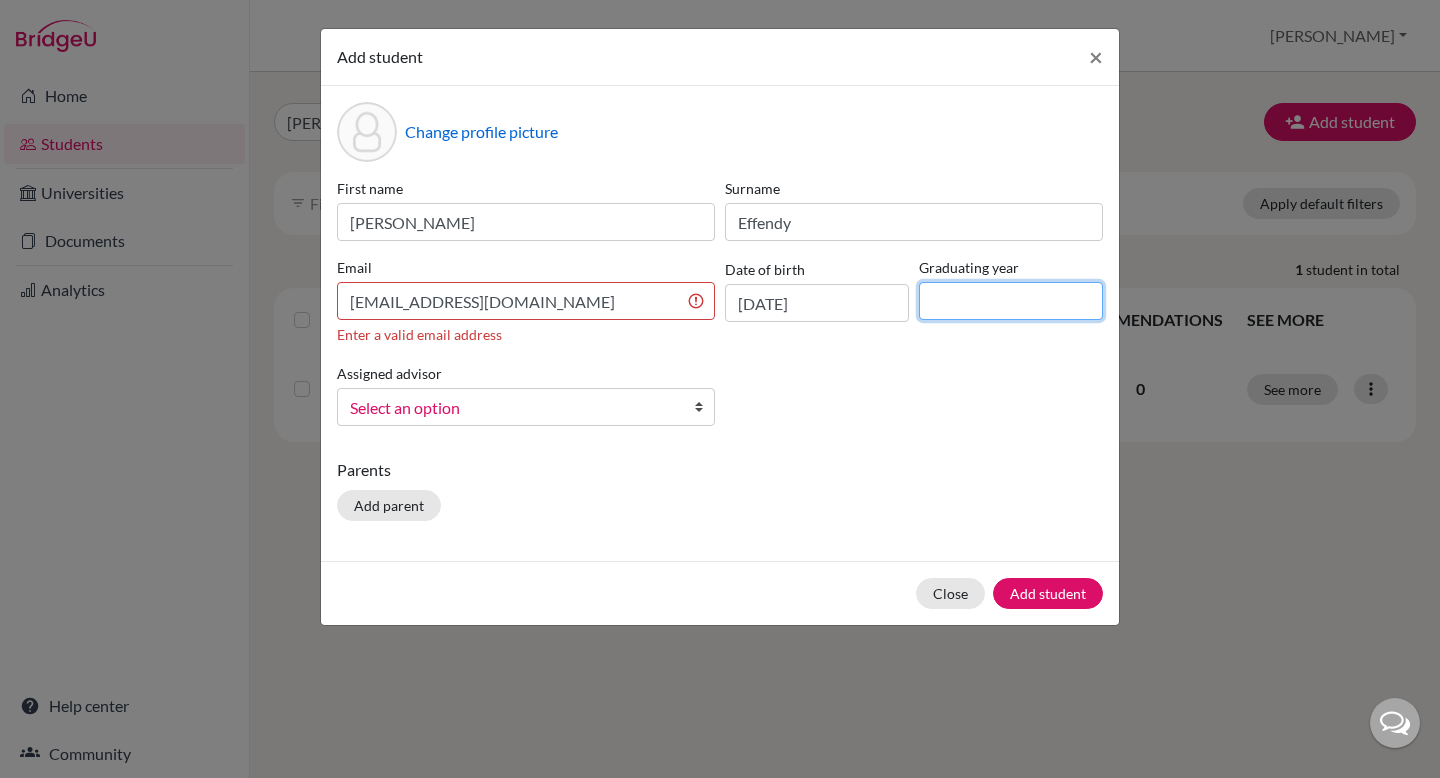 type on "2025" 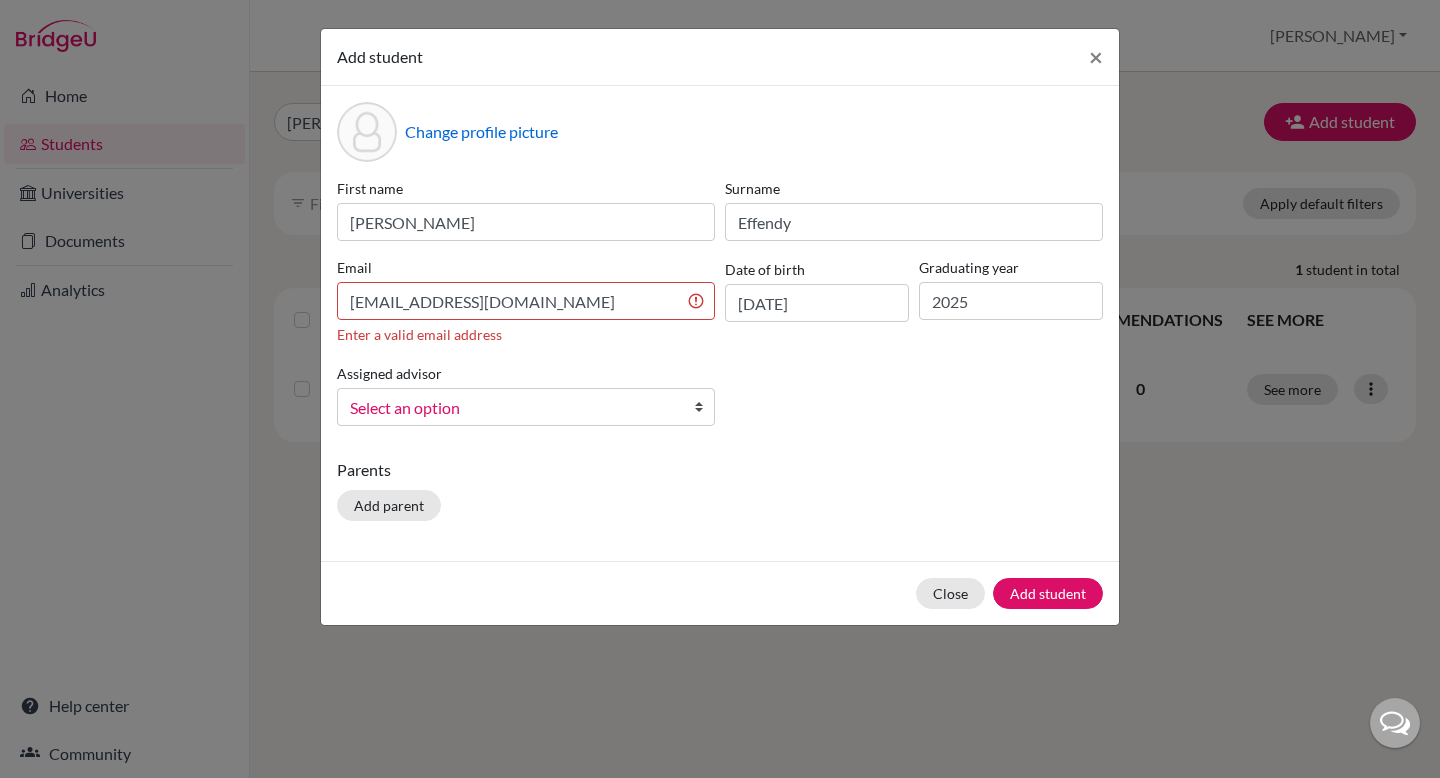 click on "Select an option" at bounding box center [513, 408] 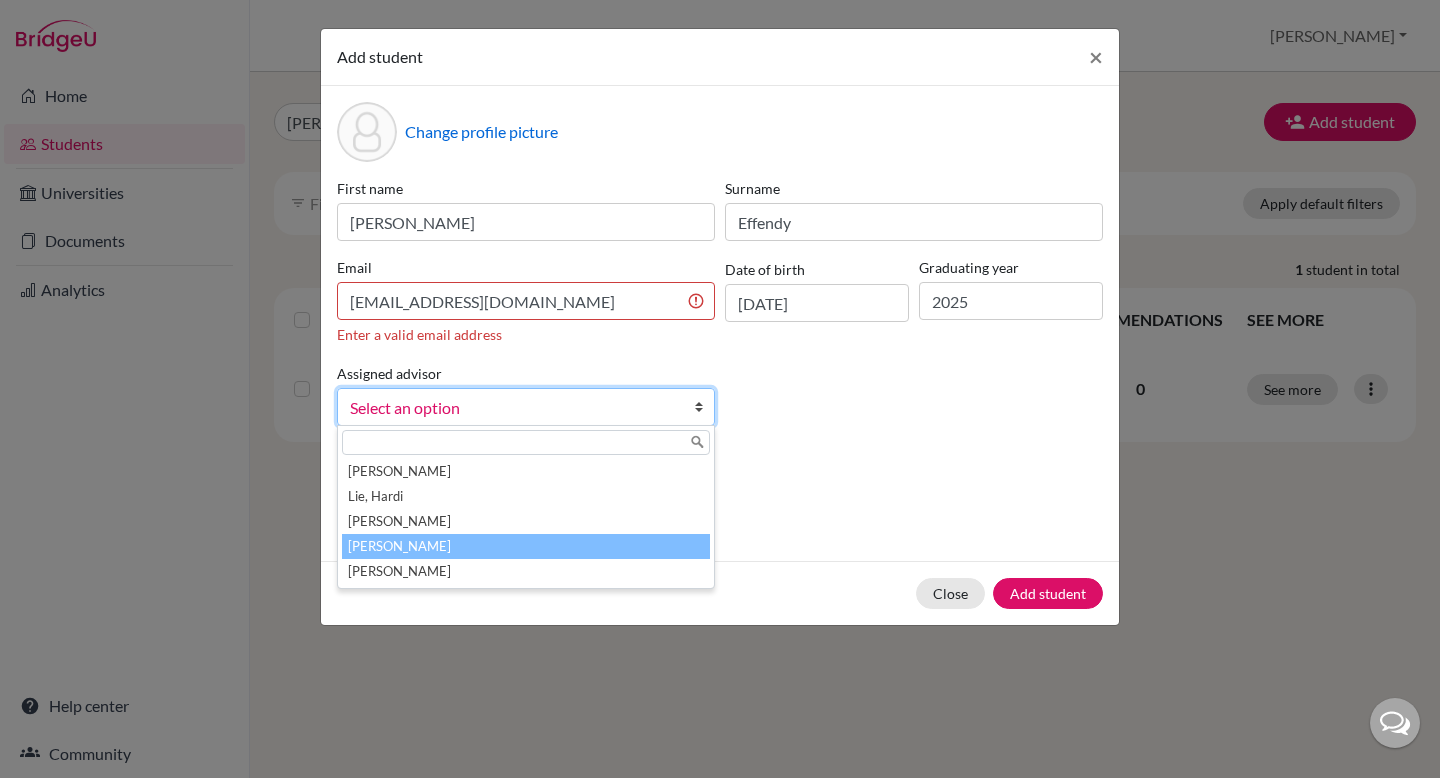click on "Panjaitan, Debby" at bounding box center (526, 546) 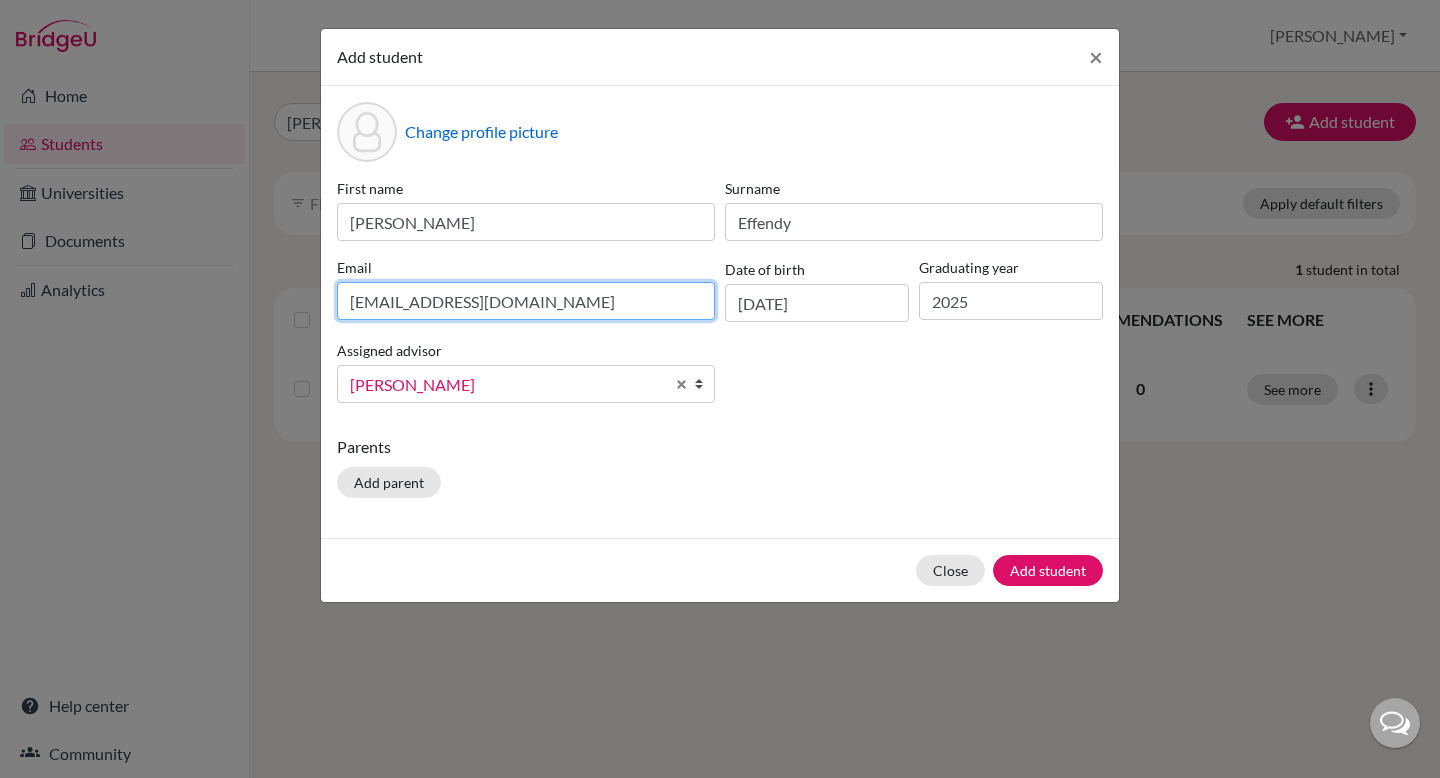 click on "[EMAIL_ADDRESS][DOMAIN_NAME]" at bounding box center [526, 301] 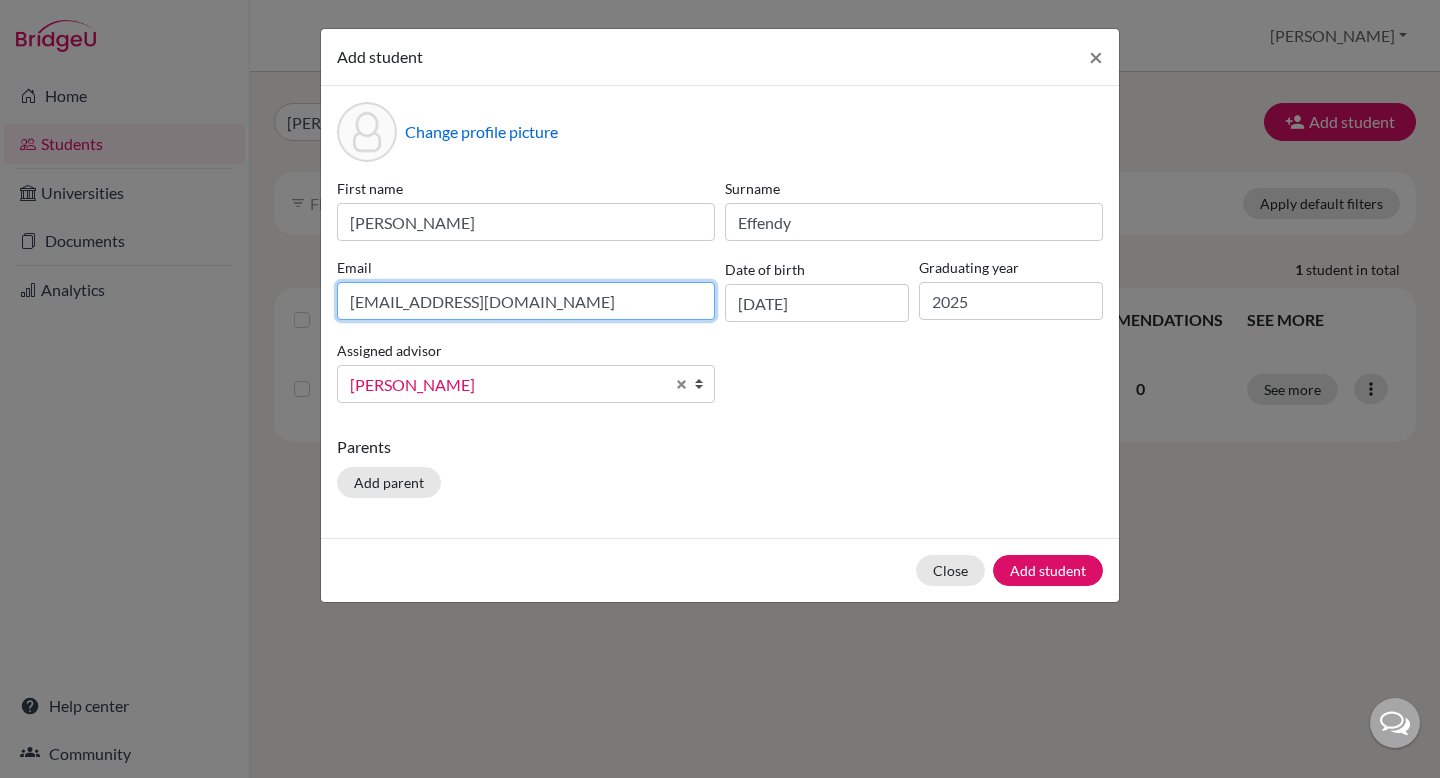 drag, startPoint x: 569, startPoint y: 312, endPoint x: 248, endPoint y: 308, distance: 321.02493 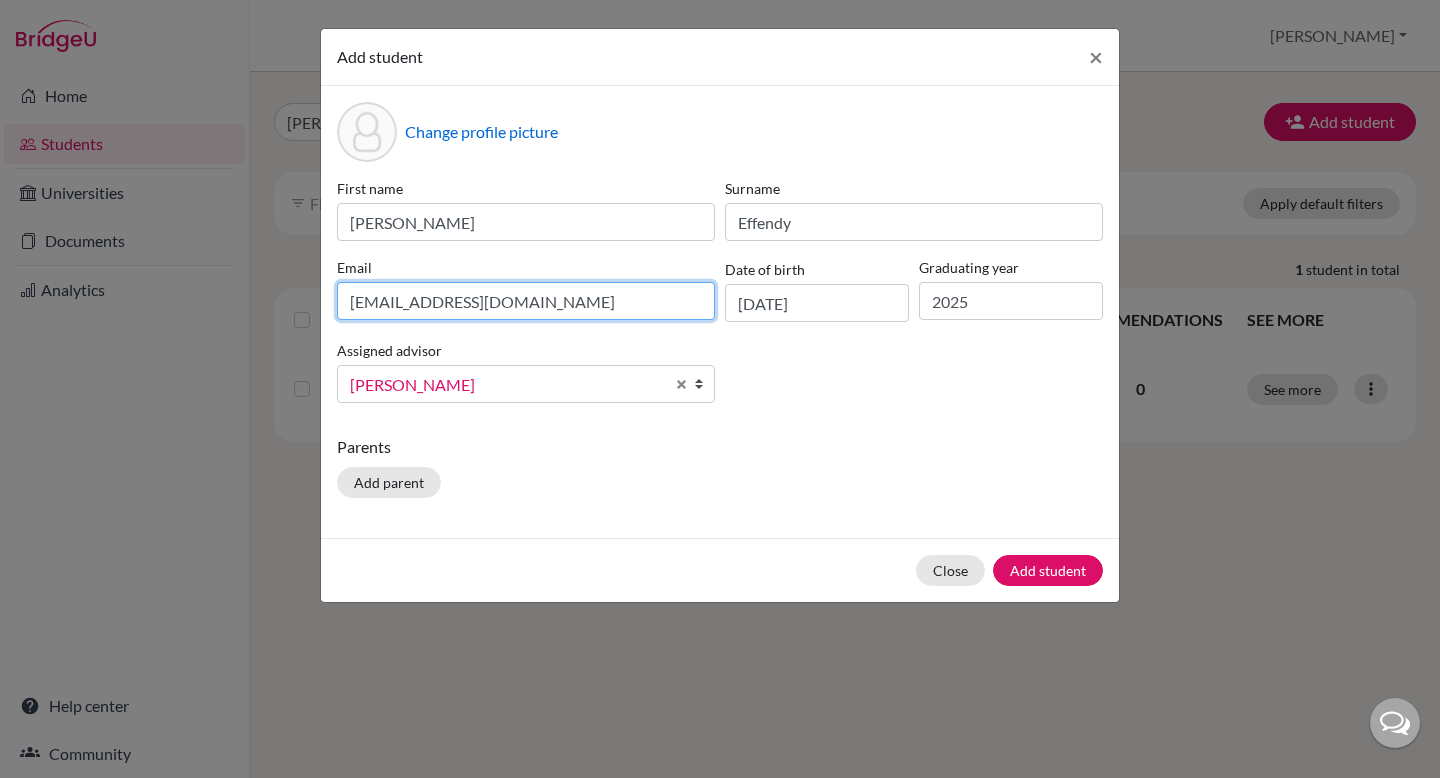 click on "Add student × Change profile picture First name Matthew  Rei Surname Effendy Email matthewrei2@gmail.com Date of birth 28/09/2007 Graduating year 2025 Assigned advisor Effendy, Samuel Lie, Hardi Palit, Renata Panjaitan, Debby Puspitasari, Yuliana
Panjaitan, Debby
Effendy, Samuel Lie, Hardi Palit, Renata Panjaitan, Debby Puspitasari, Yuliana
Parents Add parent Close Add student" 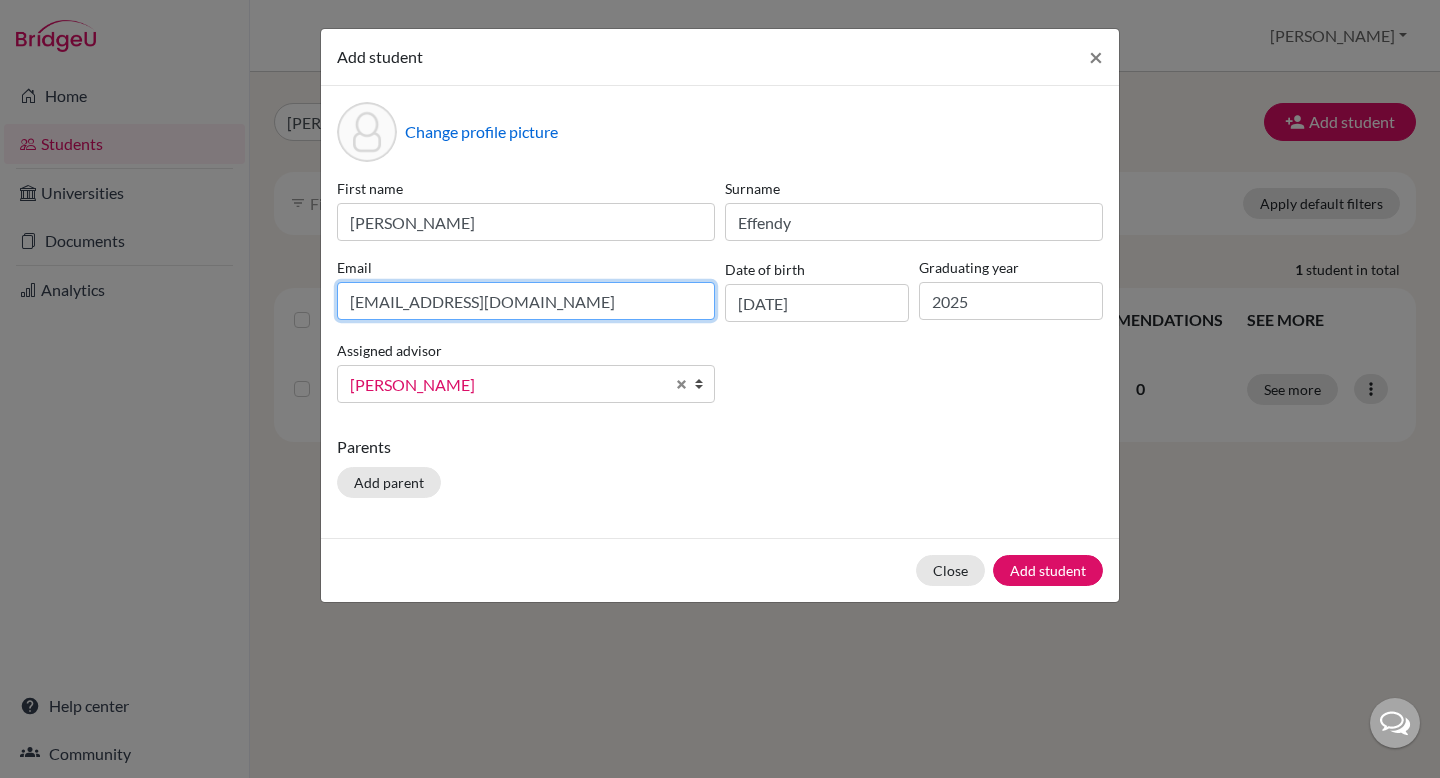 type on "[EMAIL_ADDRESS][DOMAIN_NAME]" 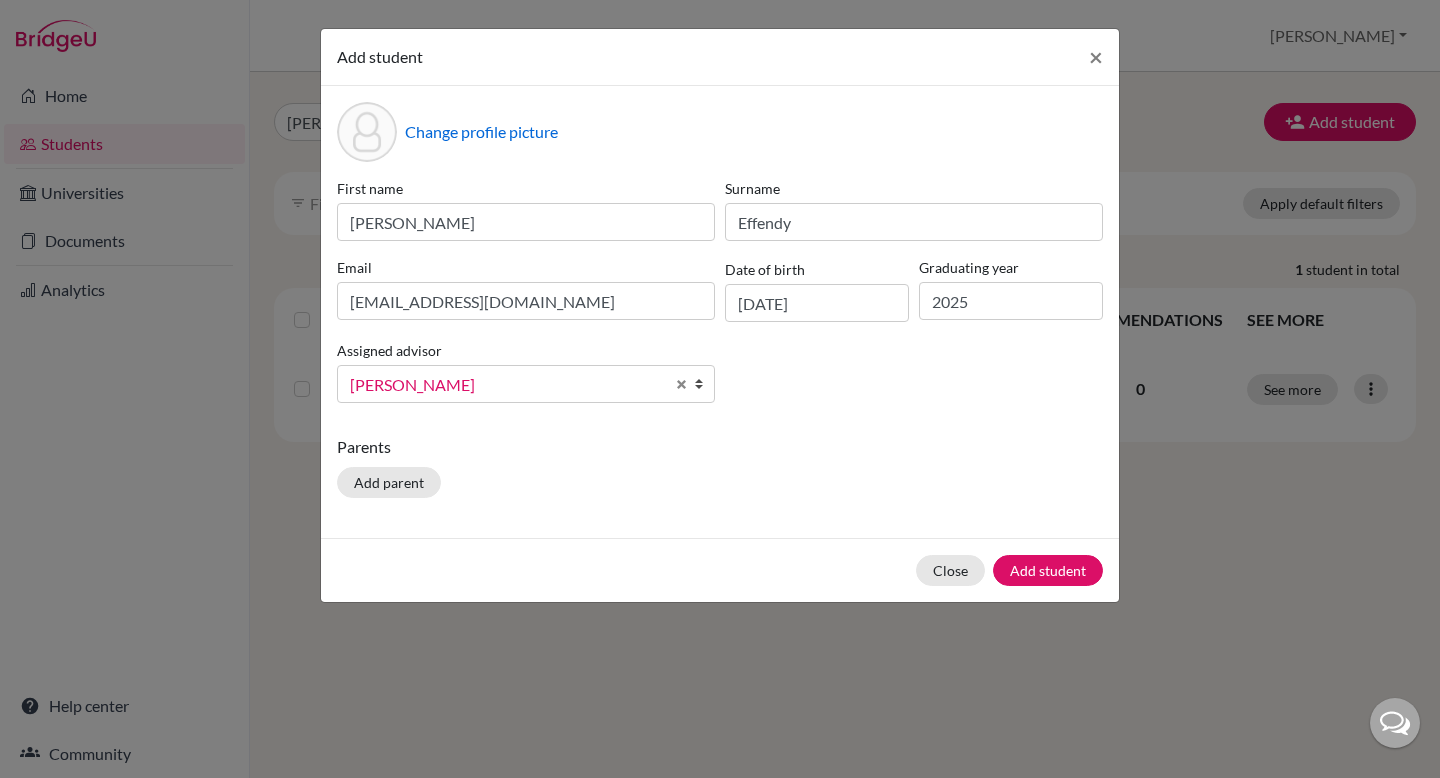 click on "Parents" at bounding box center (720, 447) 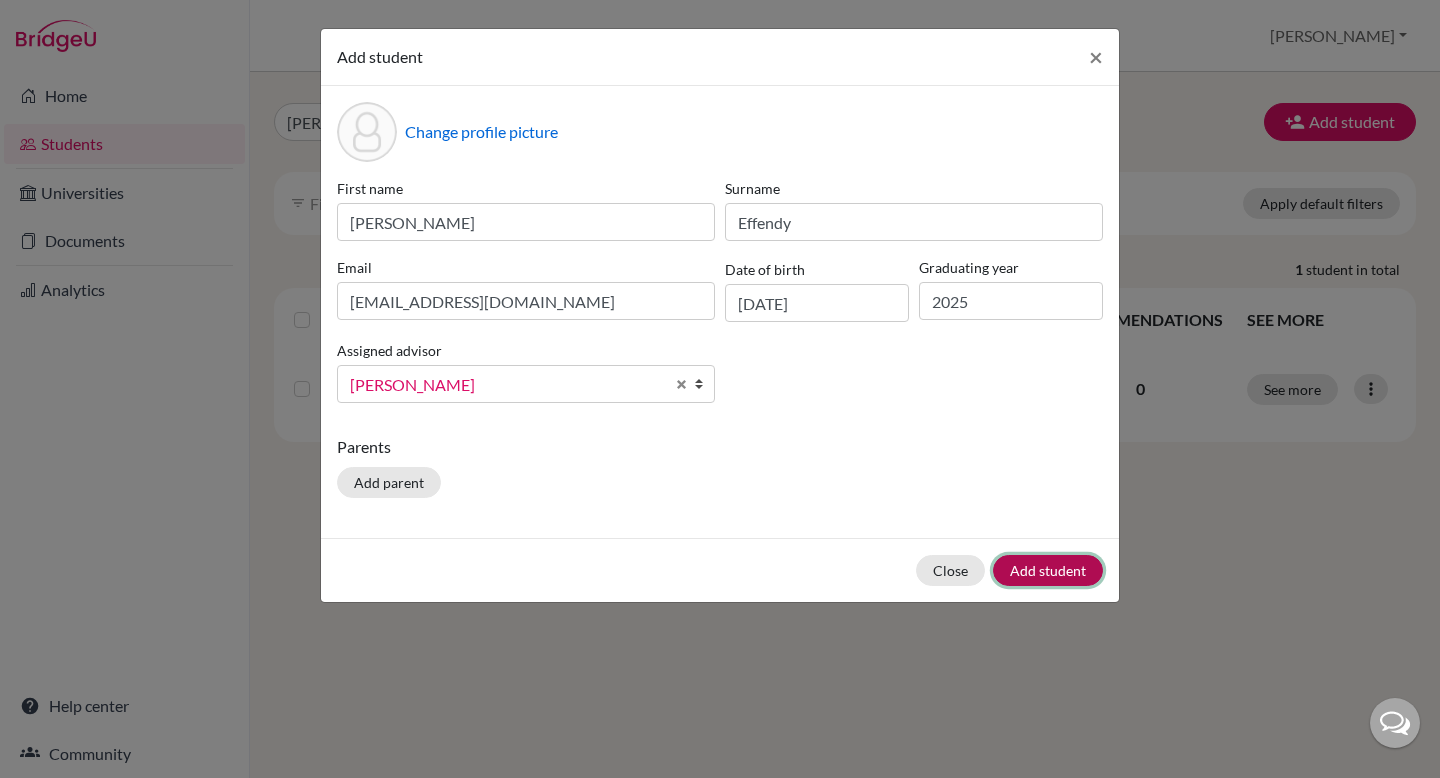 click on "Add student" at bounding box center [1048, 570] 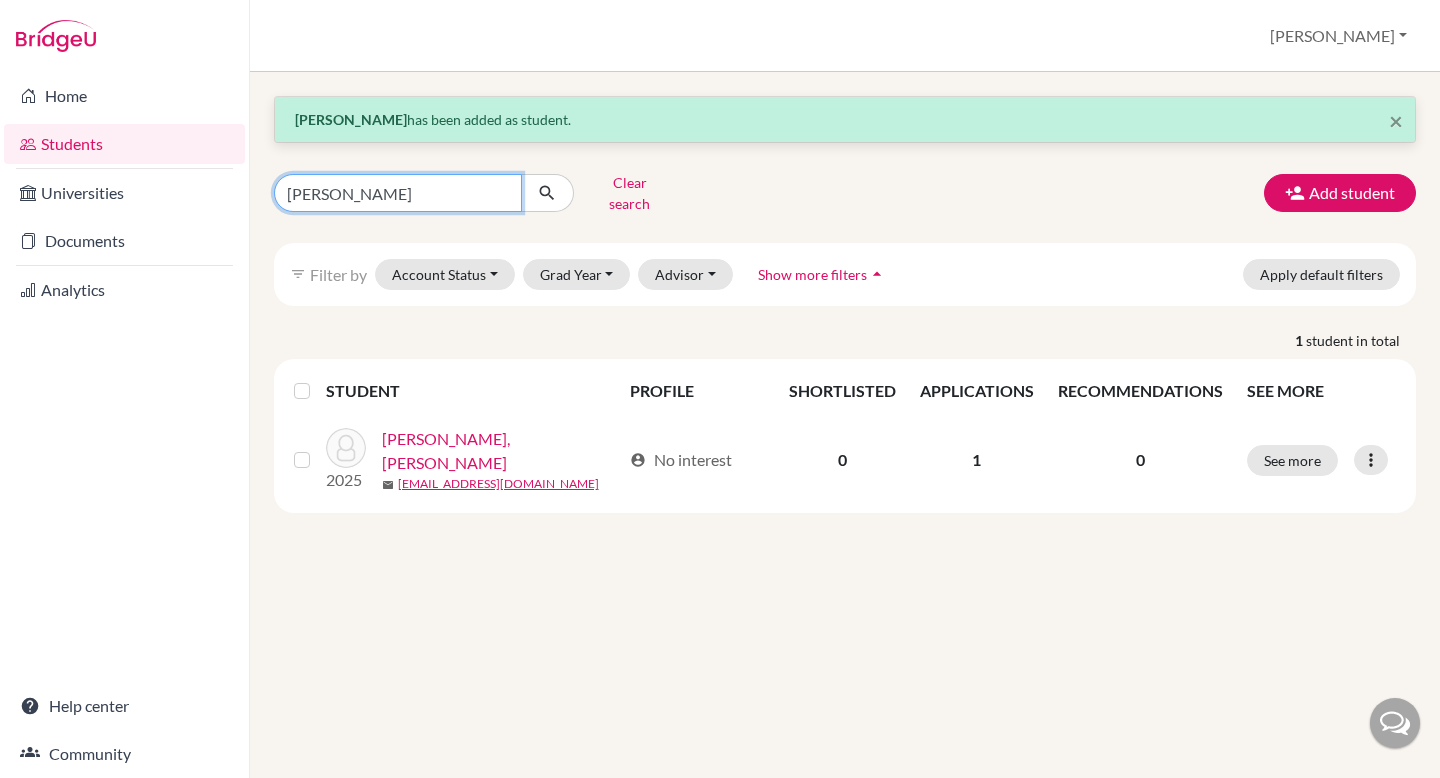 click on "chelsea" at bounding box center (398, 193) 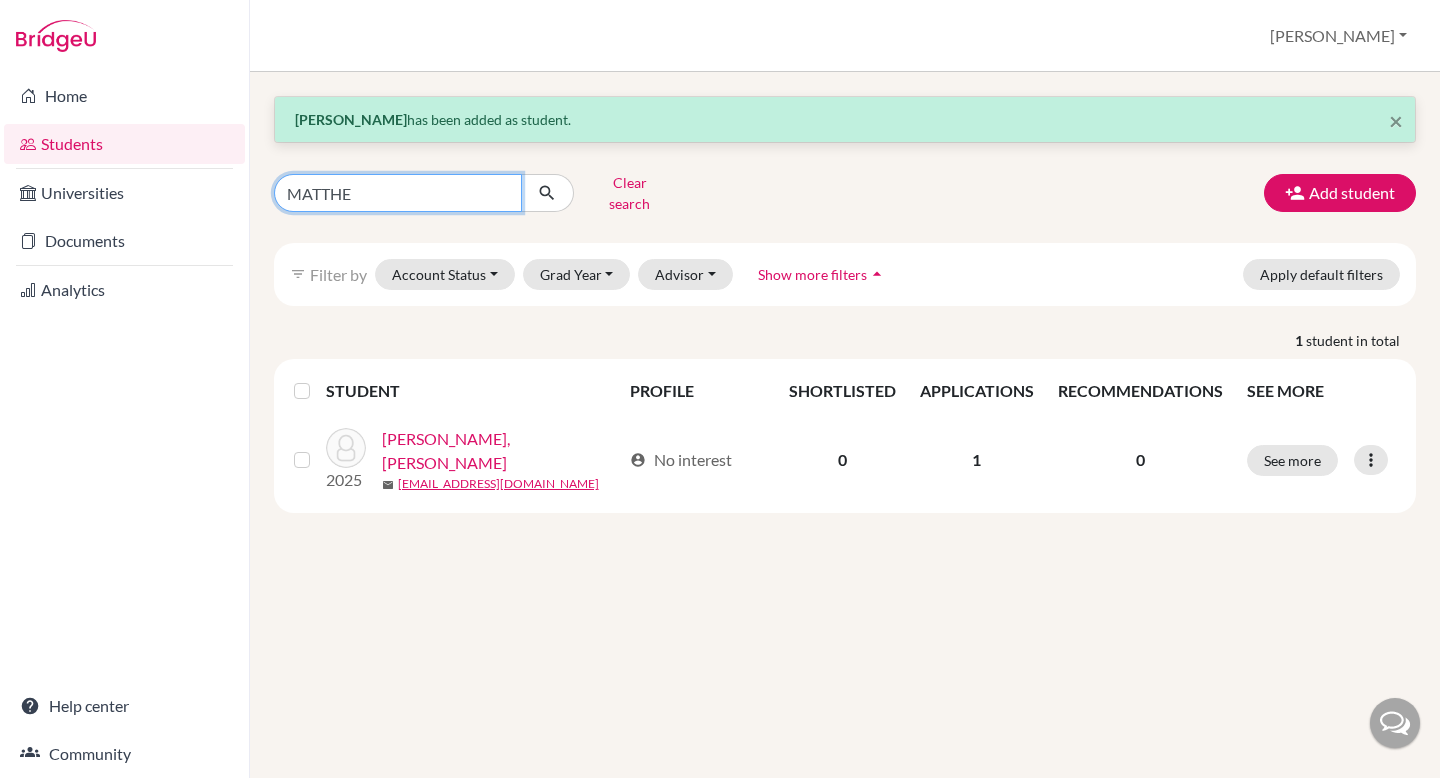 type on "MATTHEW" 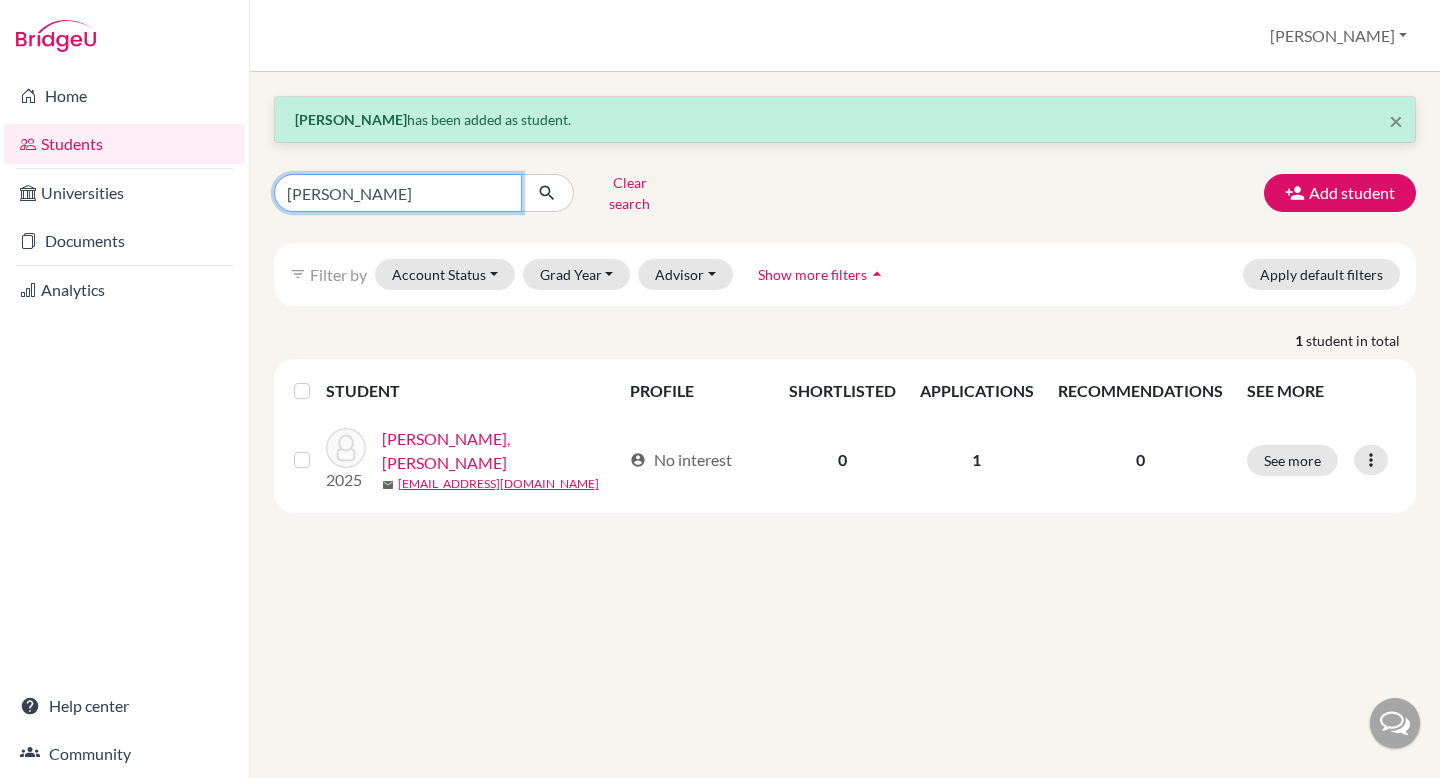 click at bounding box center (547, 193) 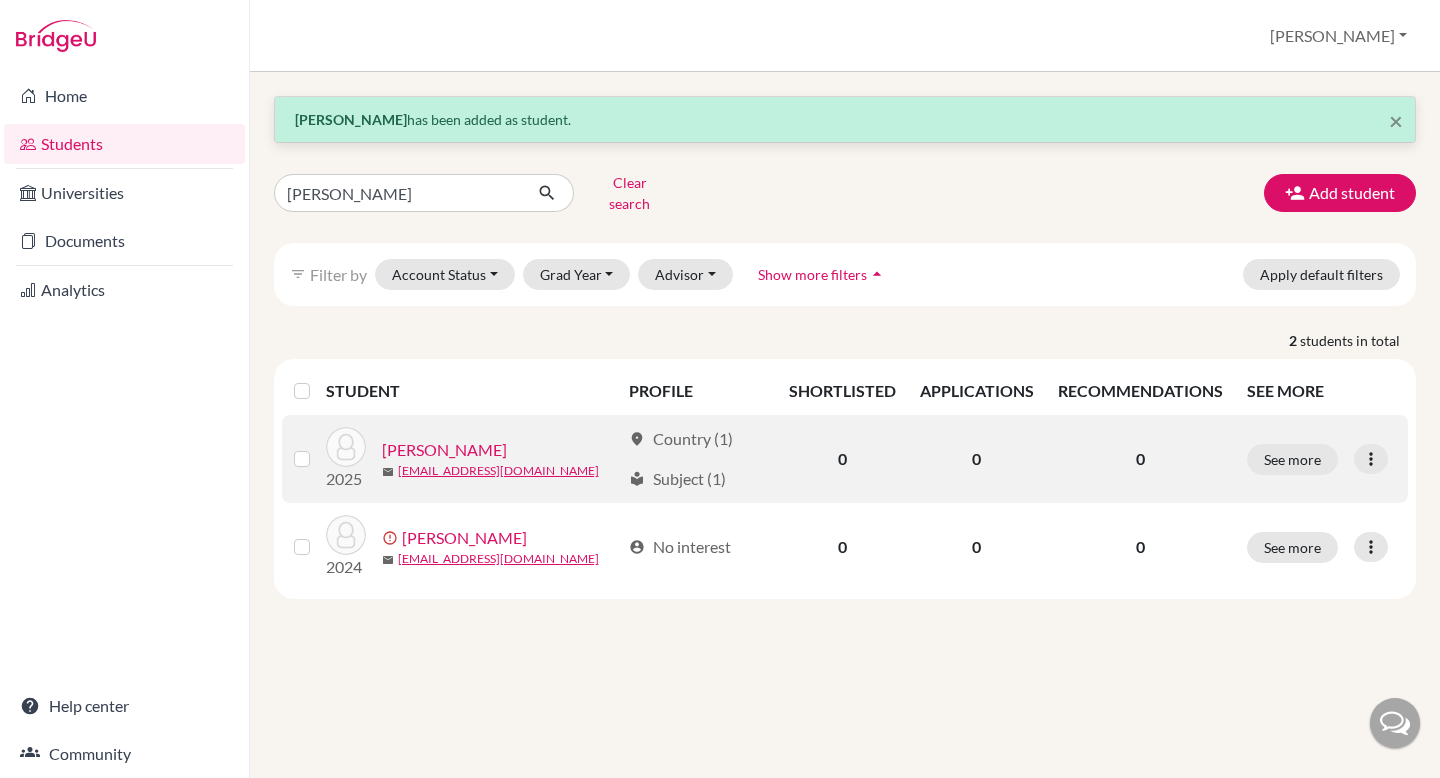 click on "[PERSON_NAME]" at bounding box center (444, 450) 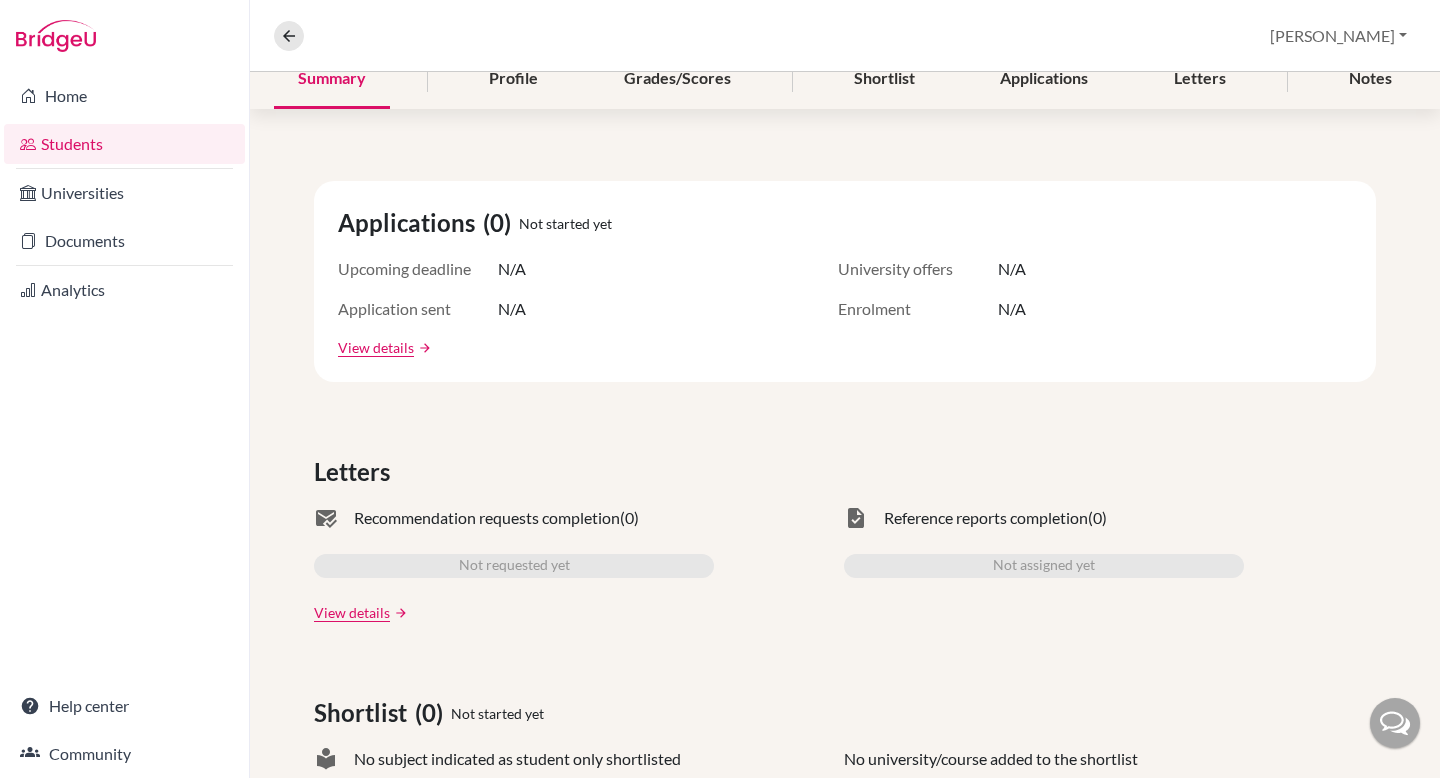 scroll, scrollTop: 0, scrollLeft: 0, axis: both 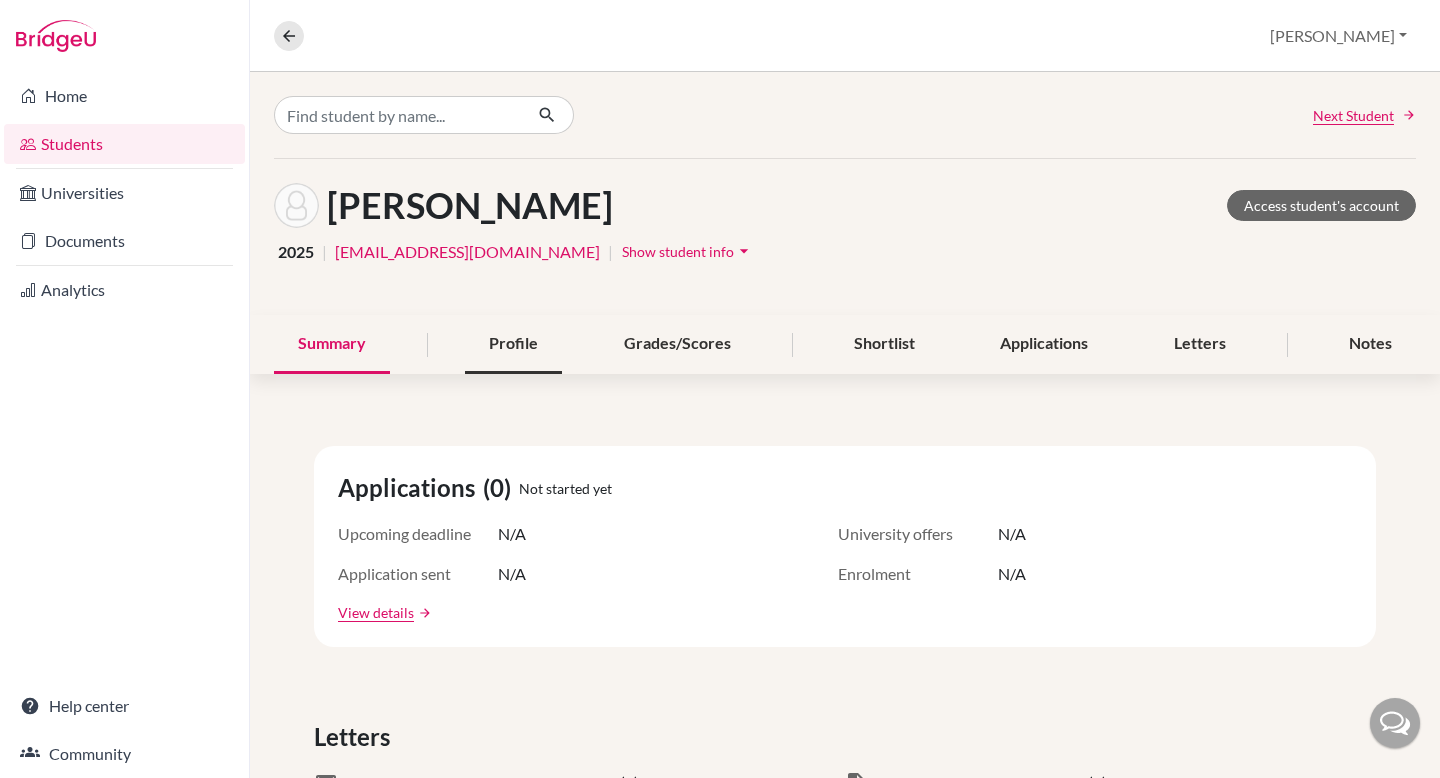 click on "Profile" at bounding box center [513, 344] 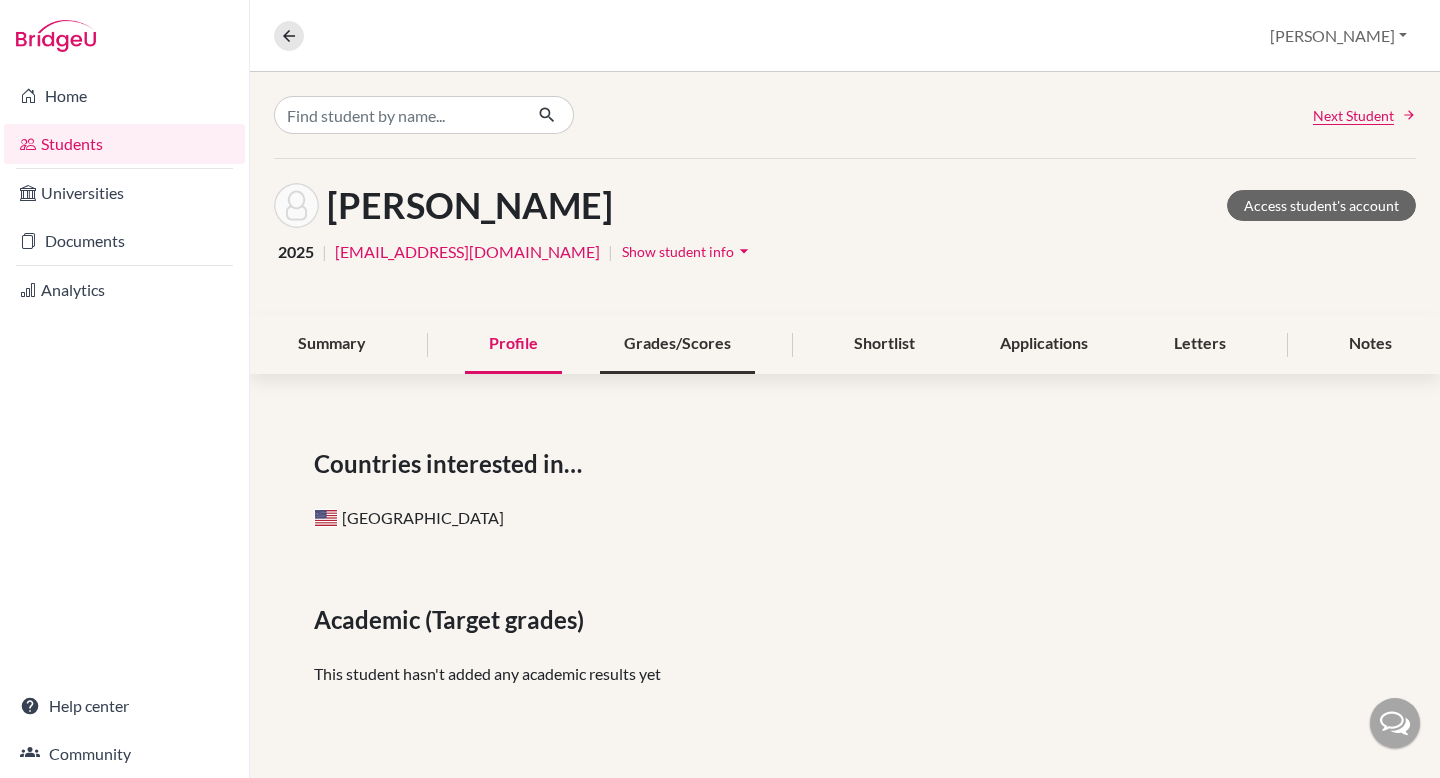 click on "Grades/Scores" at bounding box center [677, 344] 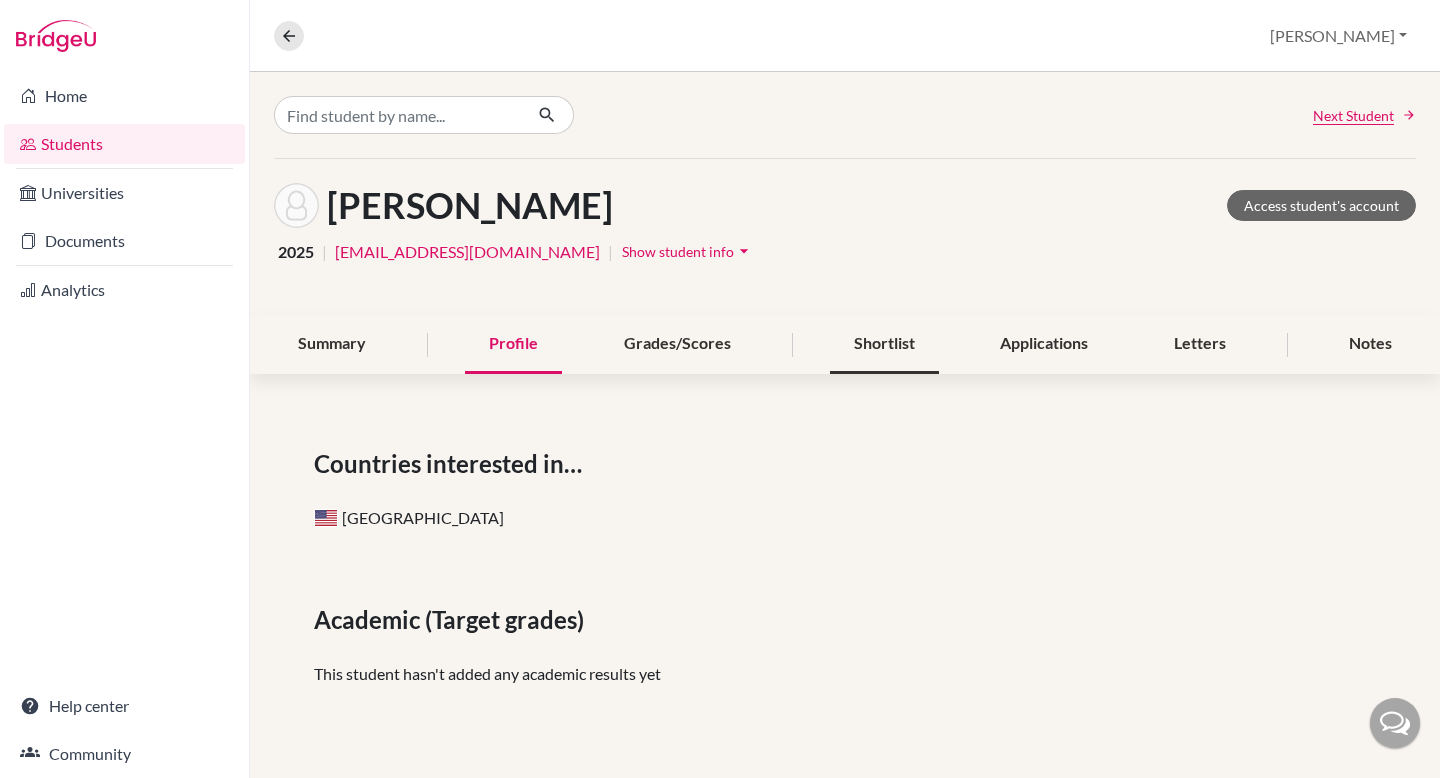 click on "Shortlist" at bounding box center (884, 344) 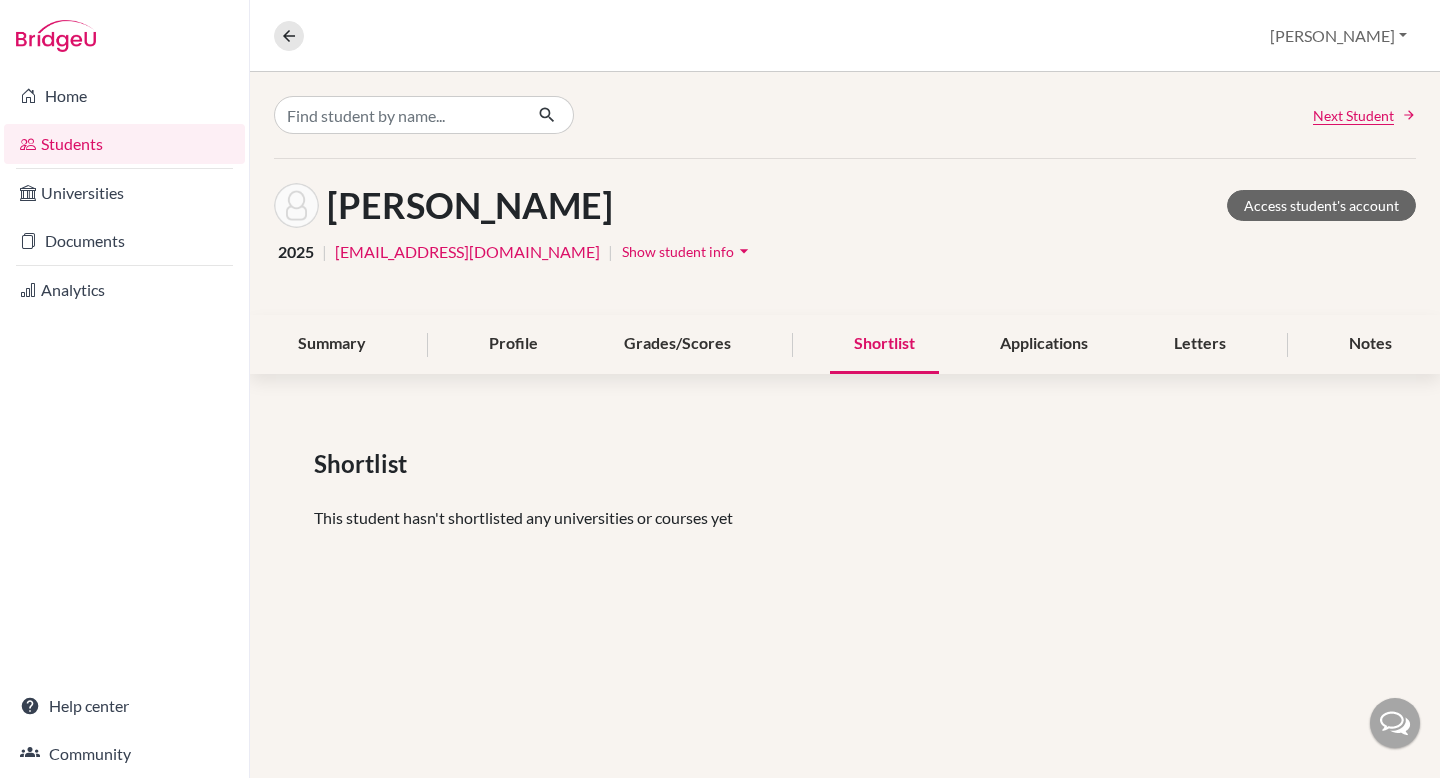 click on "Effendy, Matthew  Rei Access student's account 2025 | matthewrei2@gmail.com | Show student info arrow_drop_down" 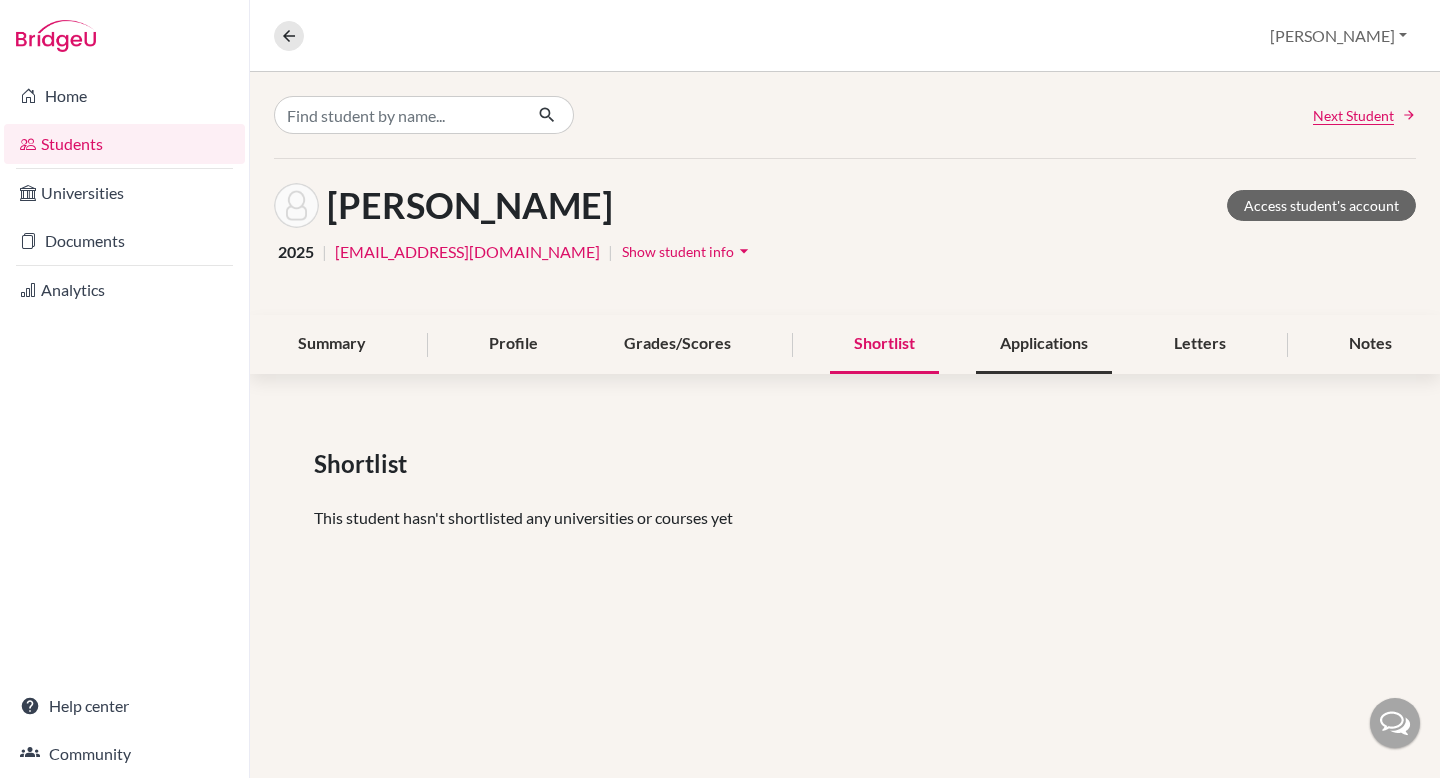 click on "Applications" at bounding box center (1044, 344) 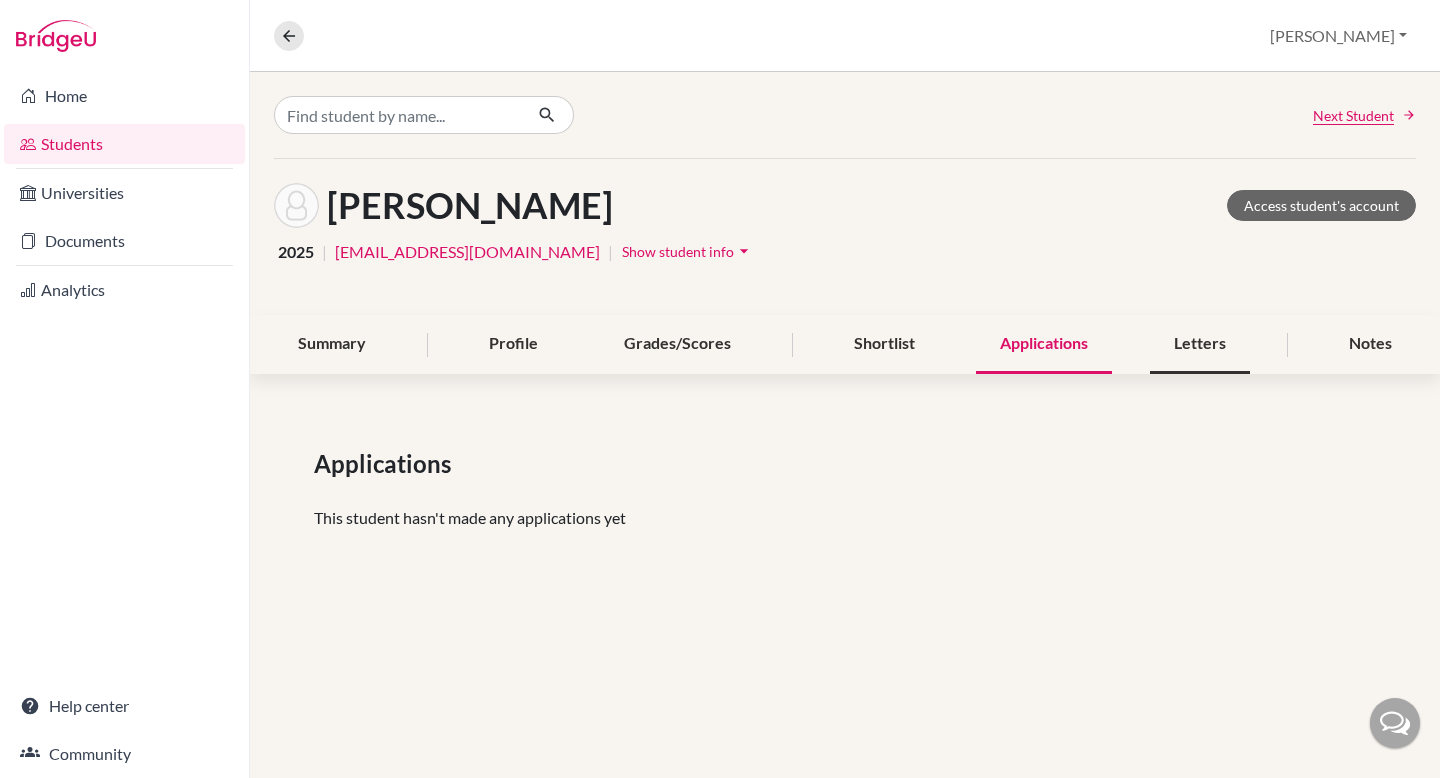 click on "Letters" at bounding box center [1200, 344] 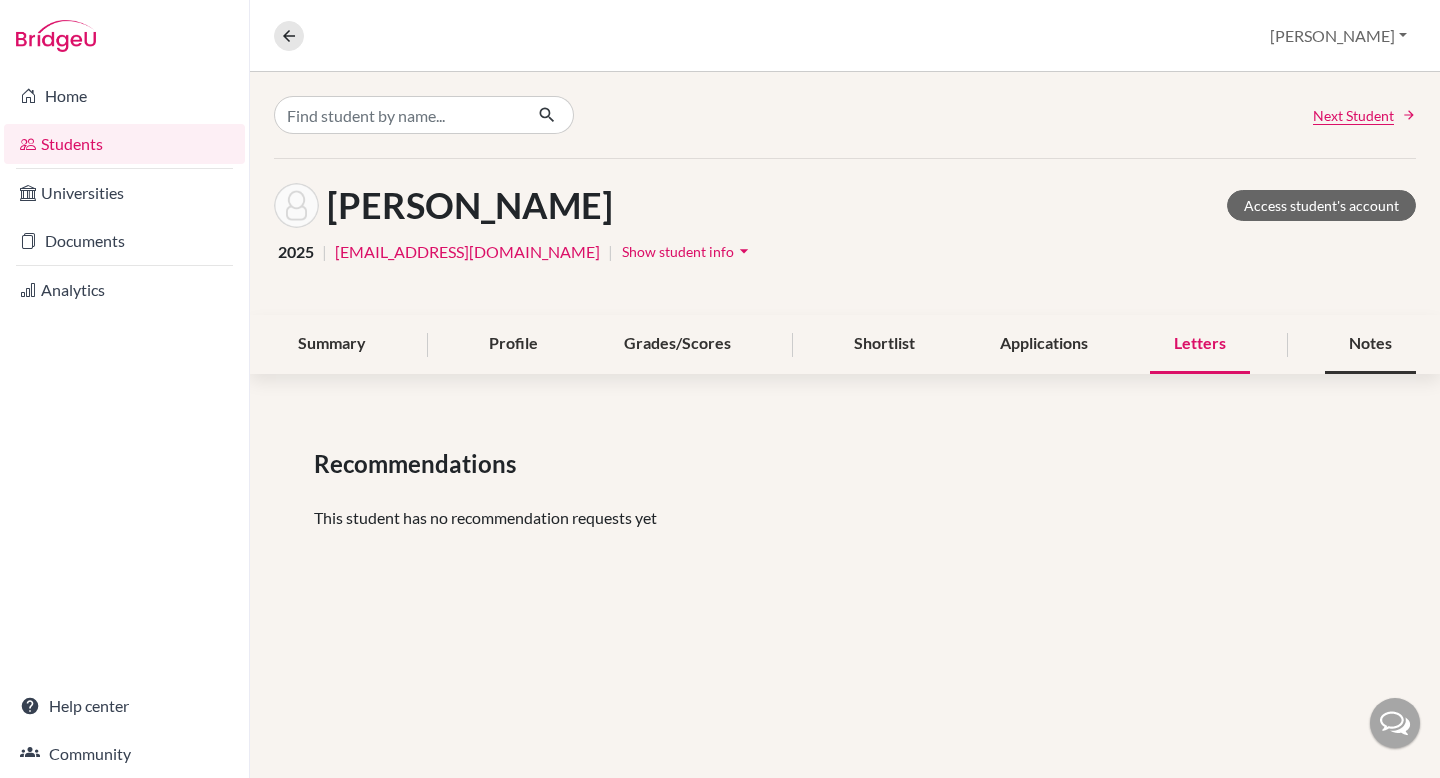 click on "Notes" at bounding box center [1370, 344] 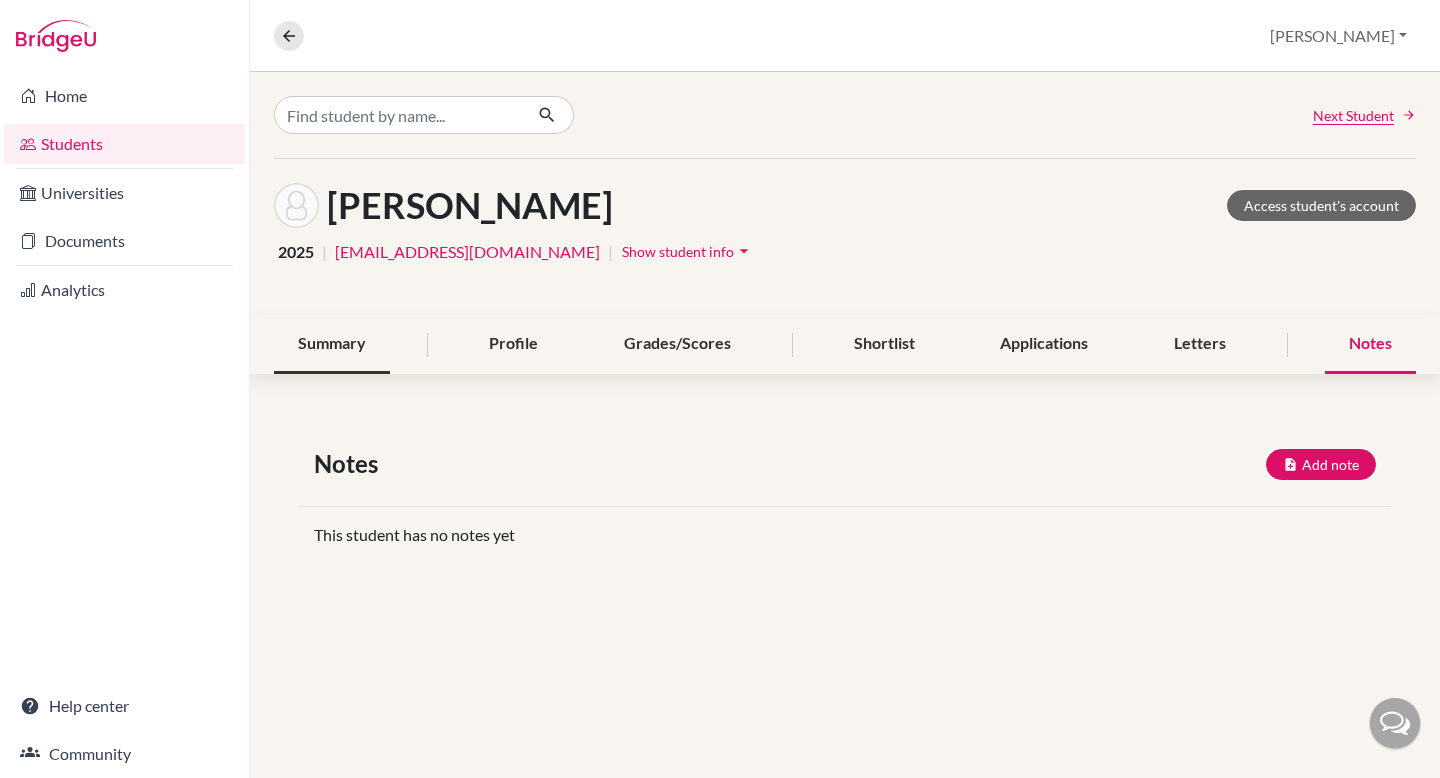 click on "Summary" at bounding box center (332, 344) 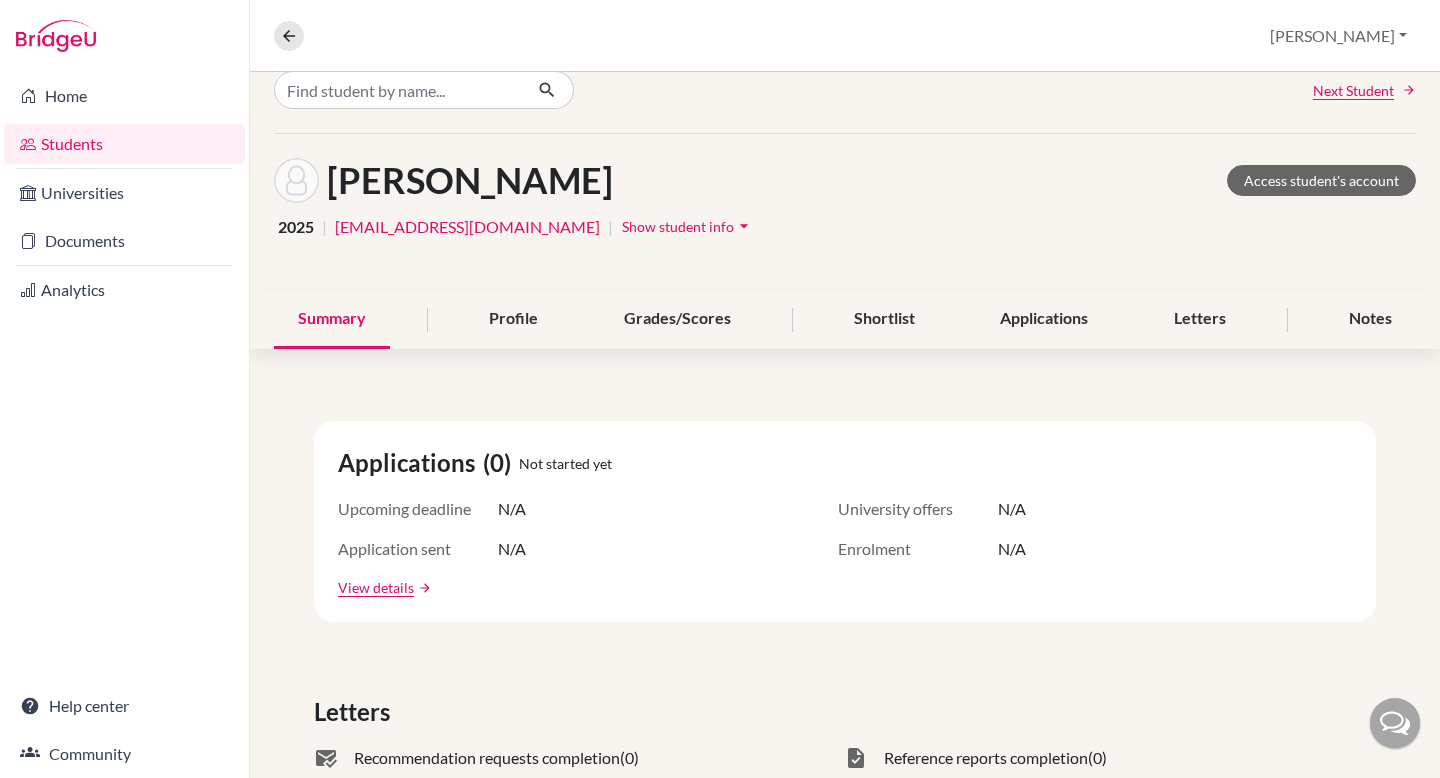 scroll, scrollTop: 16, scrollLeft: 0, axis: vertical 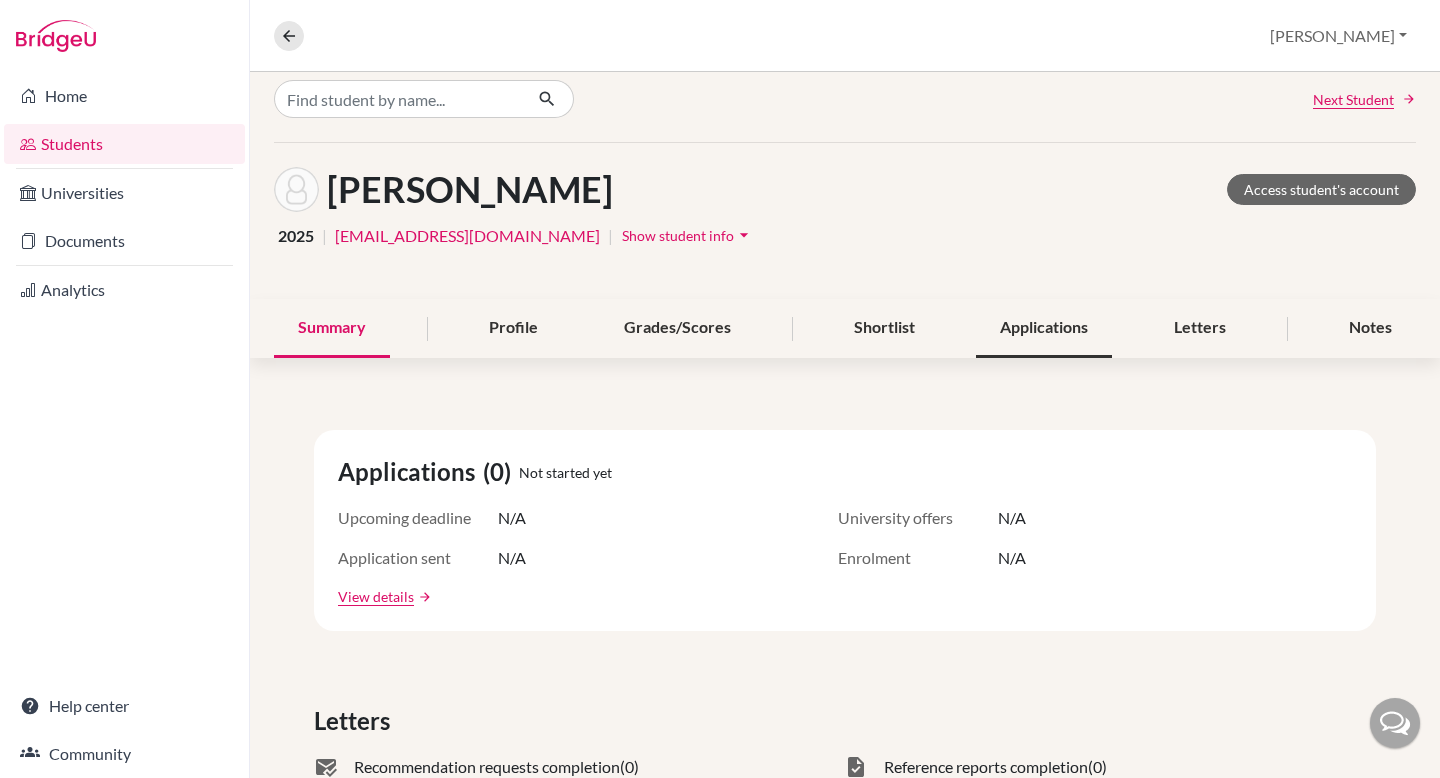 click on "Applications" at bounding box center [1044, 328] 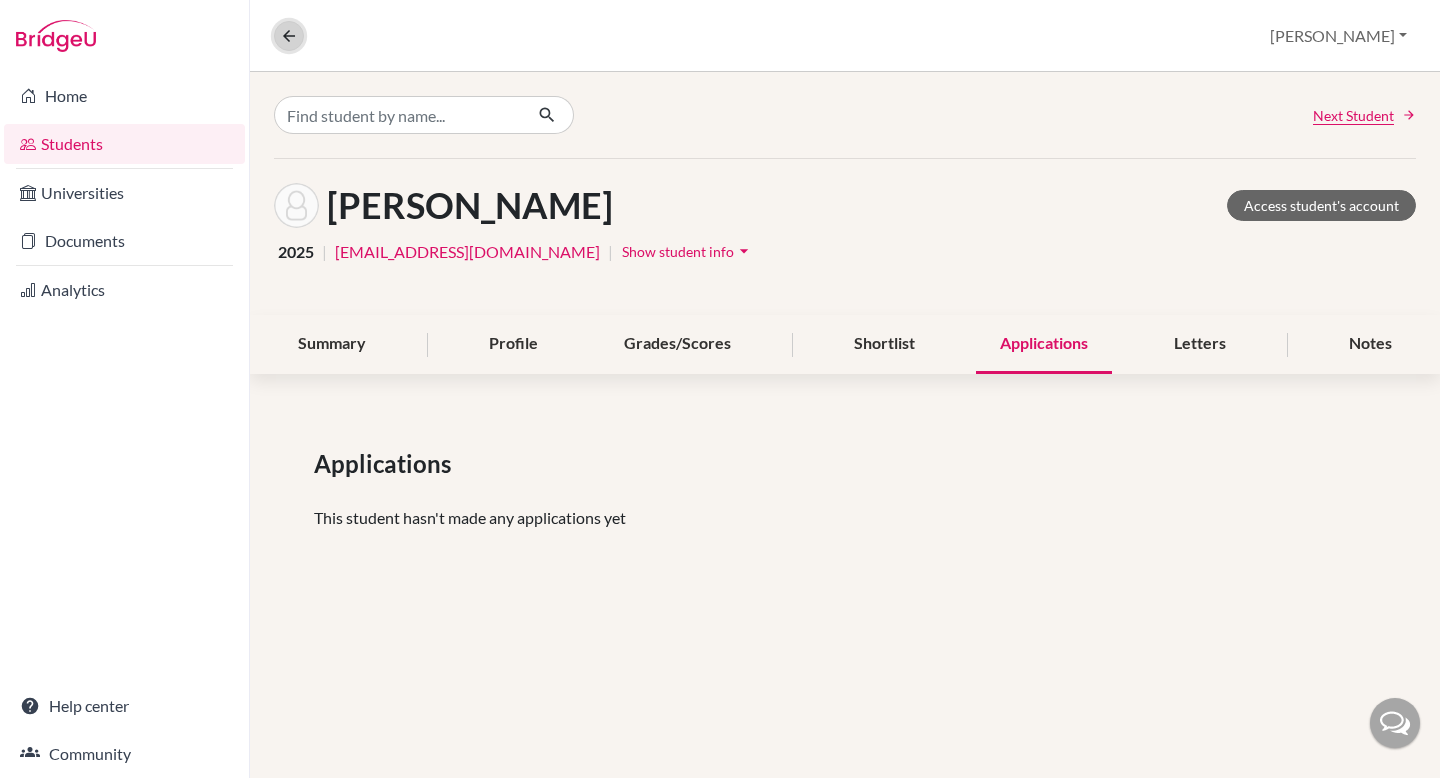 click at bounding box center (289, 36) 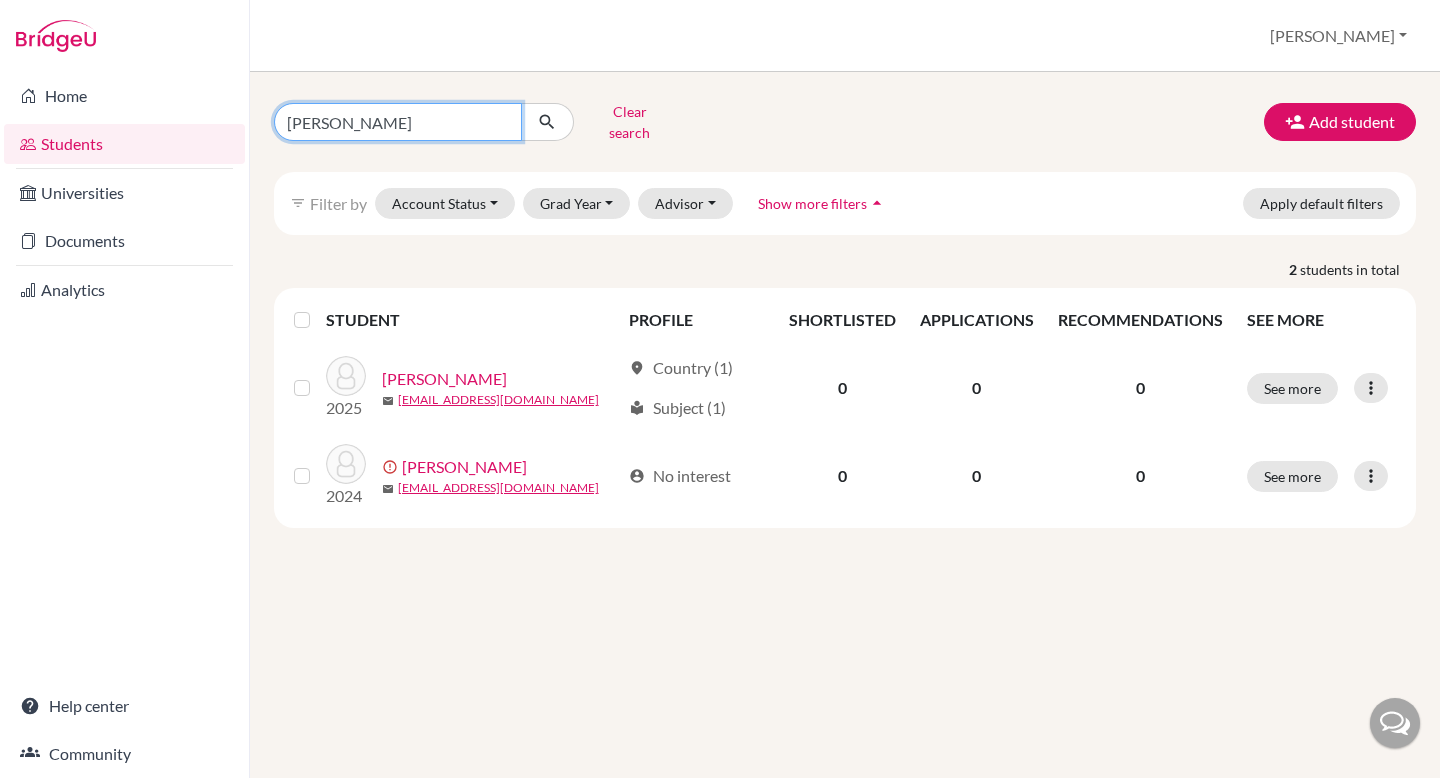 click on "MATTHEW" at bounding box center [398, 122] 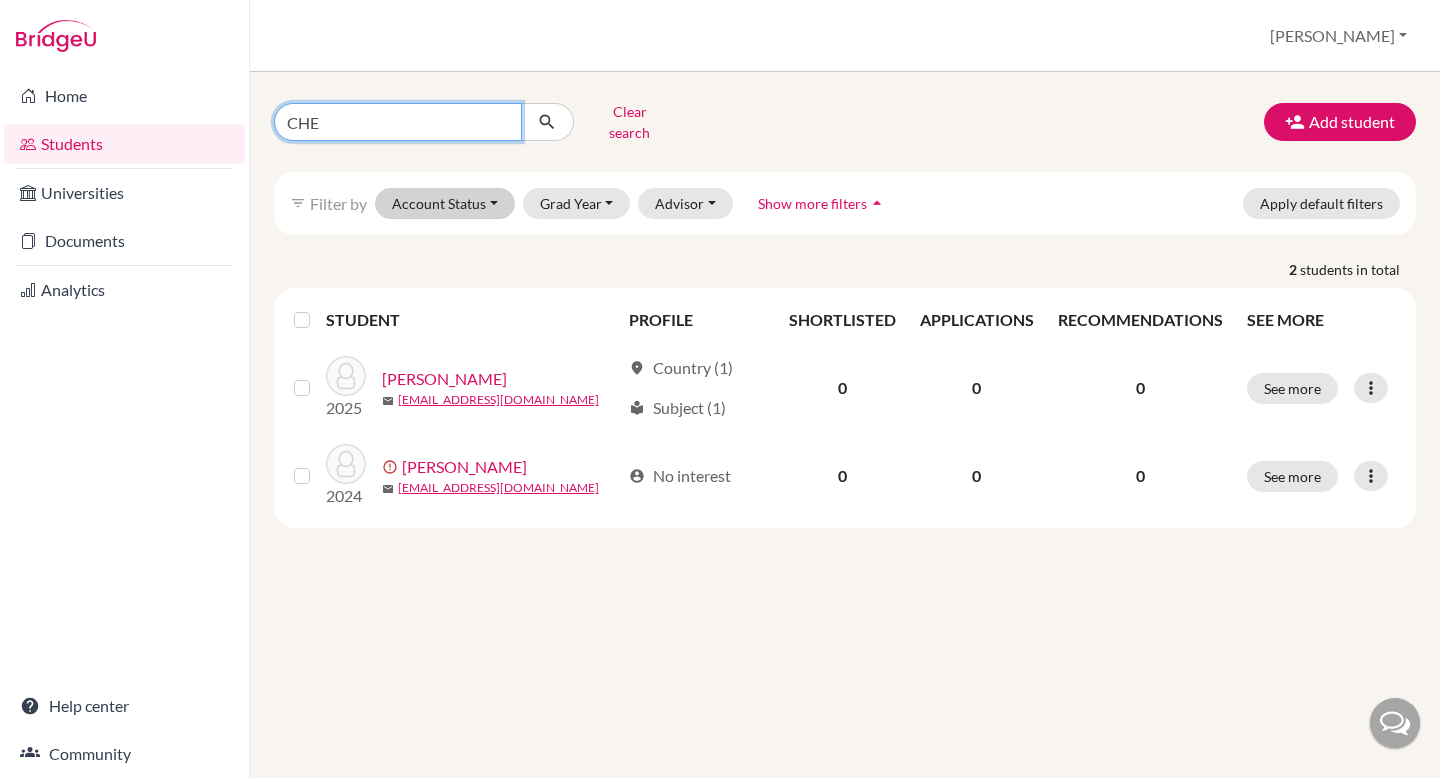 type on "chelsea" 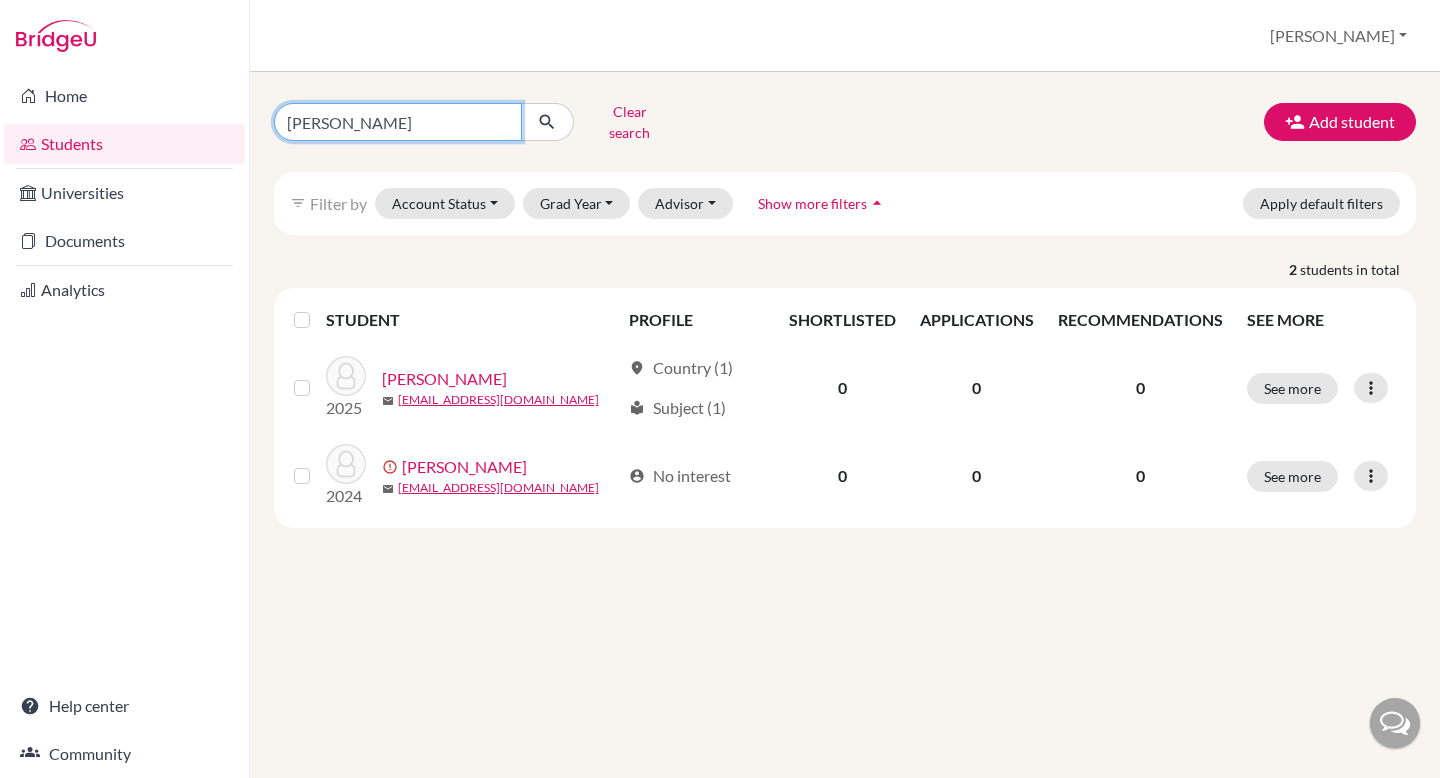 click at bounding box center (547, 122) 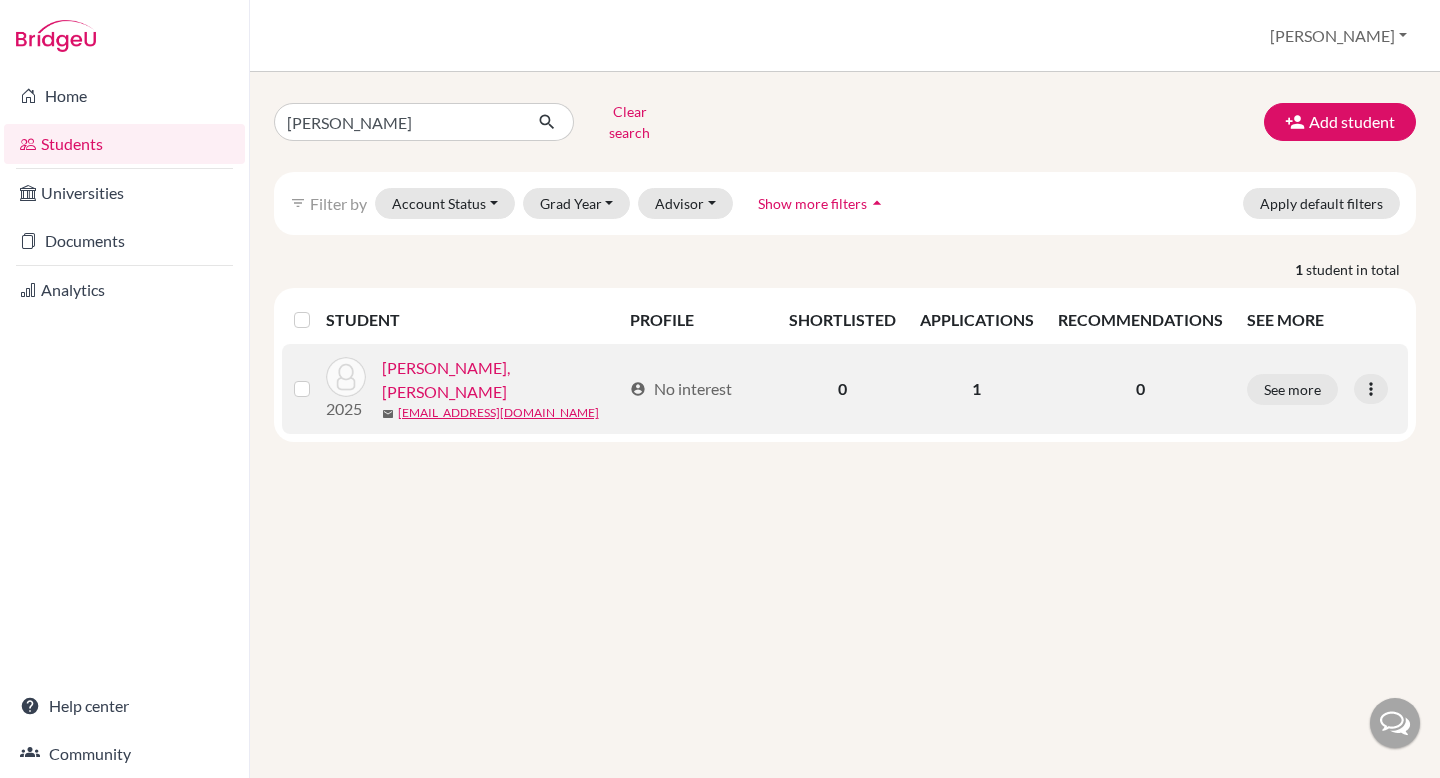 click on "Angelina, Chelsea" at bounding box center [502, 380] 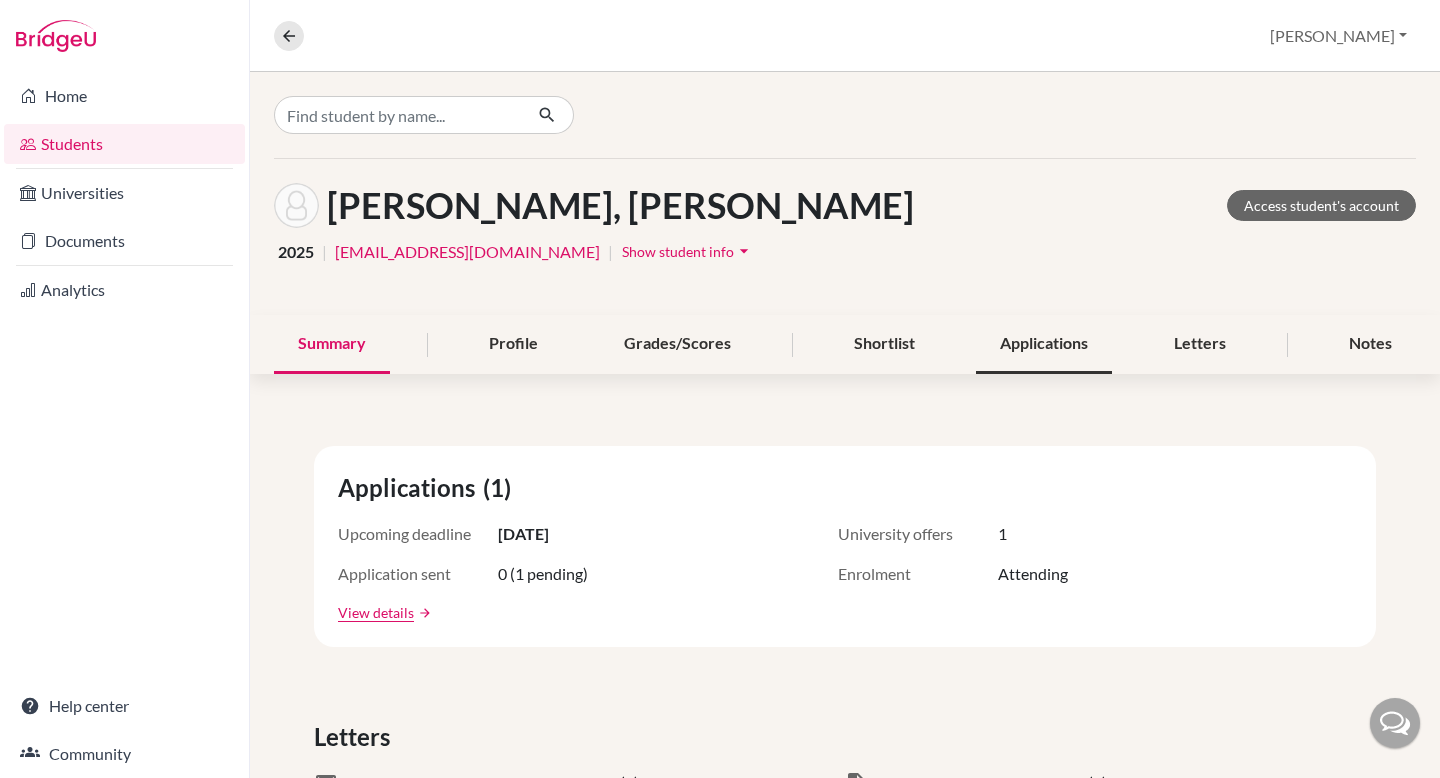 click on "Applications" at bounding box center (1044, 344) 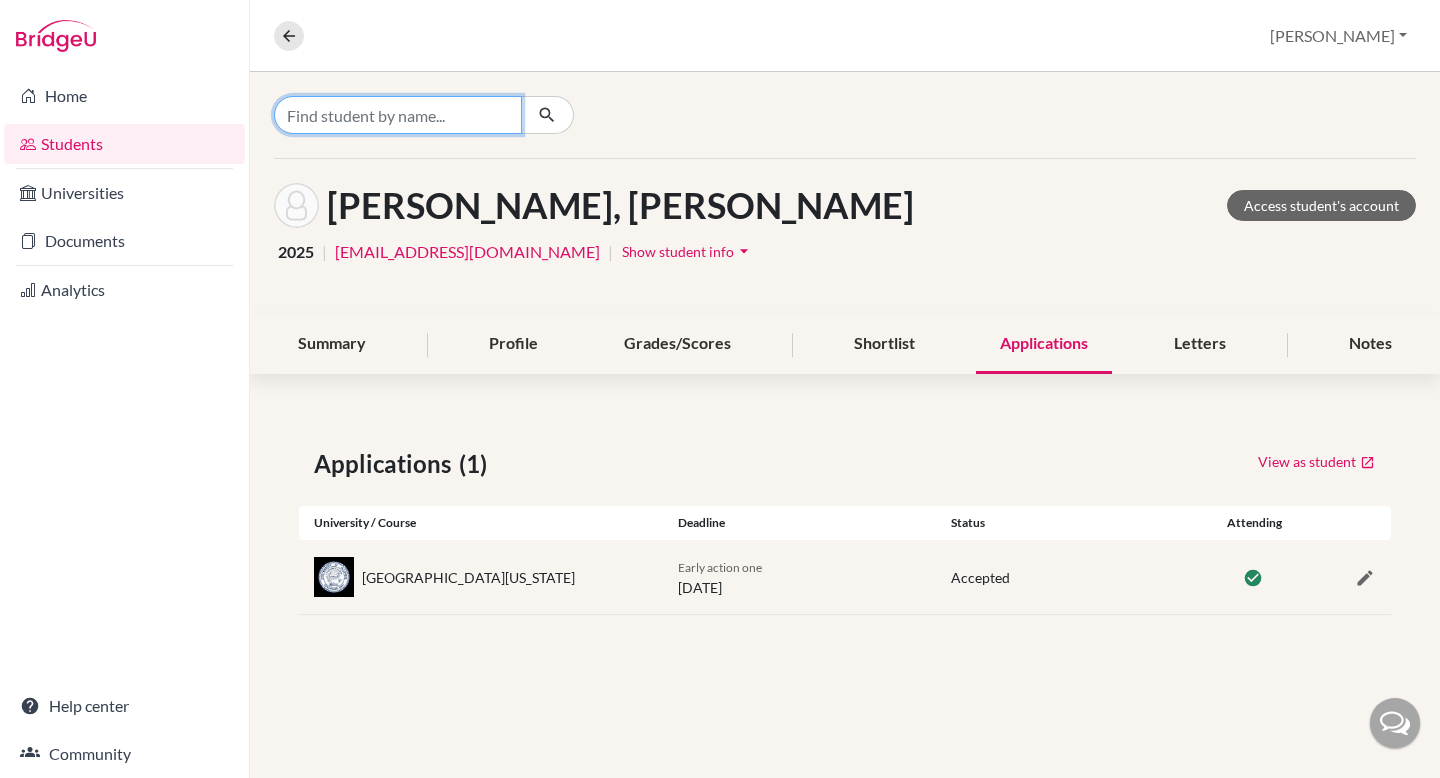 click at bounding box center [398, 115] 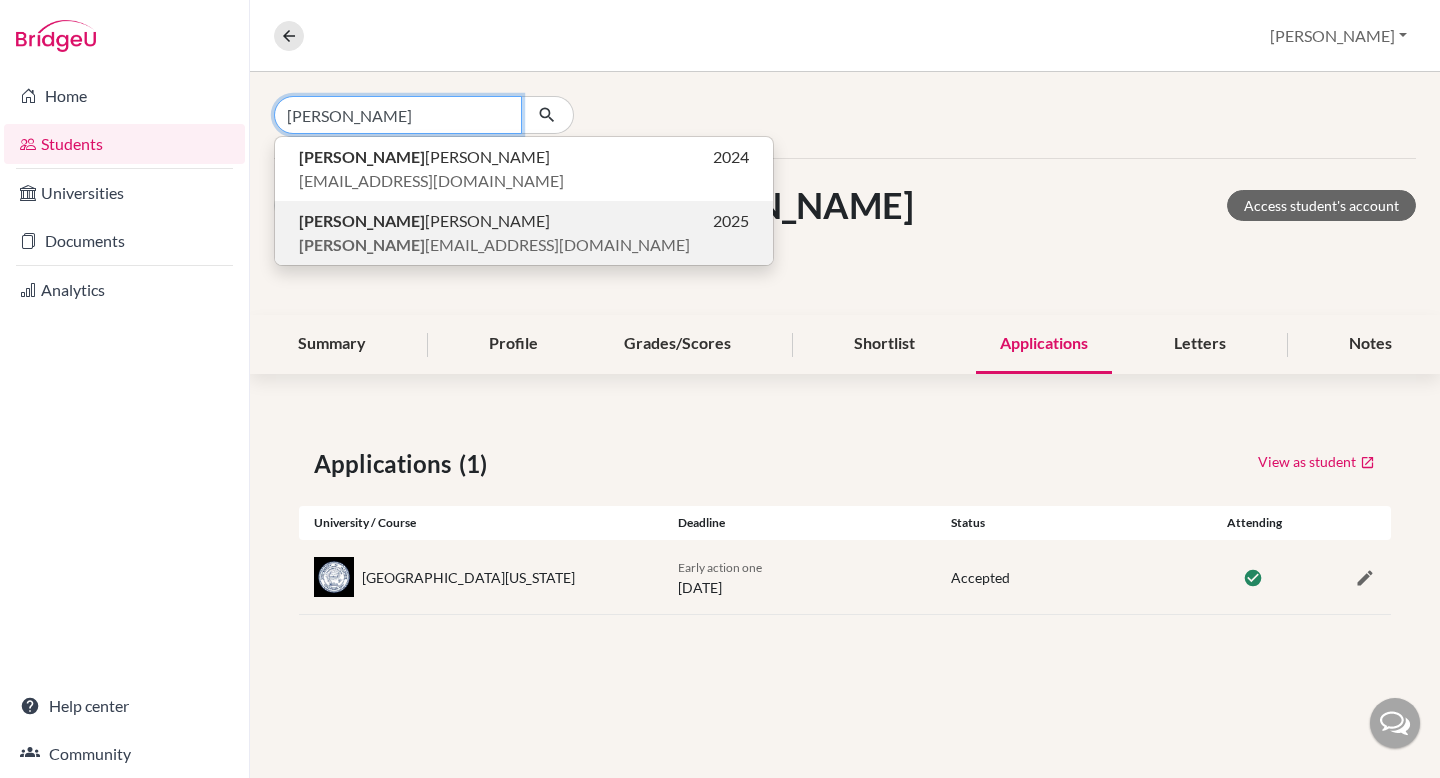 type on "MATTHEW" 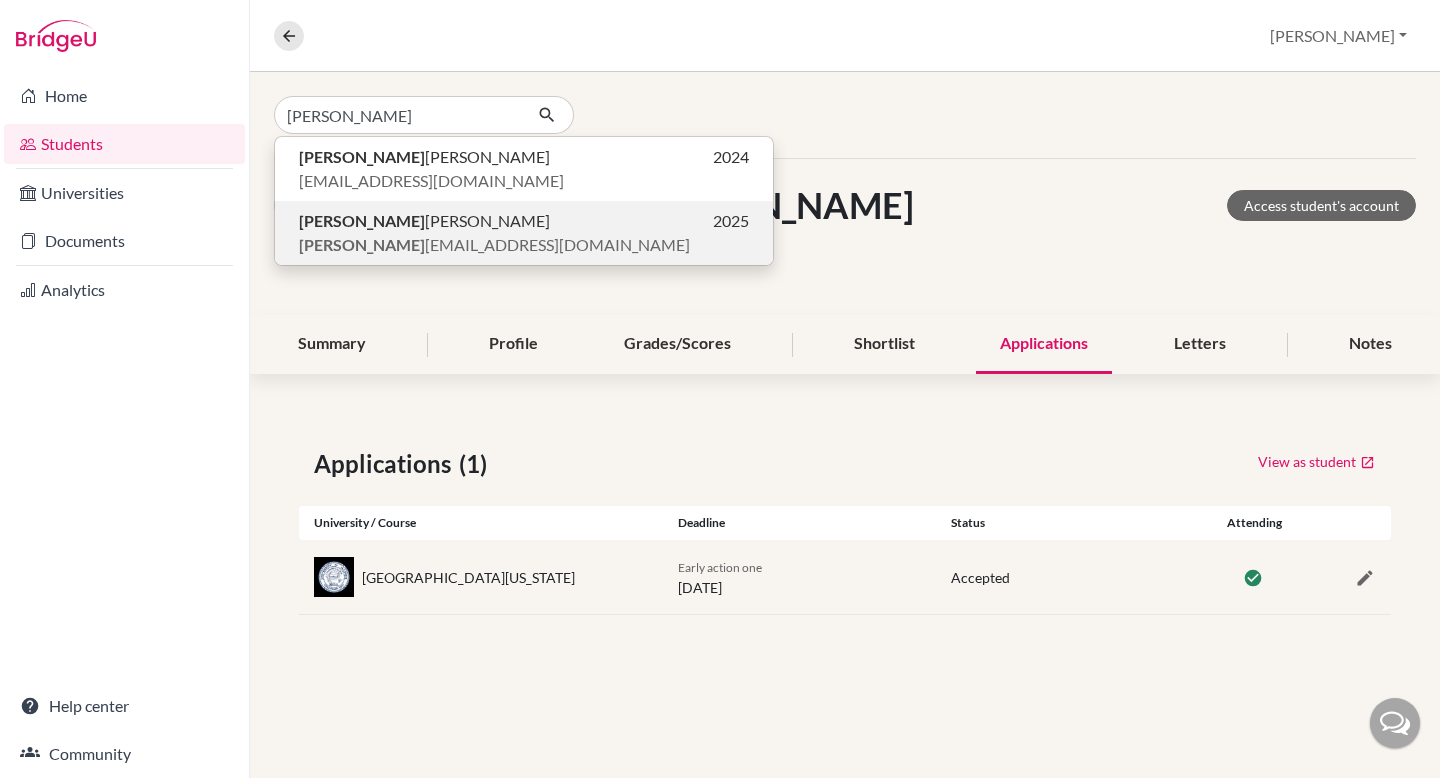 click on "Matthew   Rei Effendy 2025" at bounding box center (524, 221) 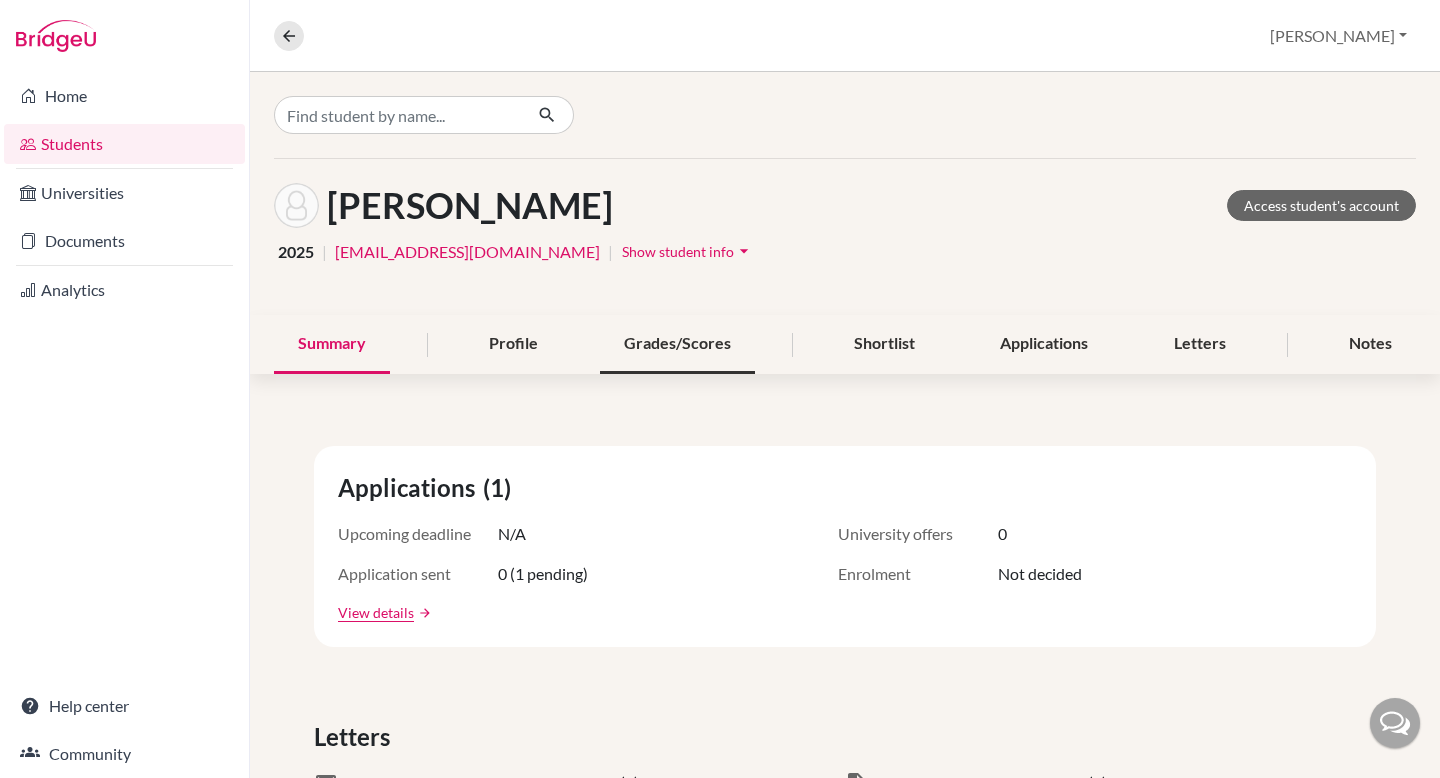 click on "Grades/Scores" at bounding box center [677, 344] 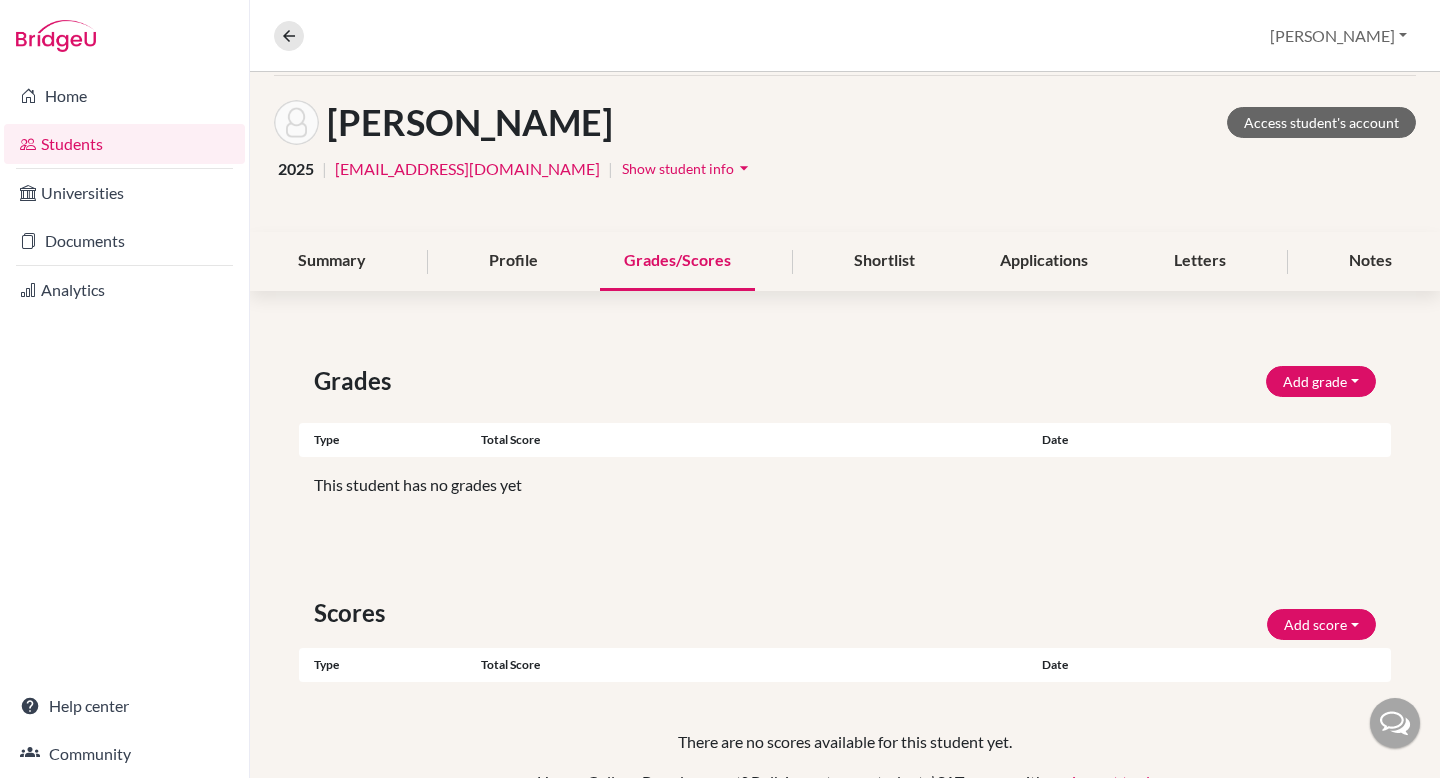 scroll, scrollTop: 0, scrollLeft: 0, axis: both 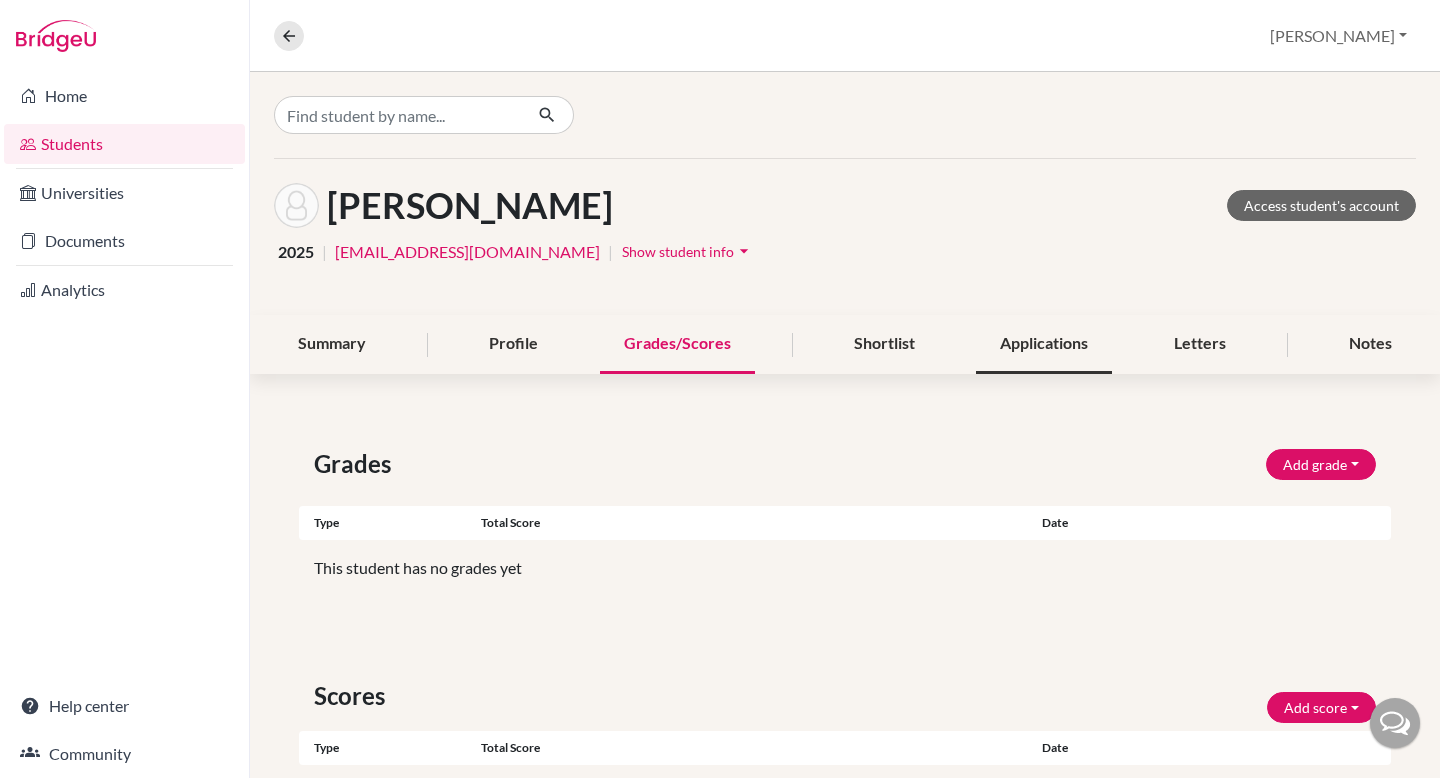 click on "Applications" at bounding box center (1044, 344) 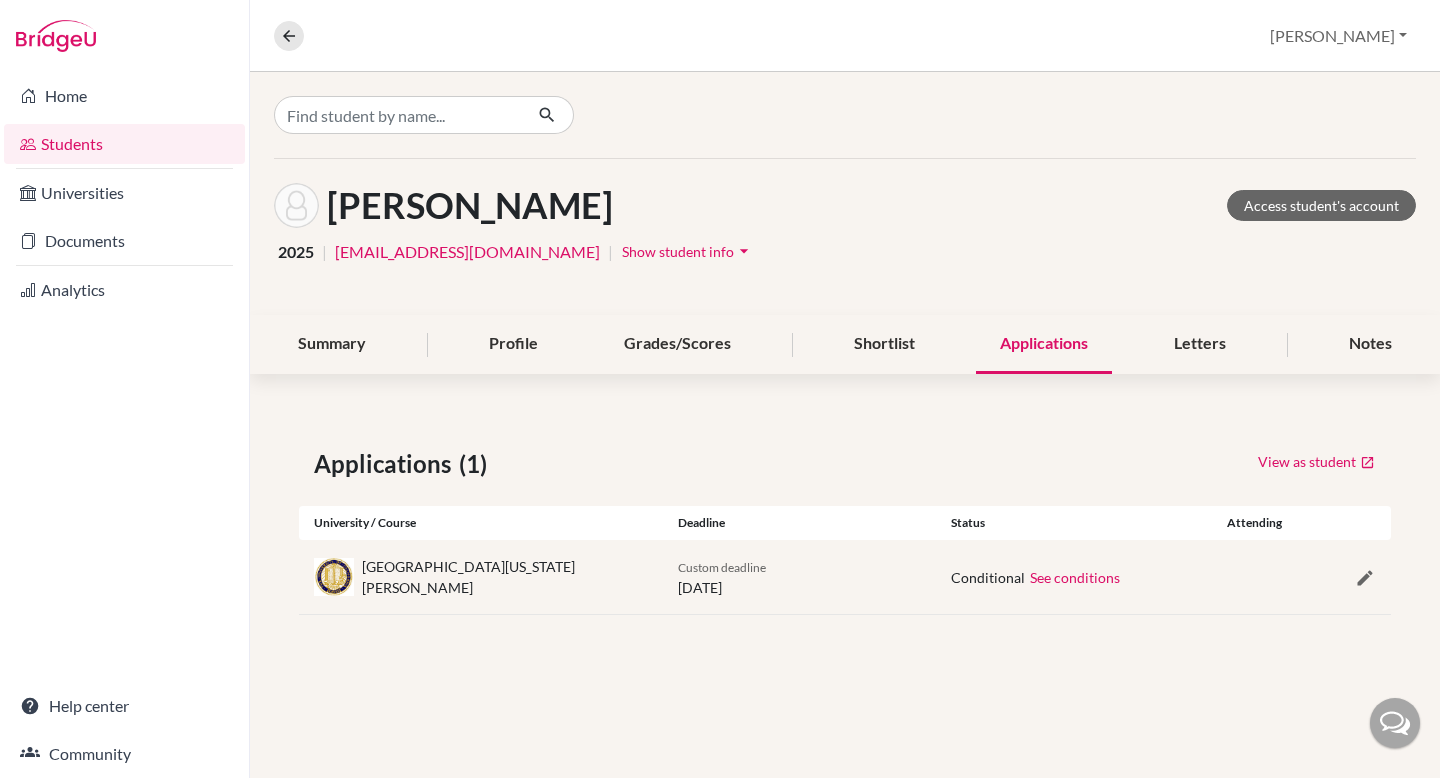 click on "Applications (1)" at bounding box center [572, 464] 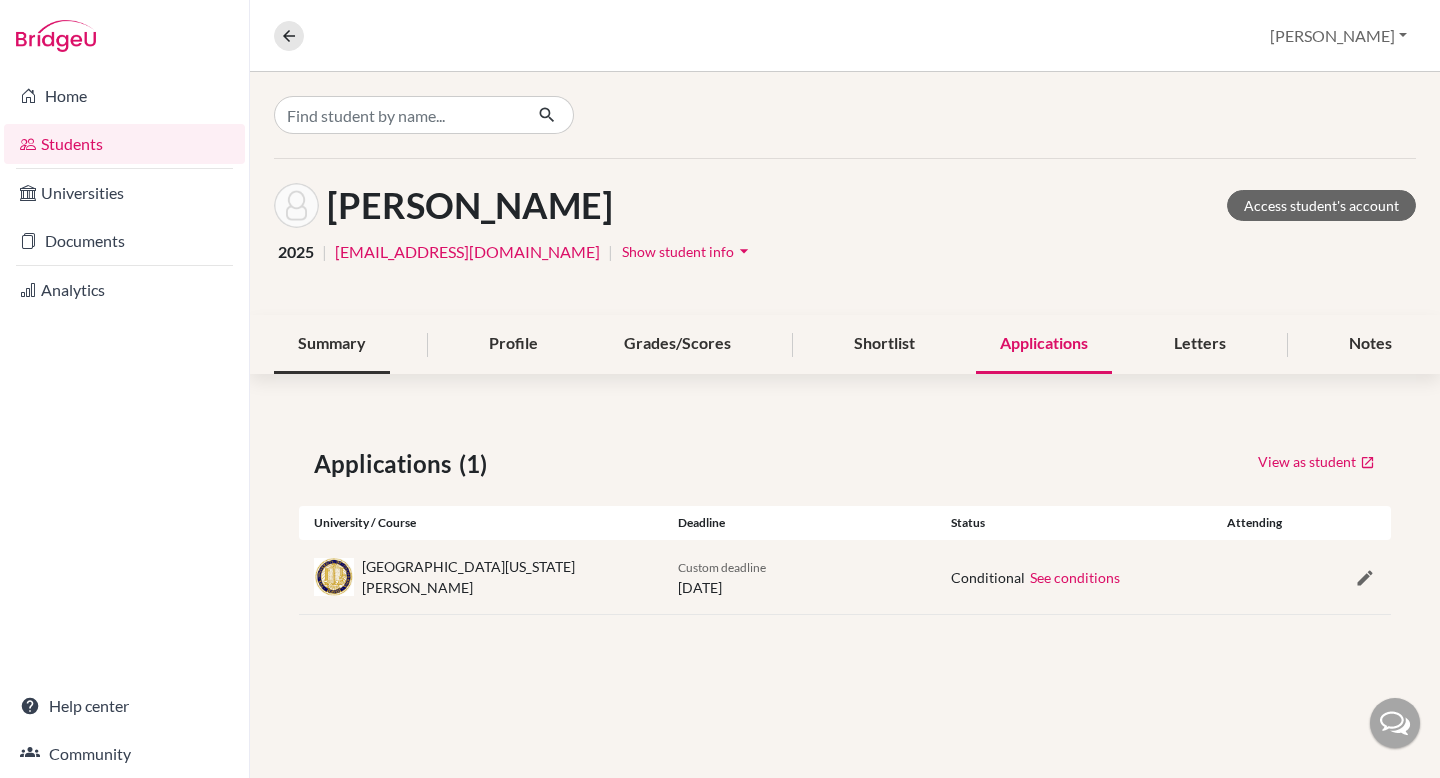 click on "Summary" at bounding box center (332, 344) 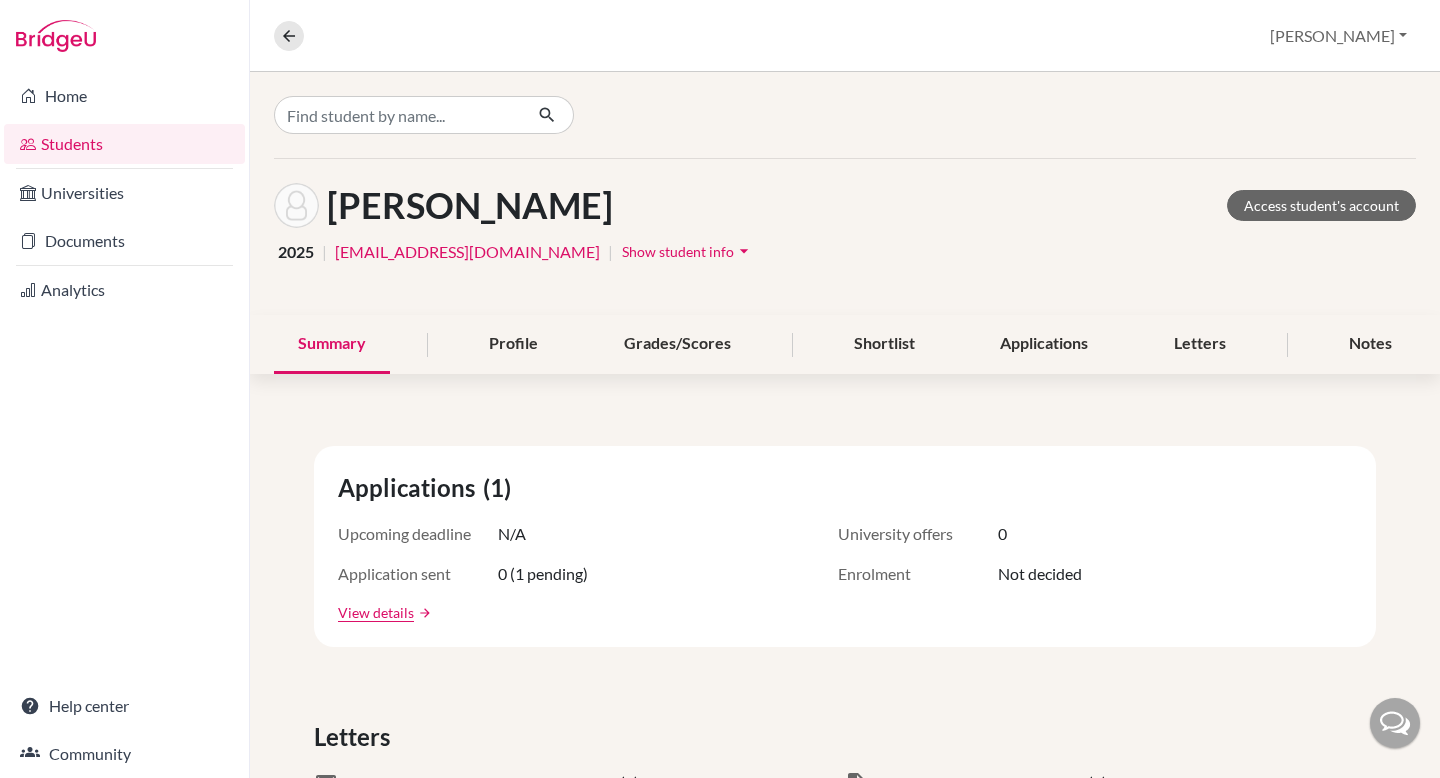 click on "Effendy, Matthew  Rei Access student's account 2025 | matthewrei2@gmail.com | Show student info arrow_drop_down" 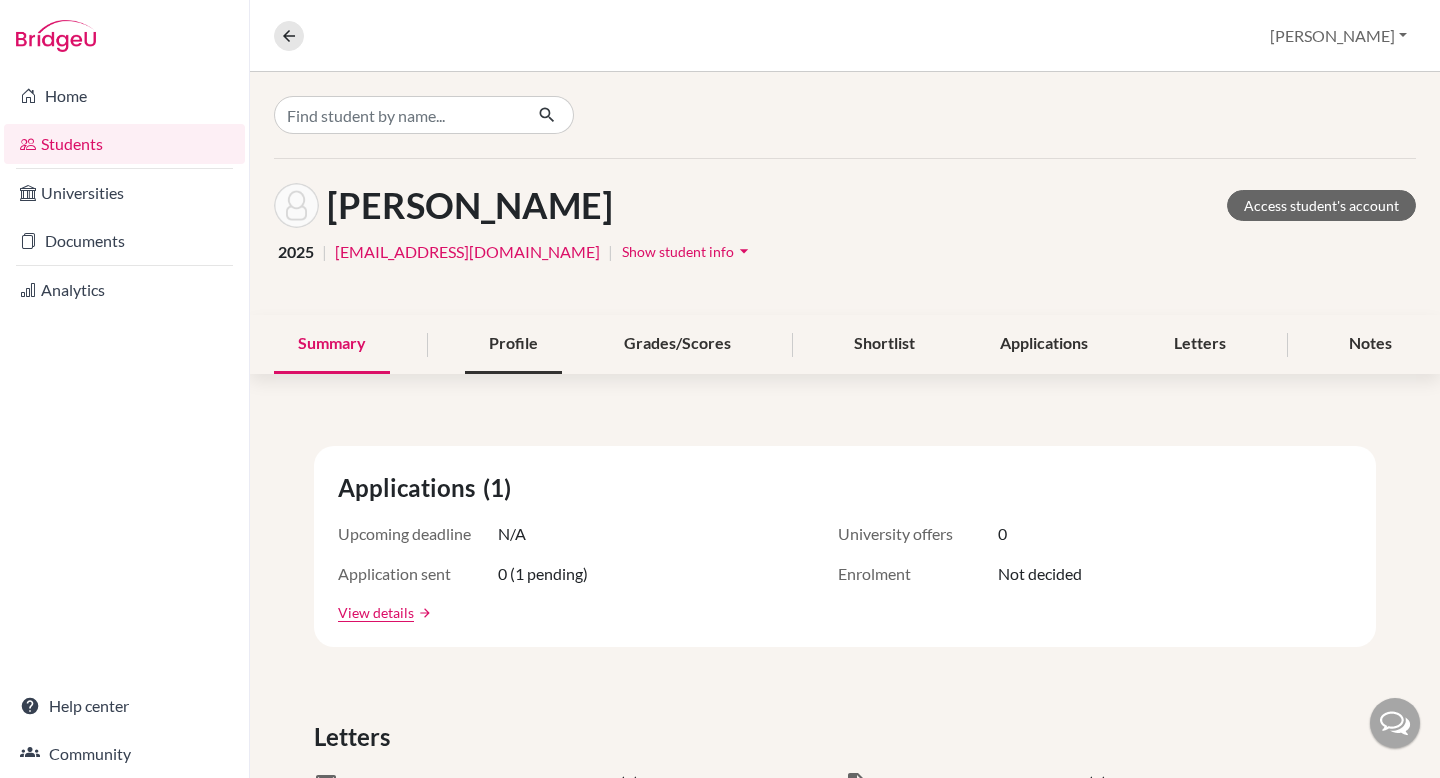 click on "Profile" at bounding box center (513, 344) 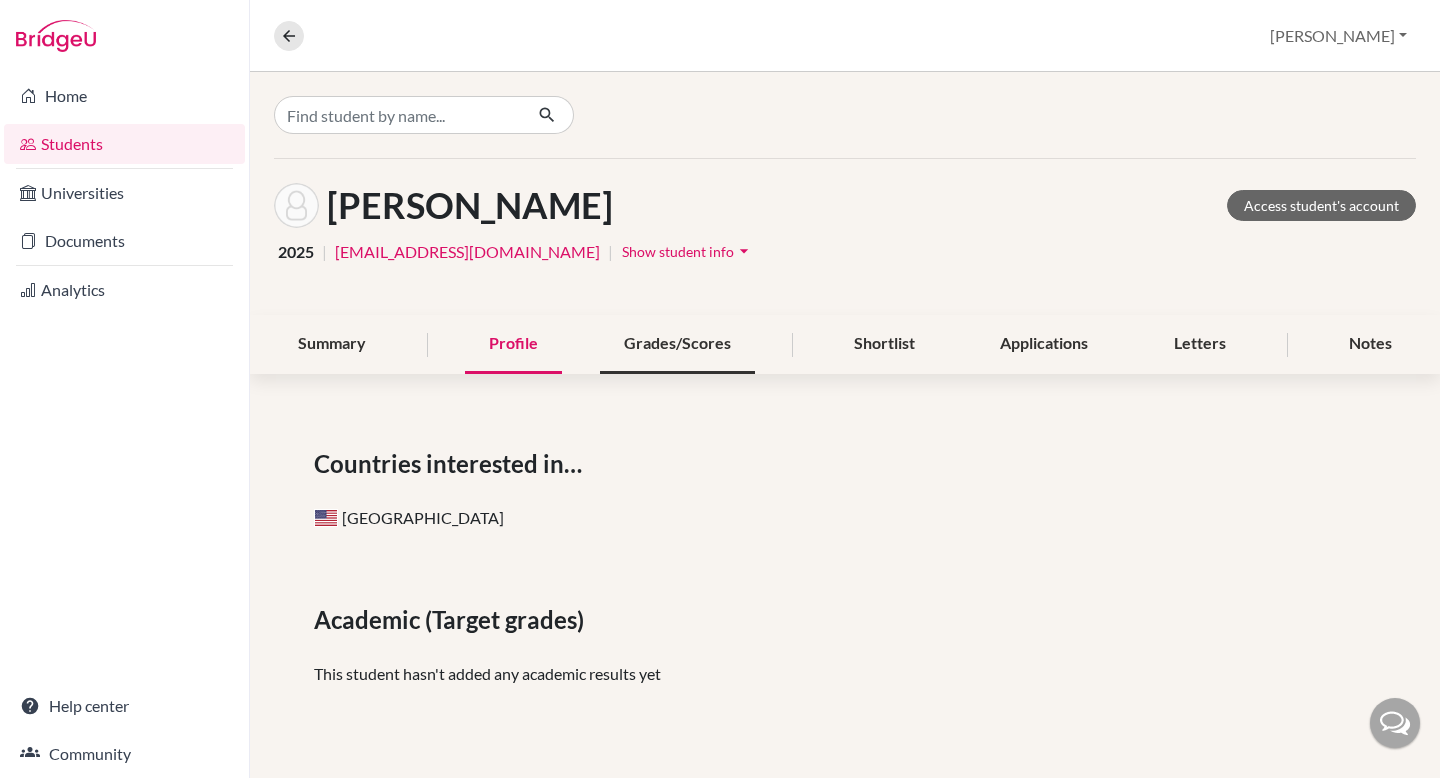 click on "Grades/Scores" at bounding box center (677, 344) 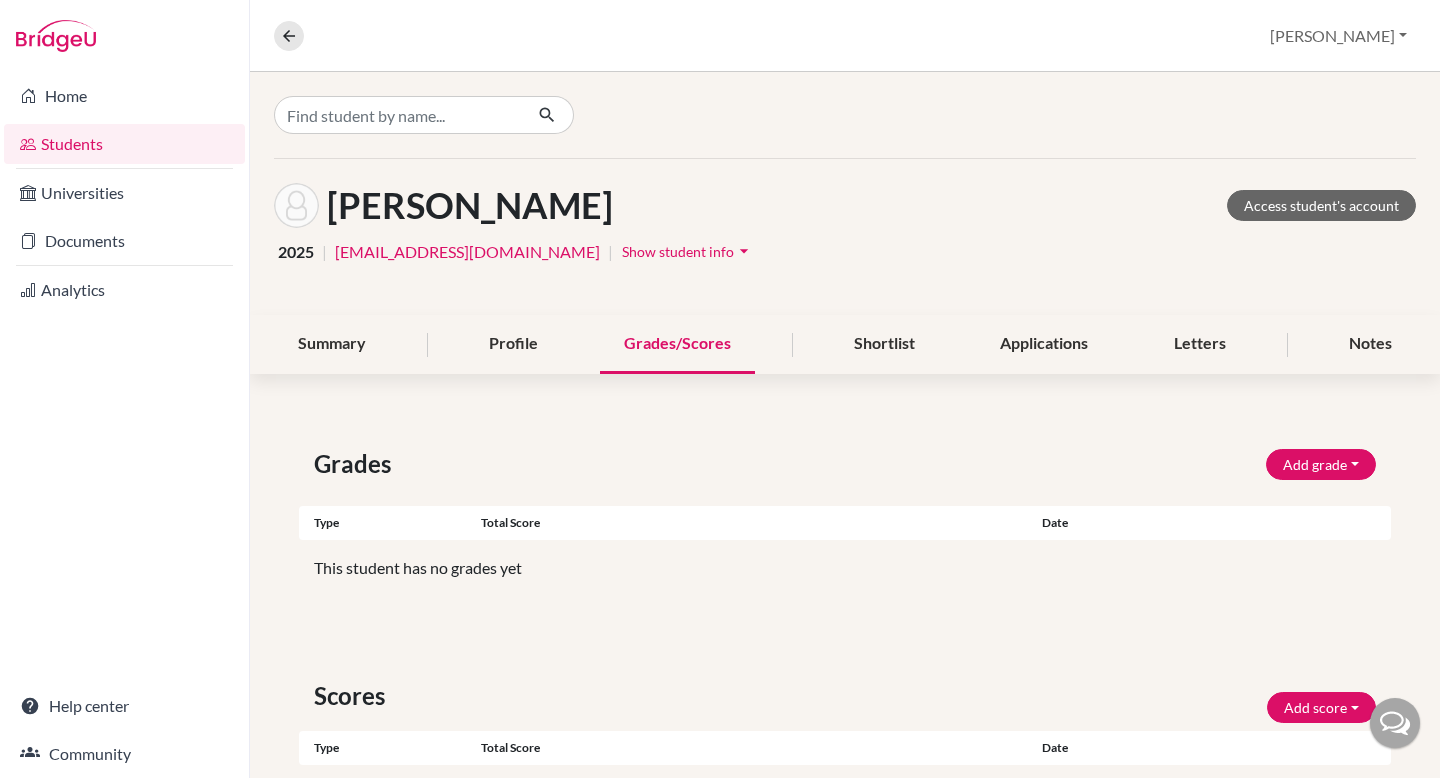scroll, scrollTop: 195, scrollLeft: 0, axis: vertical 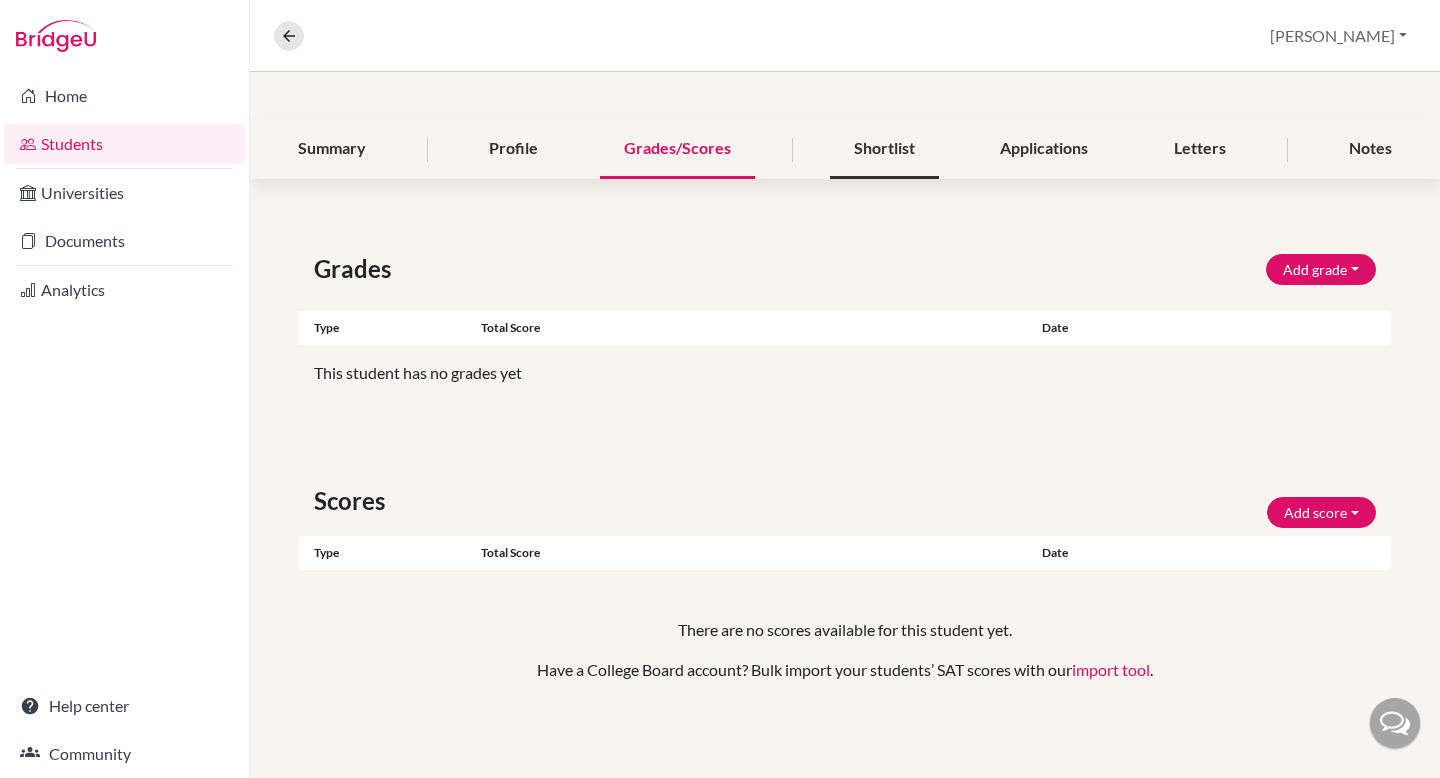 click on "Shortlist" at bounding box center [884, 149] 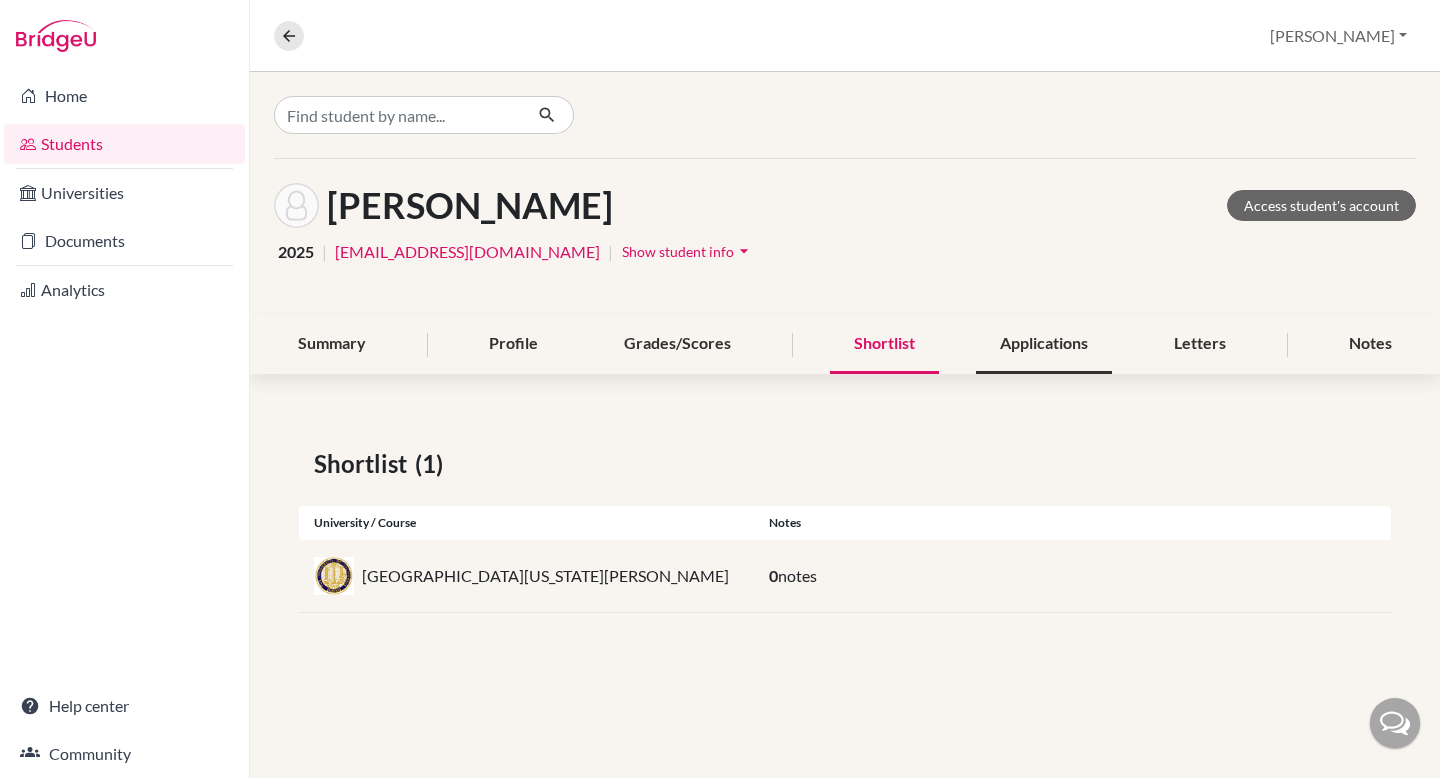 click on "Applications" at bounding box center (1044, 344) 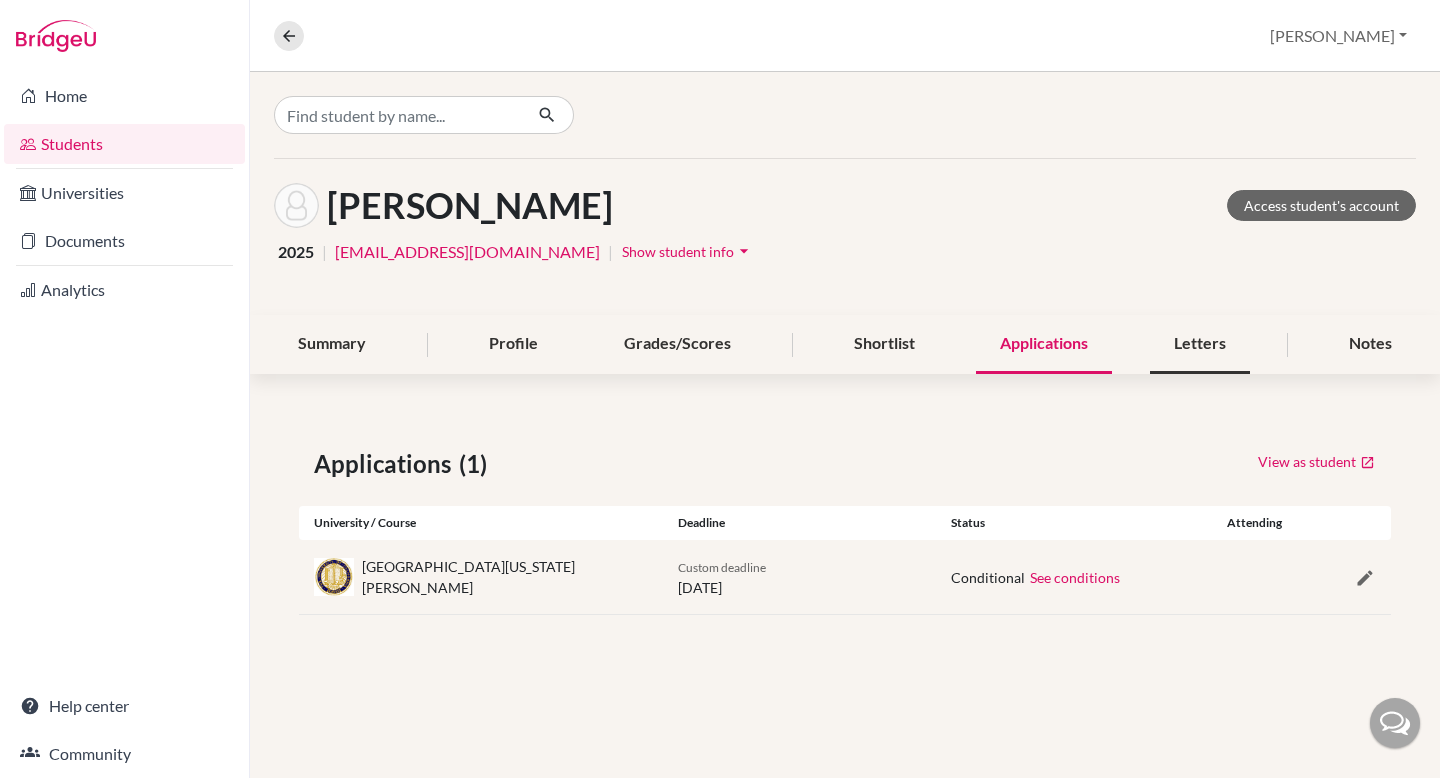 click on "Letters" at bounding box center (1200, 344) 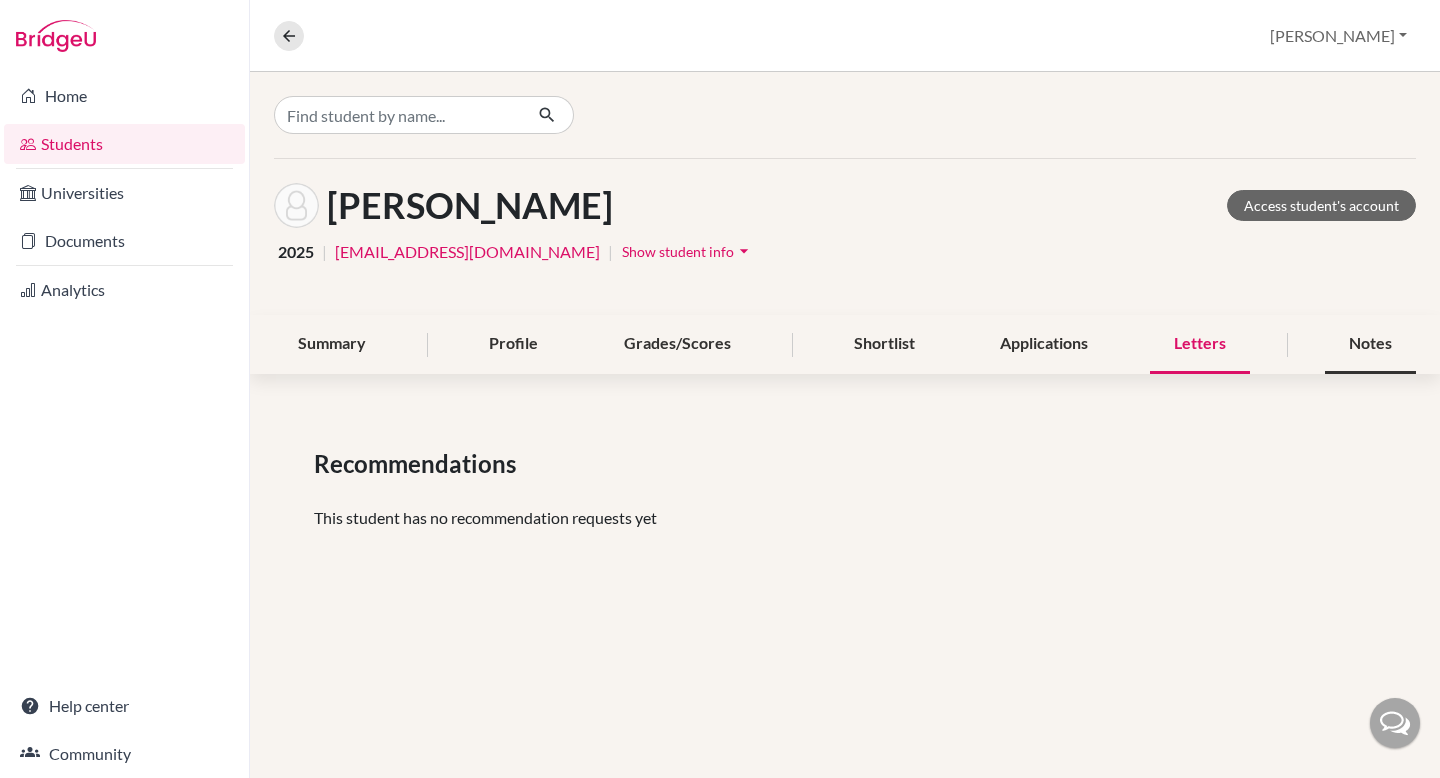 click on "Notes" at bounding box center (1370, 344) 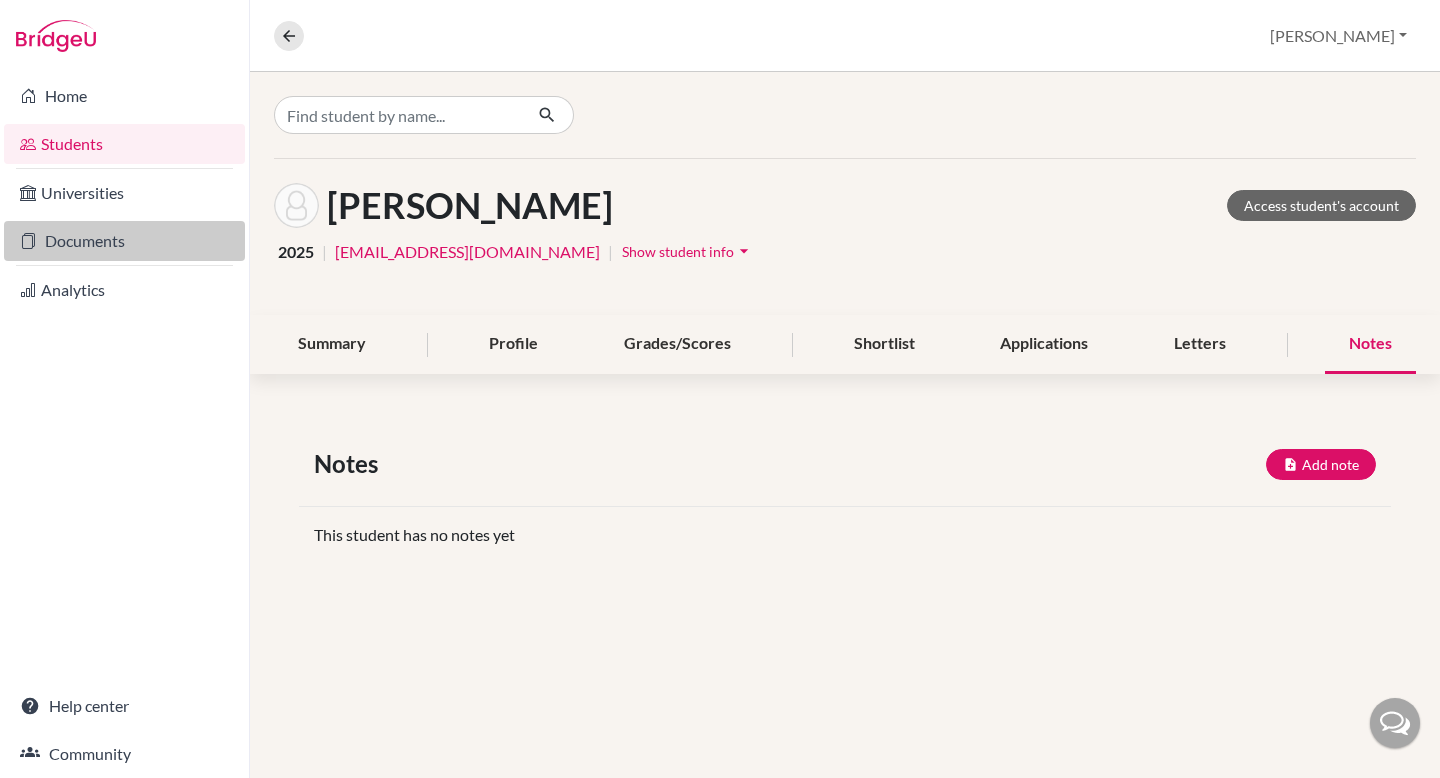 click on "Documents" at bounding box center (124, 241) 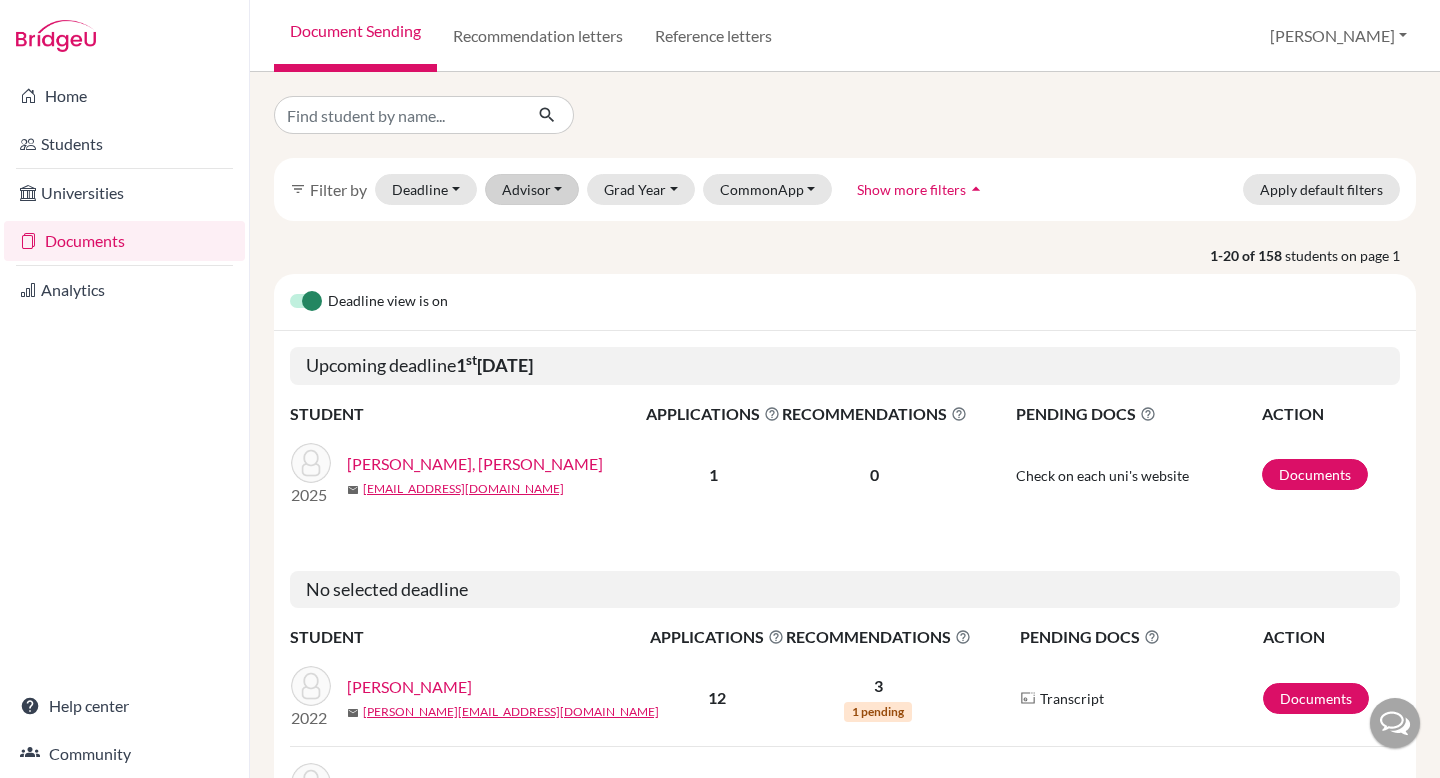 scroll, scrollTop: 0, scrollLeft: 0, axis: both 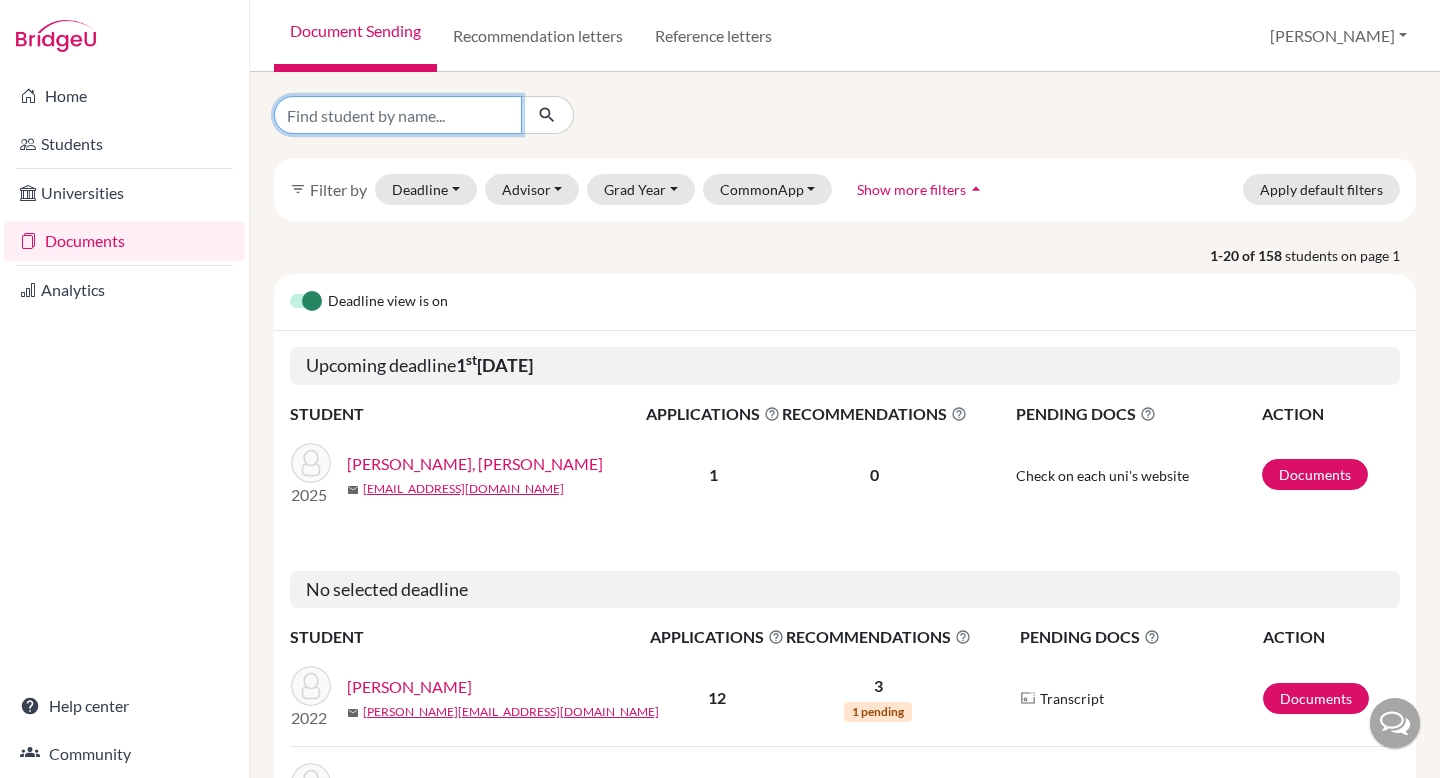click at bounding box center (398, 115) 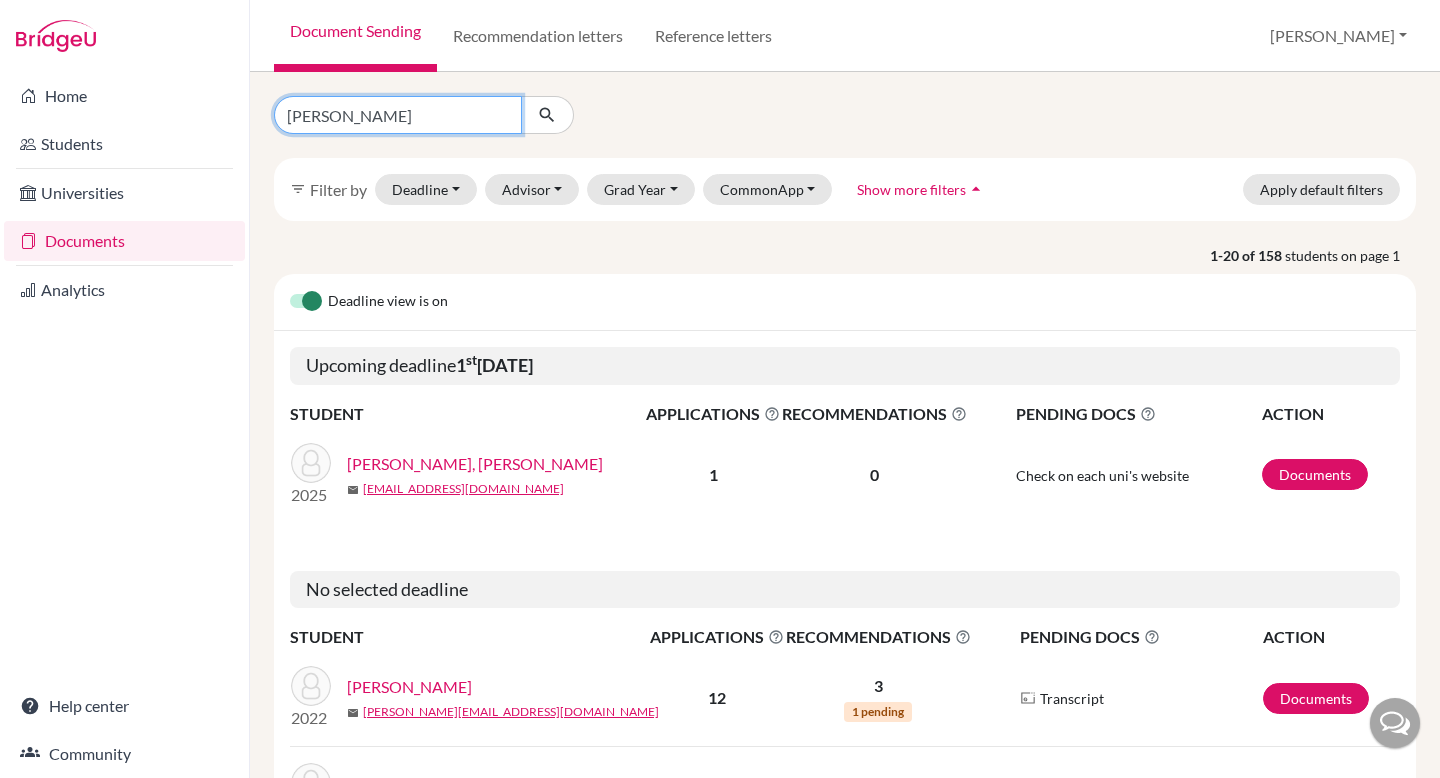 type on "MATTHEW" 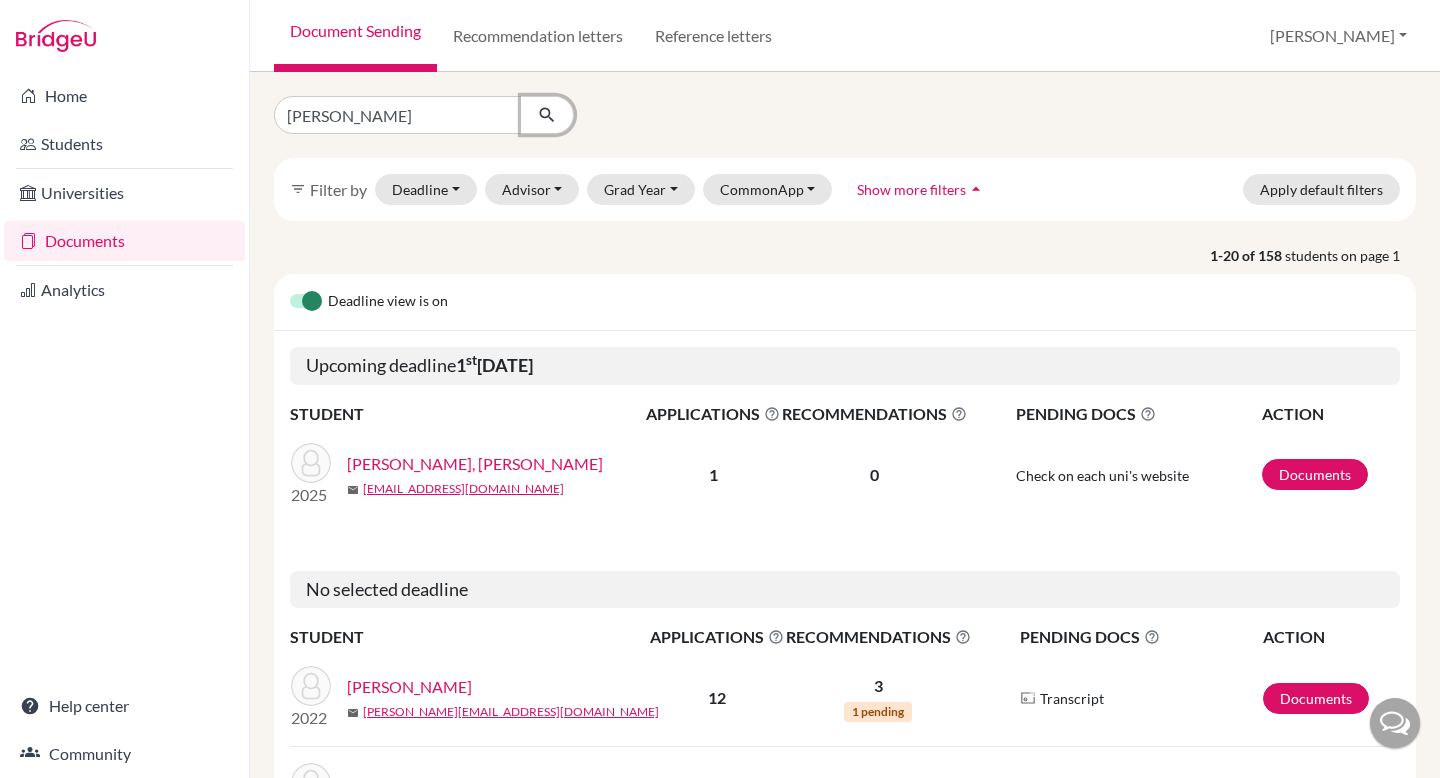 click at bounding box center [547, 115] 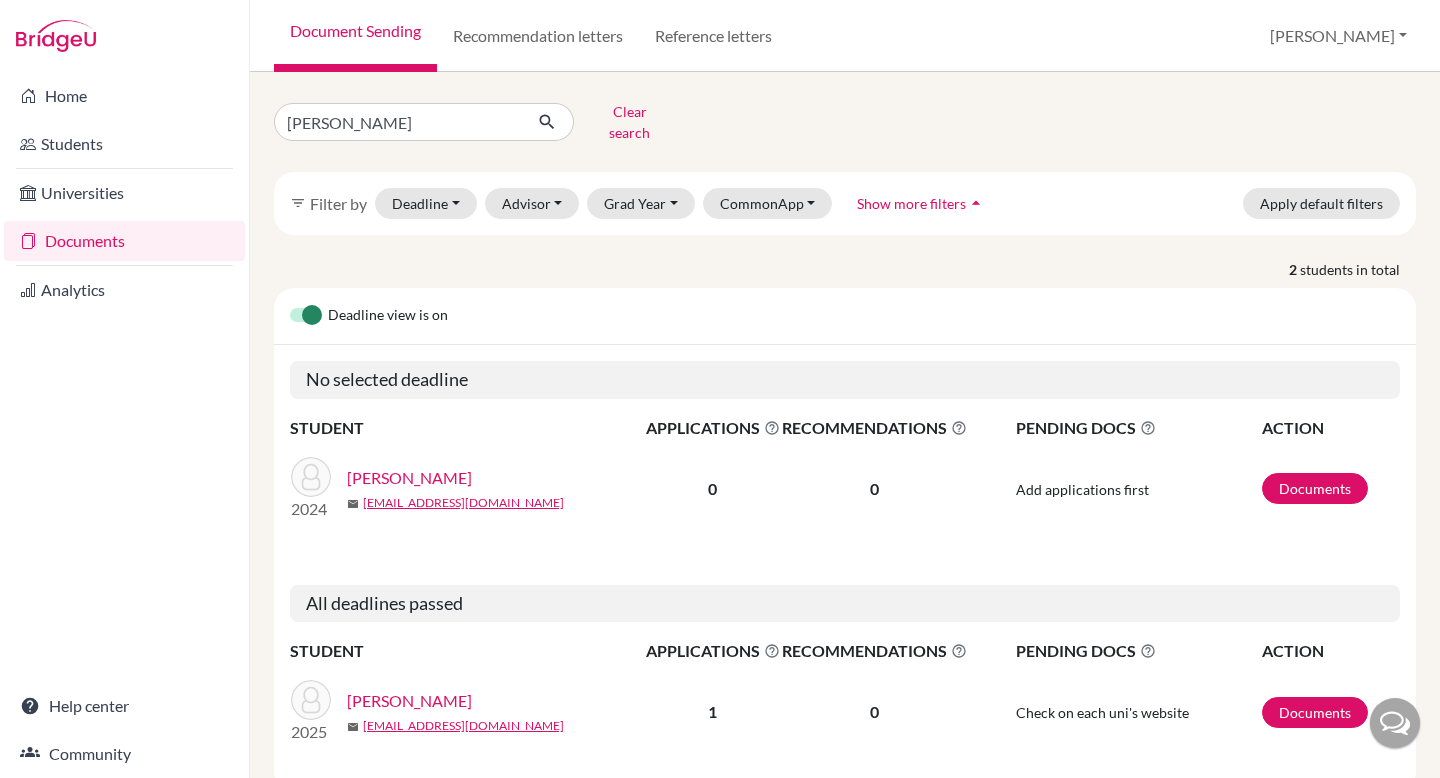 scroll, scrollTop: 48, scrollLeft: 0, axis: vertical 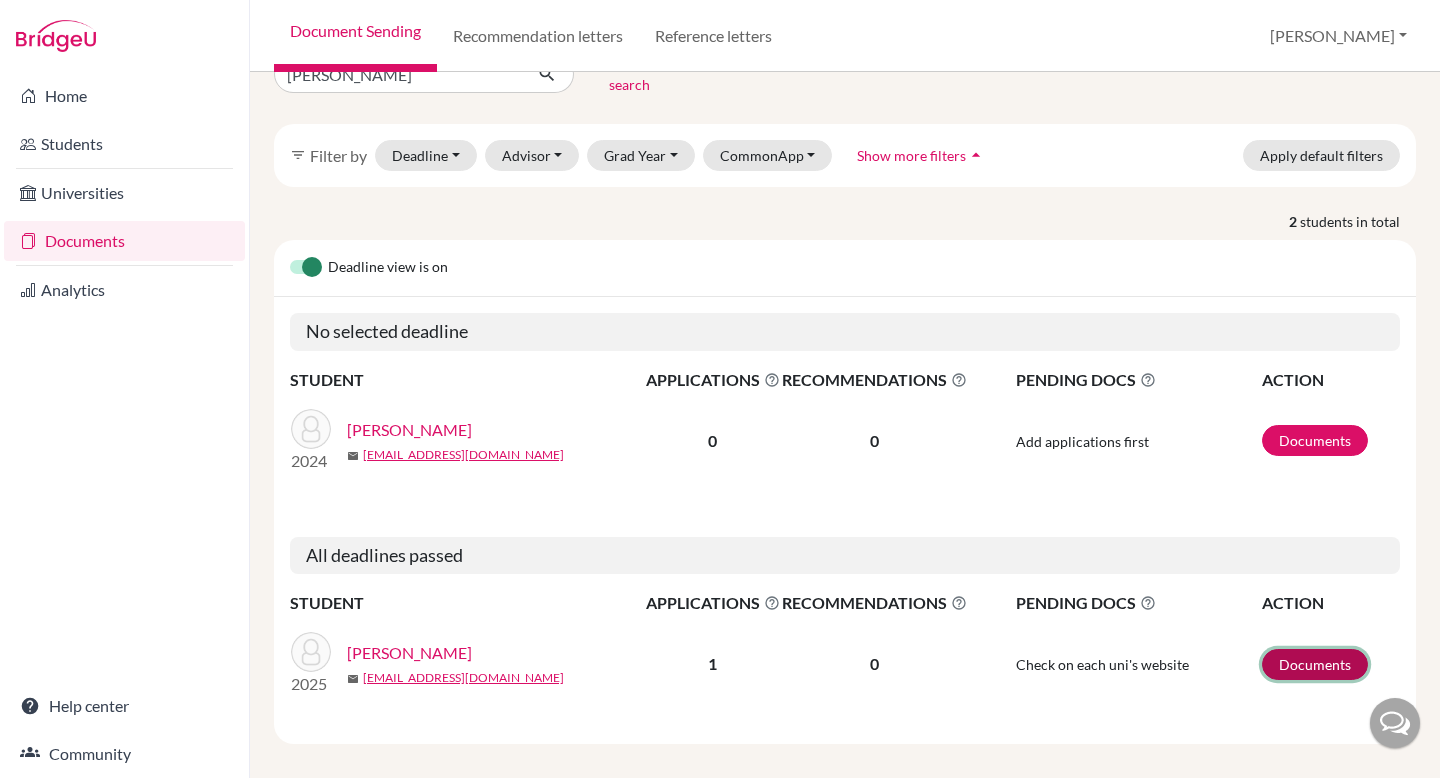 click on "Documents" at bounding box center (1315, 664) 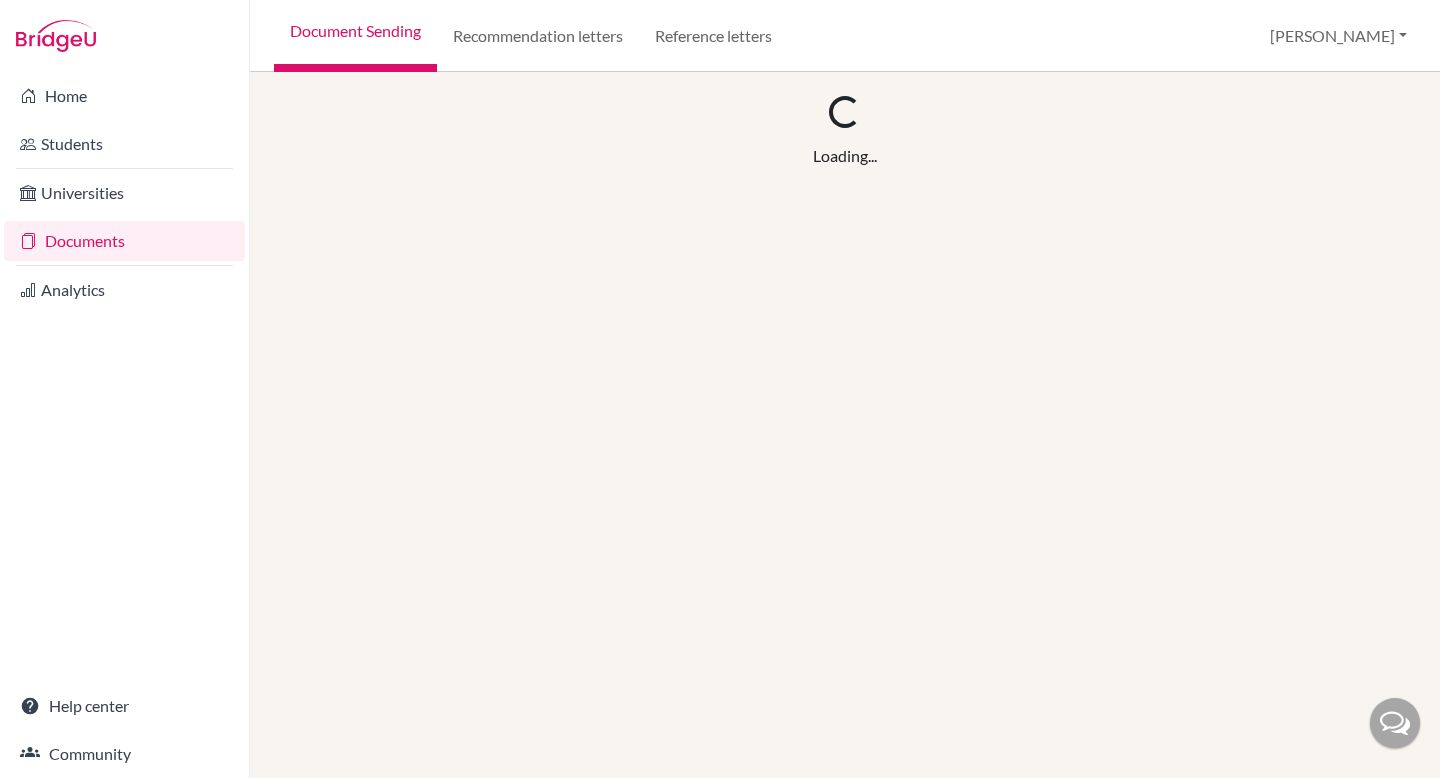 scroll, scrollTop: 0, scrollLeft: 0, axis: both 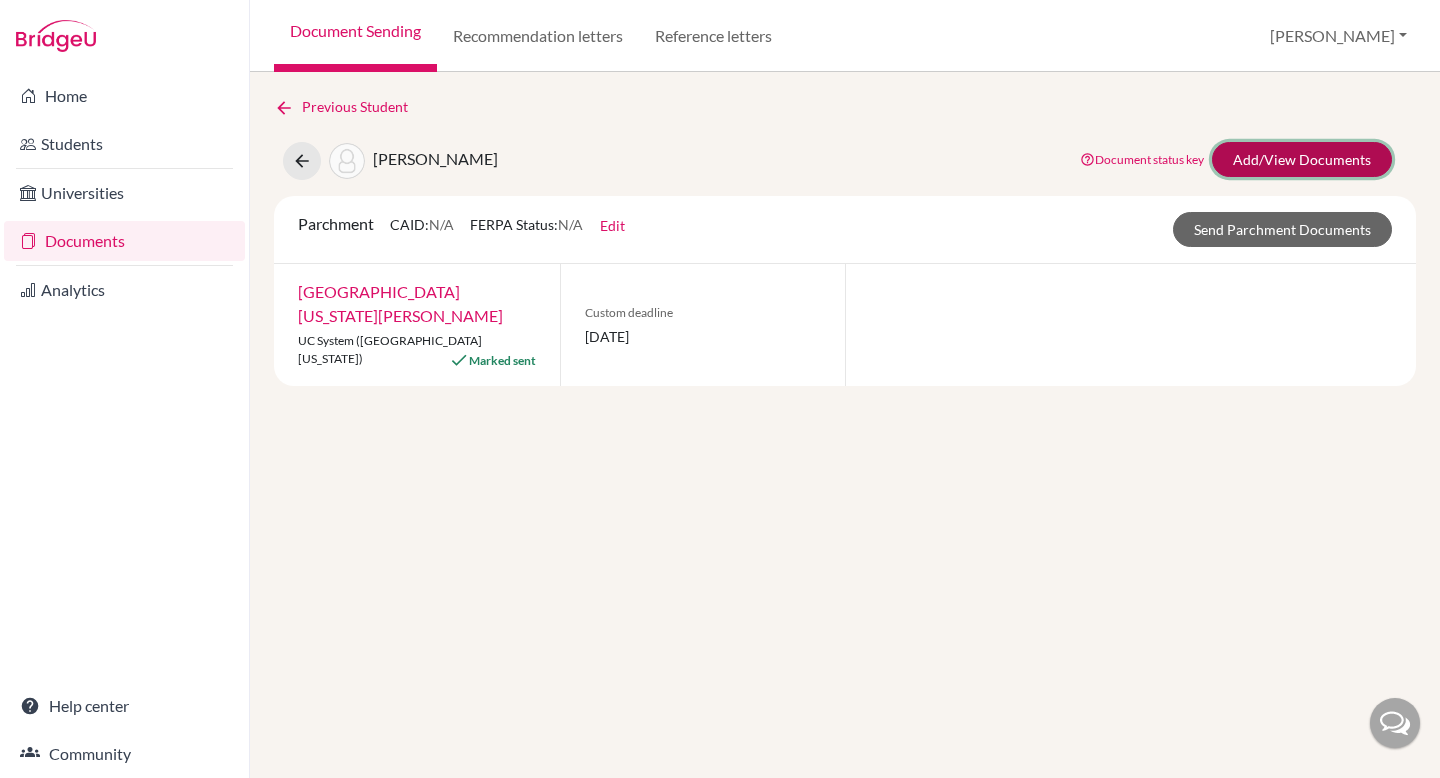 click on "Add/View Documents" at bounding box center [1302, 159] 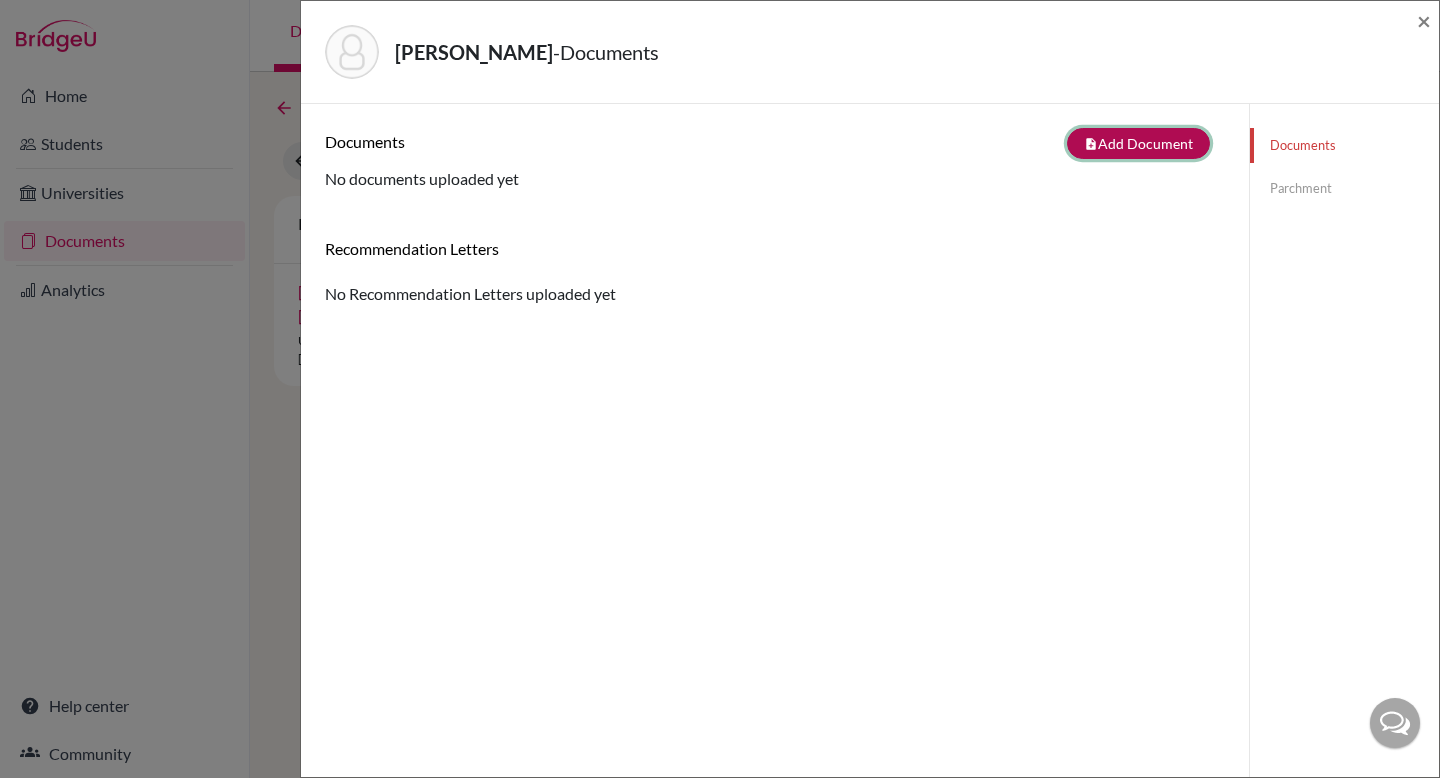 click on "note_add  Add Document" at bounding box center (1138, 143) 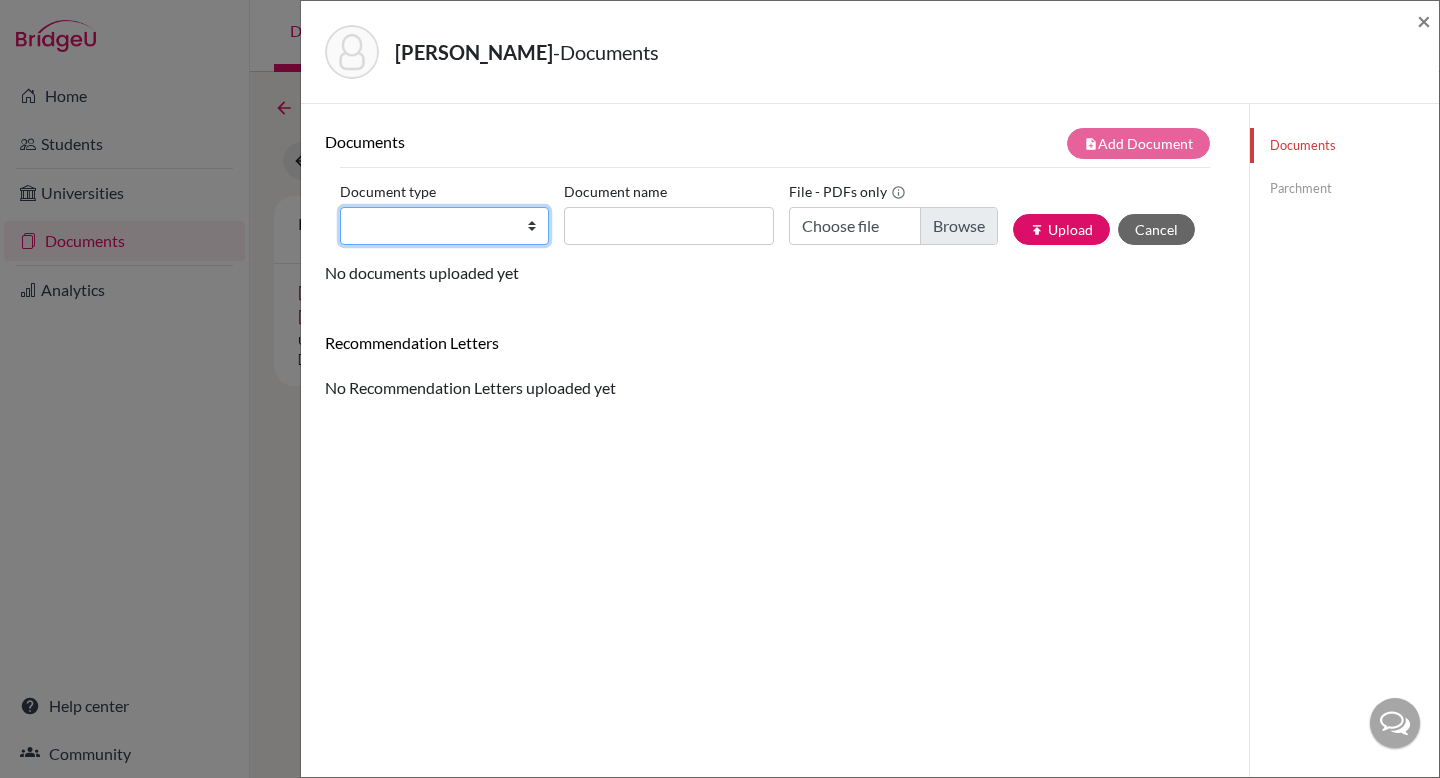 click on "Change explanation for Common App reports Counselor recommendation Fee waiver International official results School profile School report Teacher recommendation Transcript Transcript Courses Other" at bounding box center [444, 226] 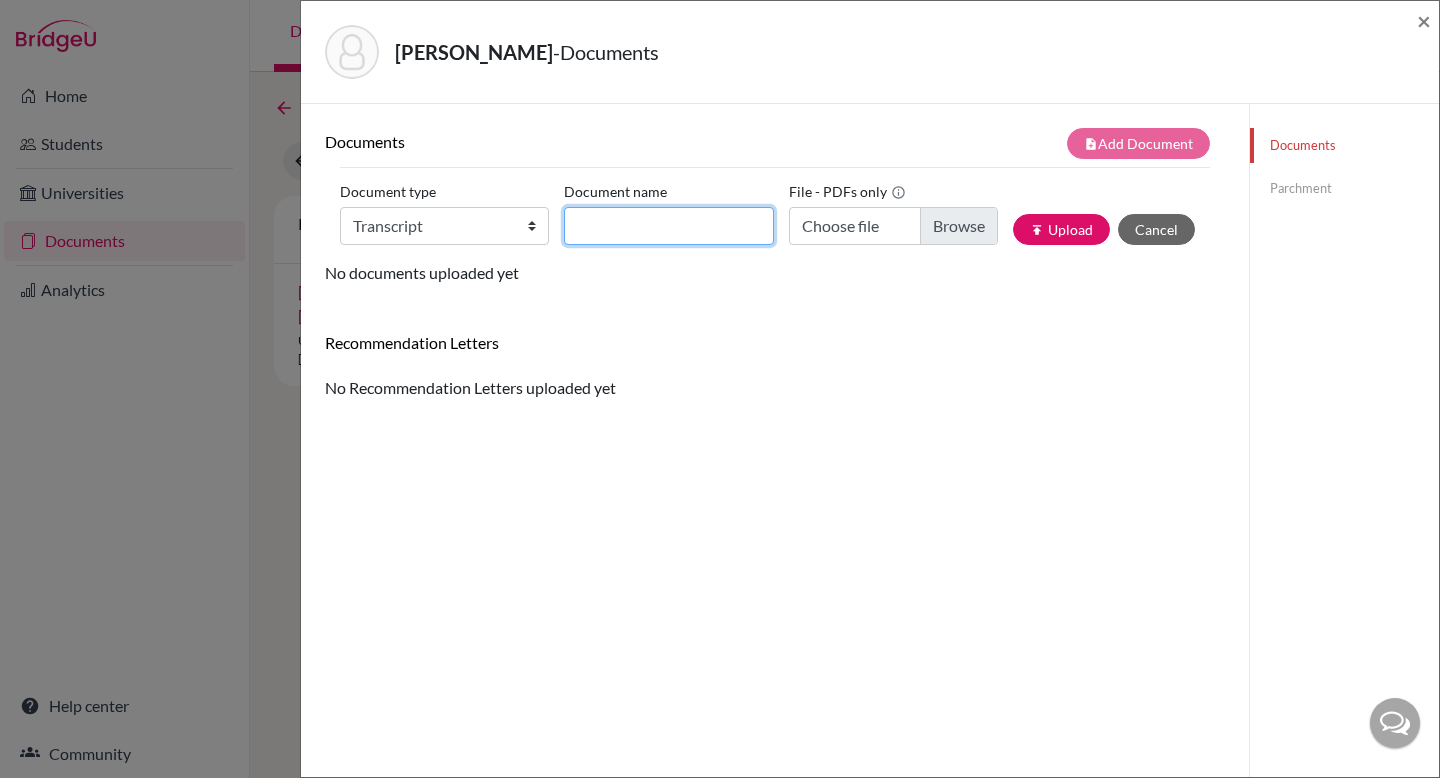click on "Document name" 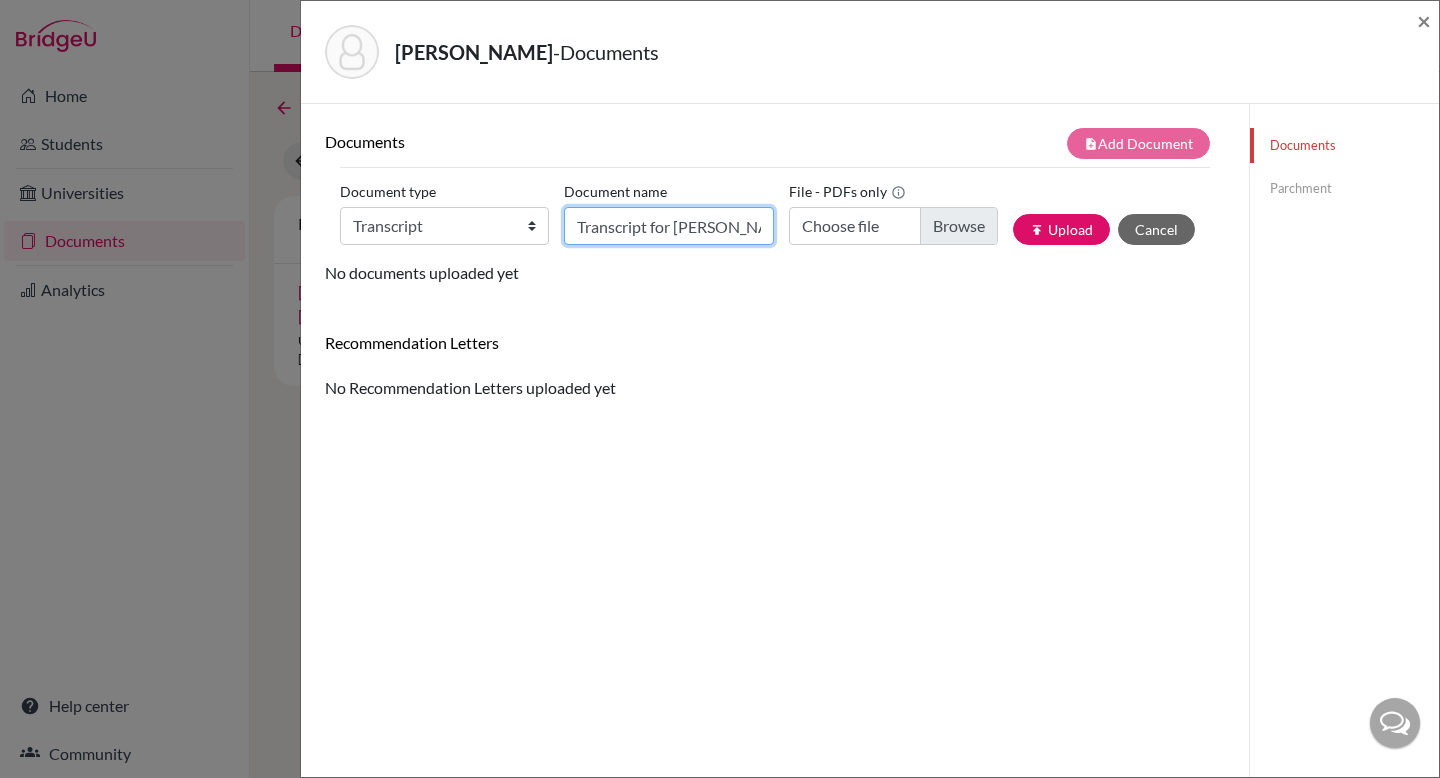 type on "Transcript for Matthew" 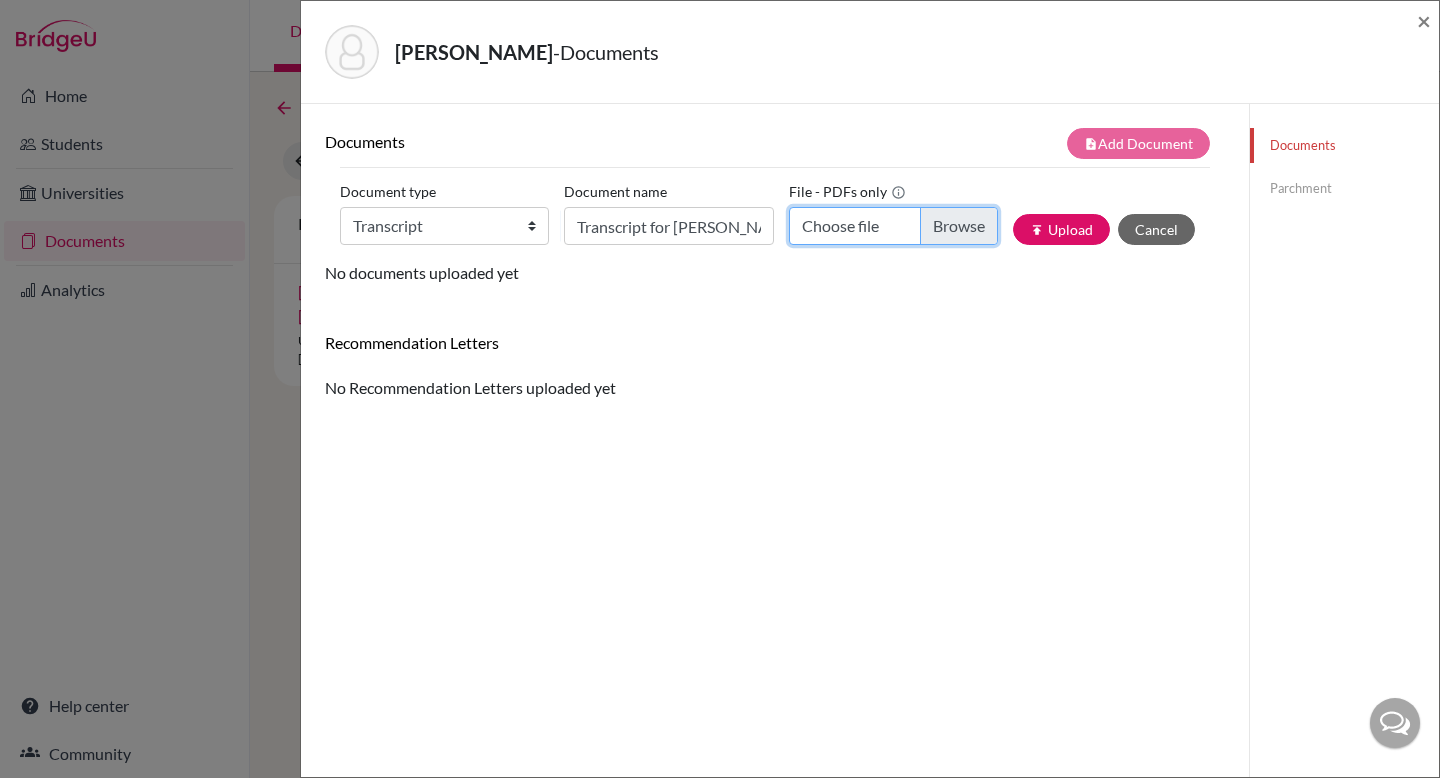 click on "Choose file" at bounding box center [893, 226] 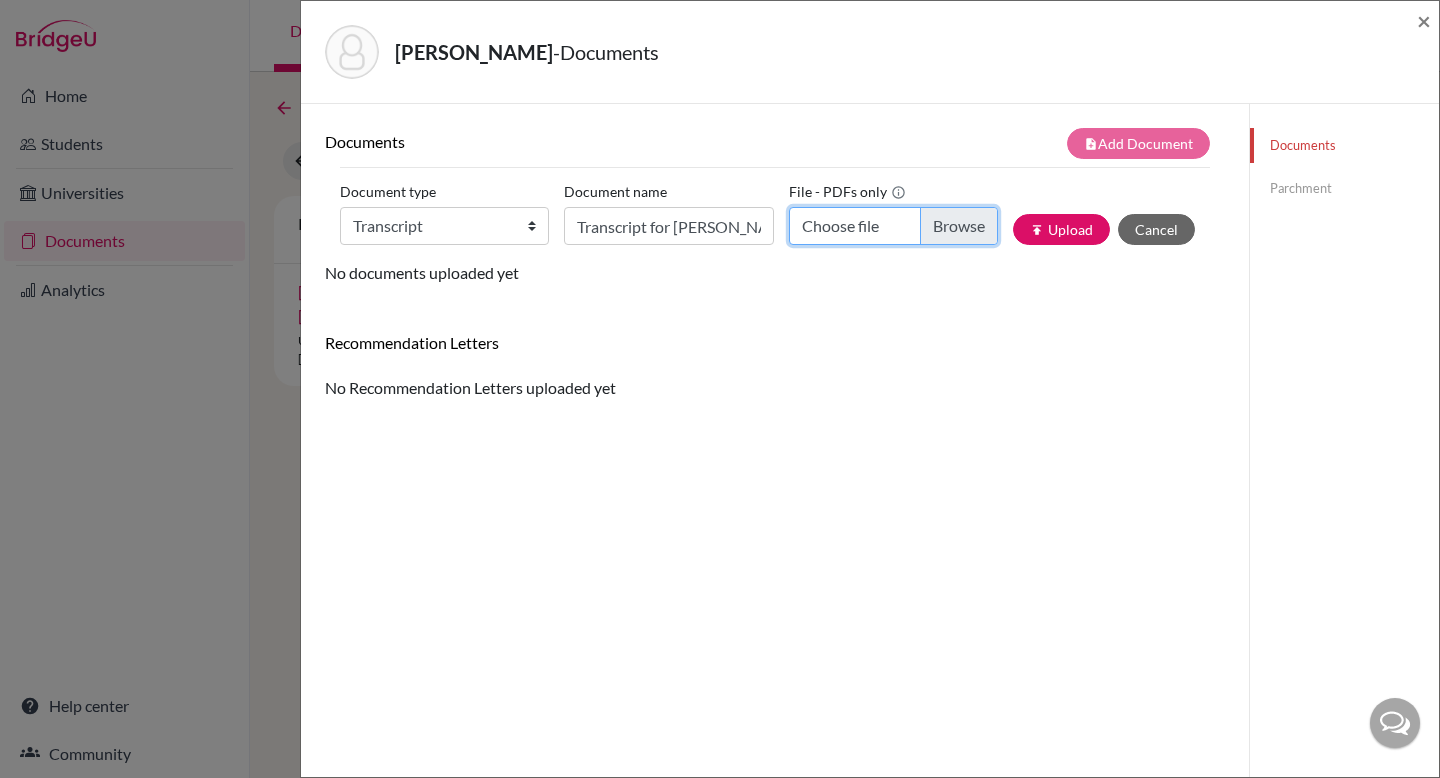 type on "C:\fakepath\GPA Midyear Matthew Rei Effendy (1).pdf" 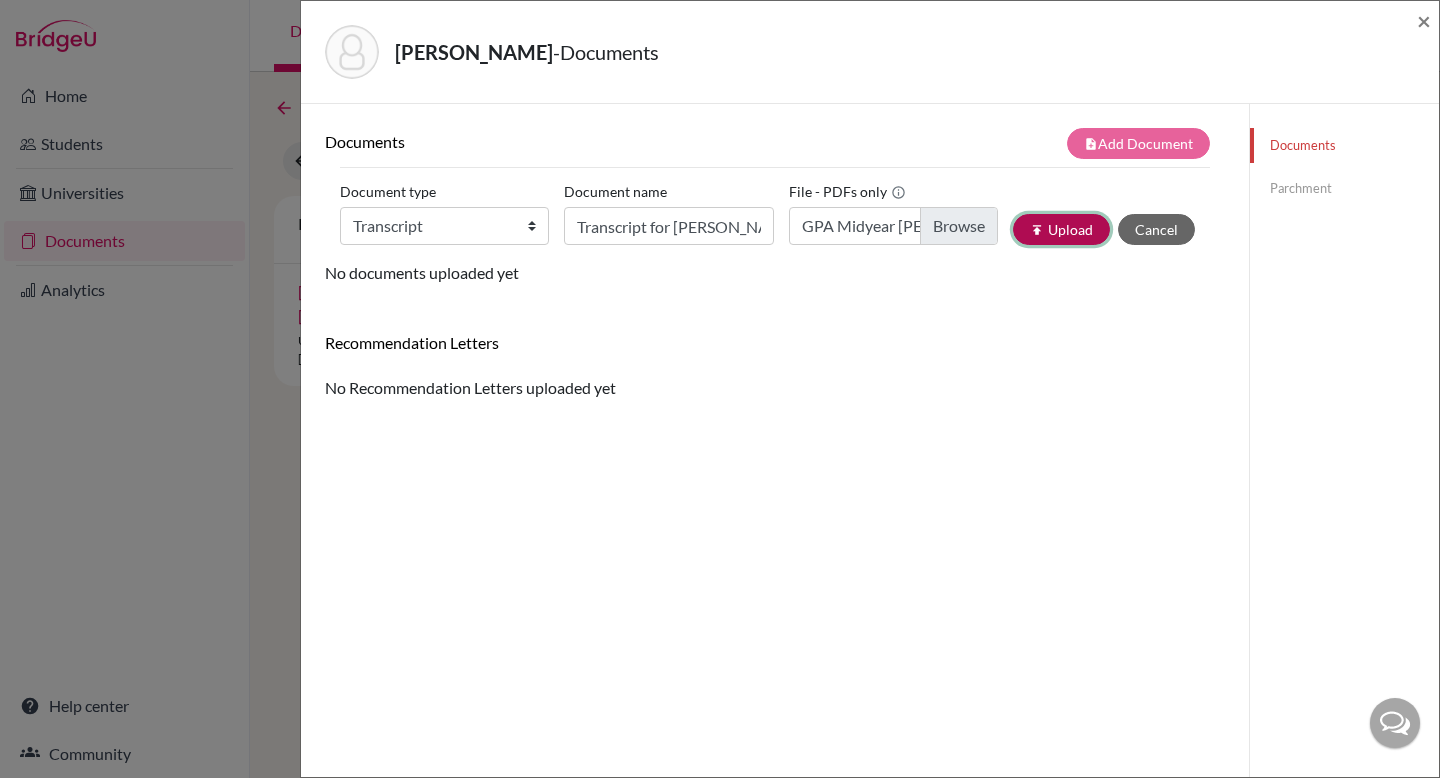 click on "publish  Upload" at bounding box center (1061, 229) 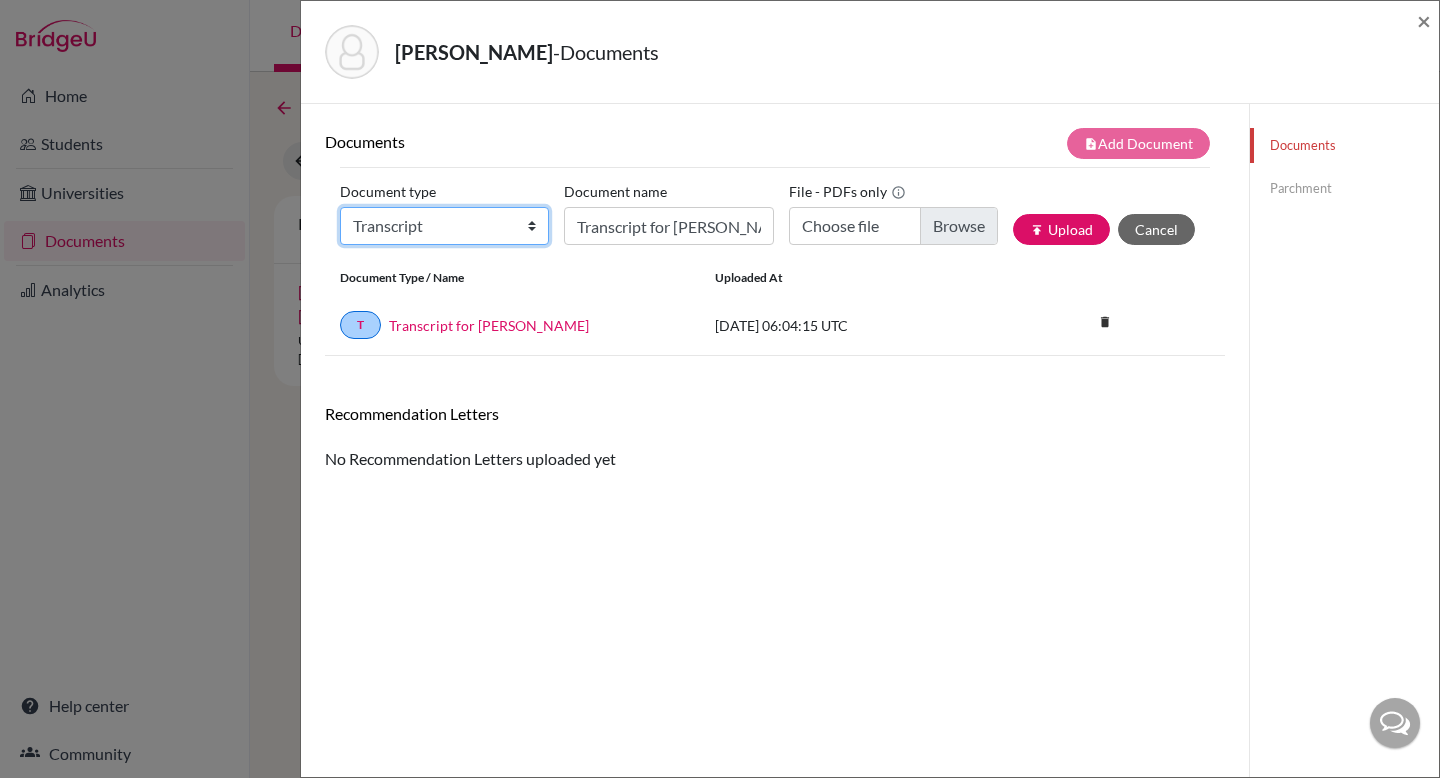 click on "Change explanation for Common App reports Counselor recommendation Fee waiver International official results School profile School report Teacher recommendation Transcript Transcript Courses Other" at bounding box center (444, 226) 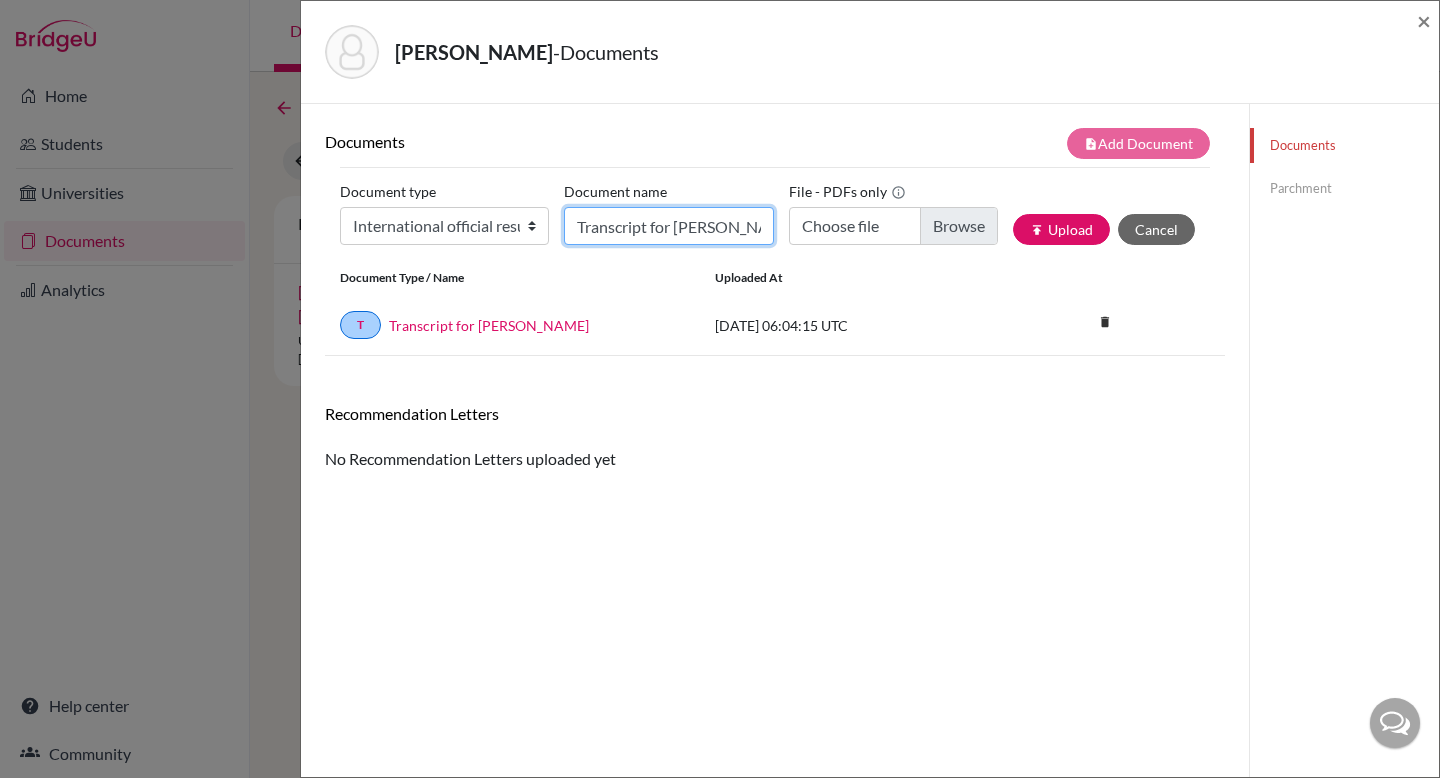 click on "Transcript for Matthew" 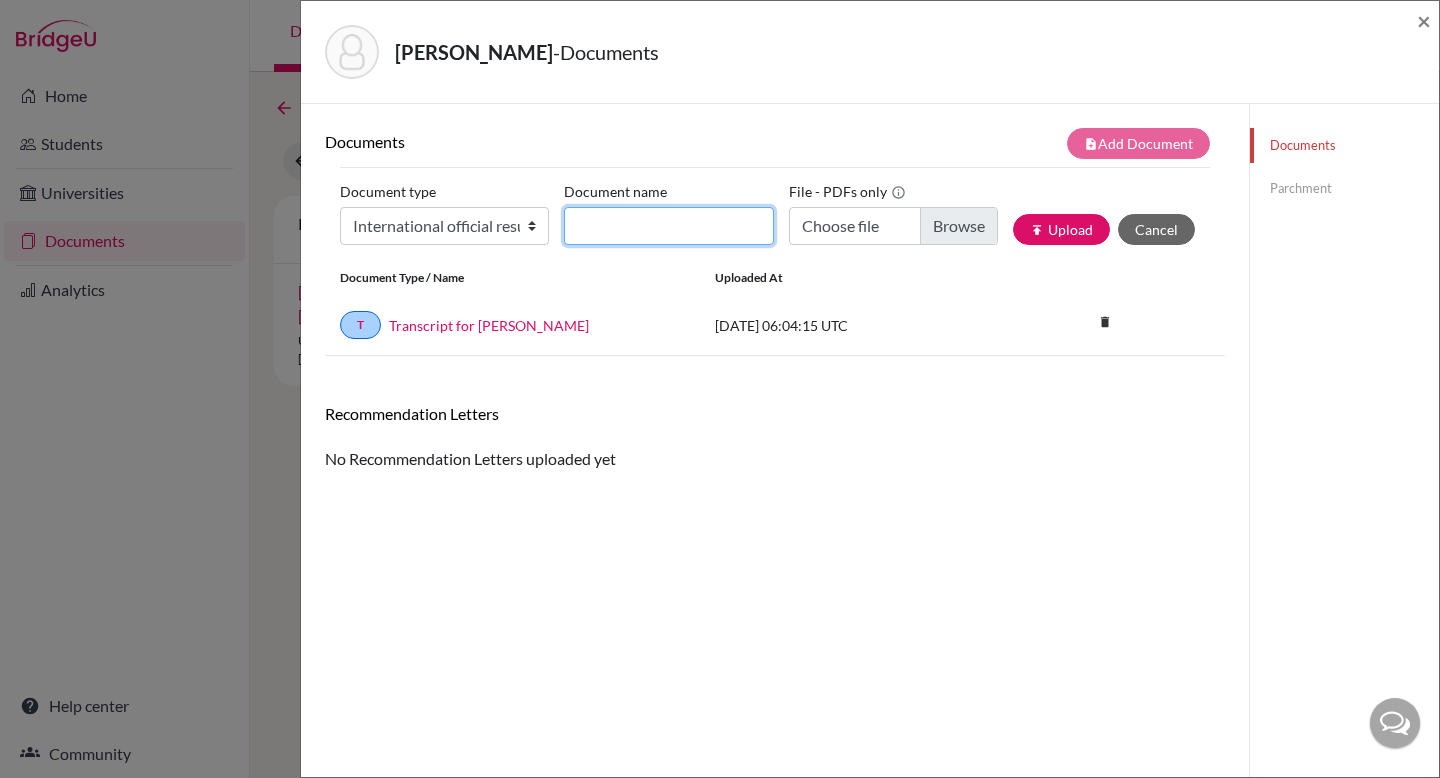 type on "IGCSE and AS Level" 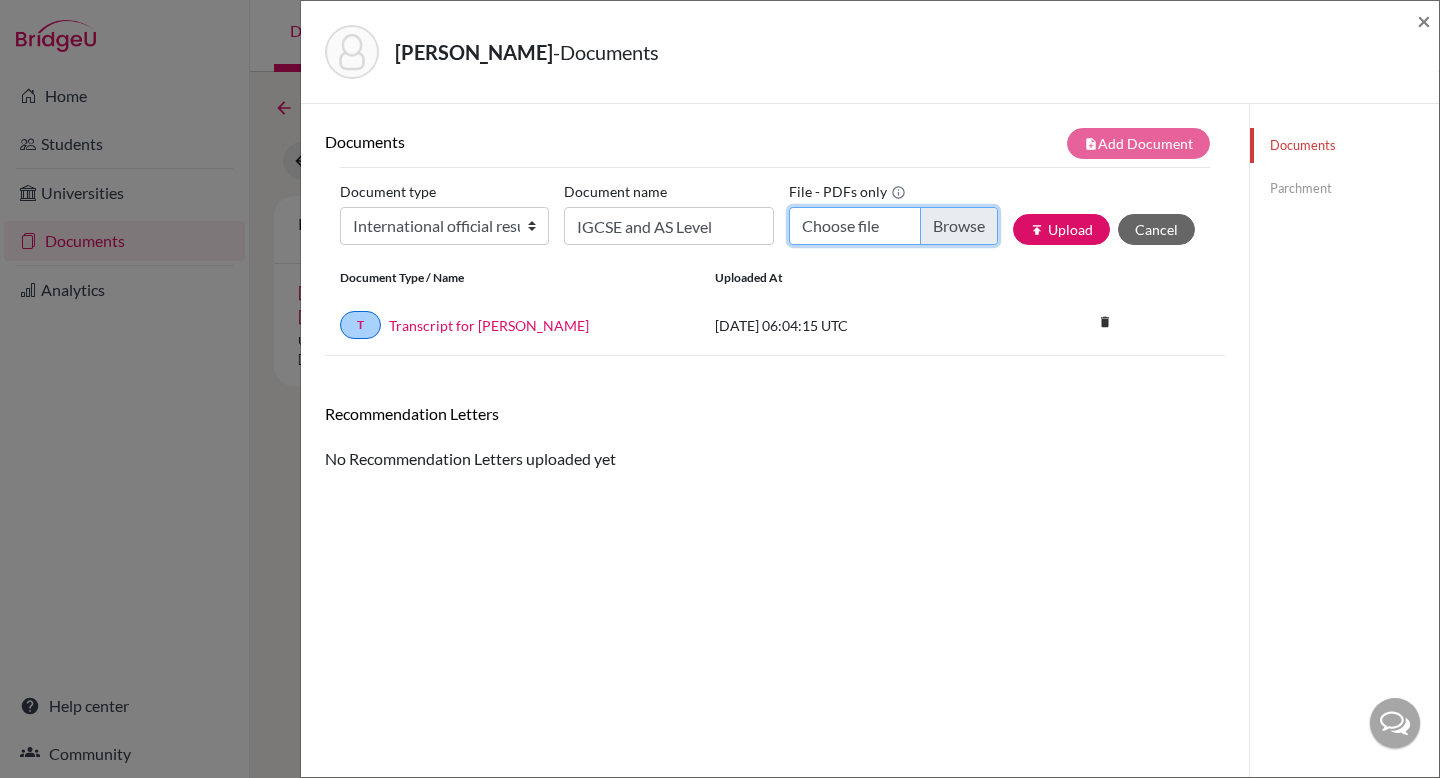 click on "Choose file" at bounding box center [893, 226] 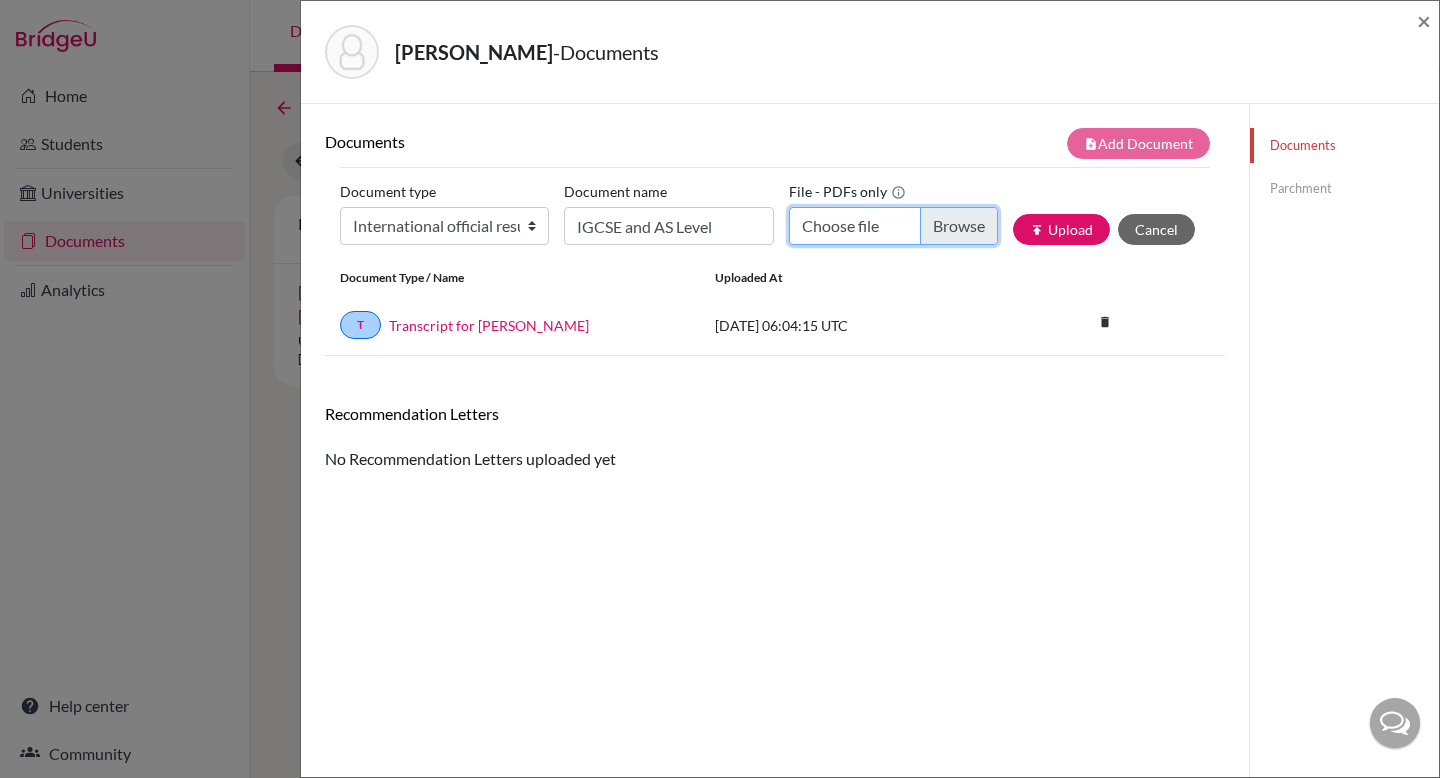 type on "C:\fakepath\IGCSE AND AS RESULT MATTHEW.pdf" 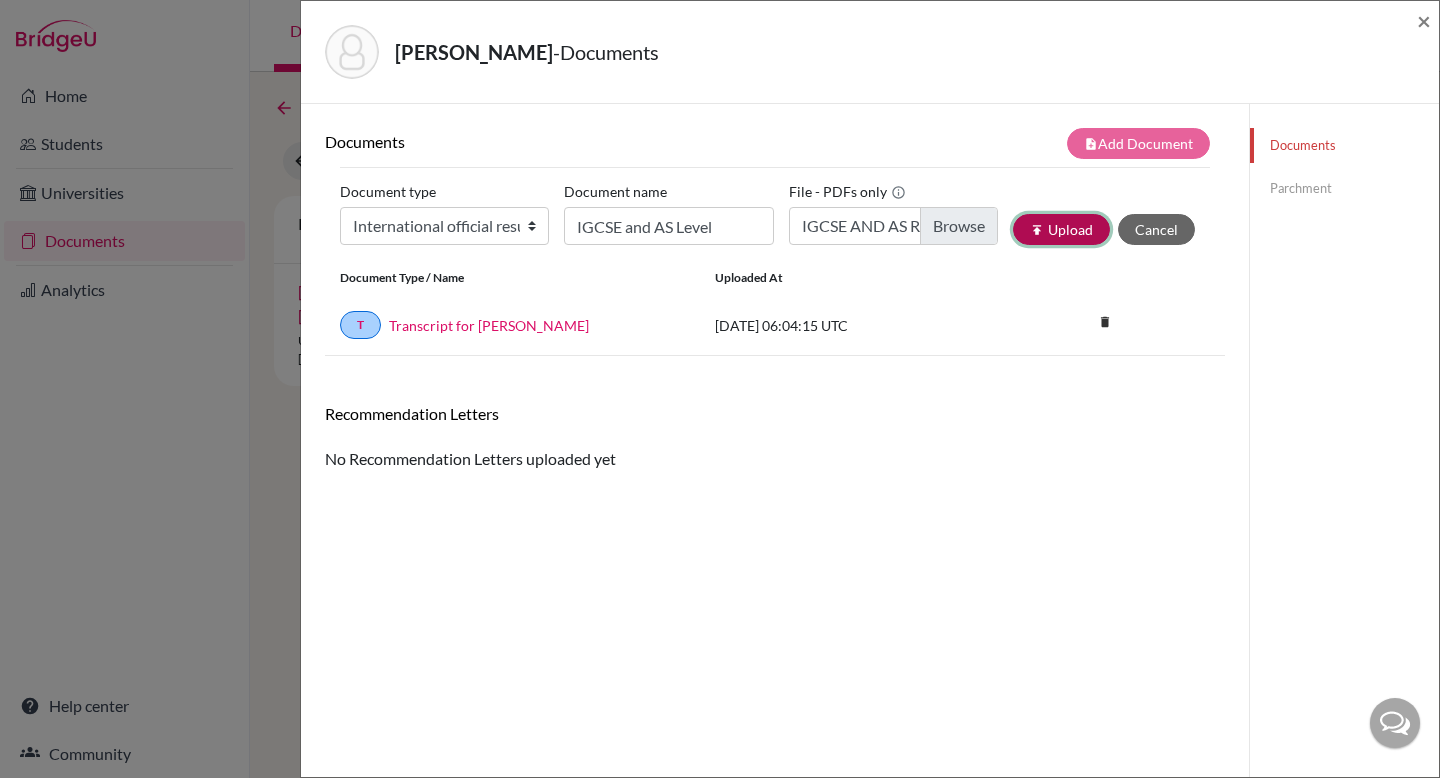 click on "publish  Upload" at bounding box center (1061, 229) 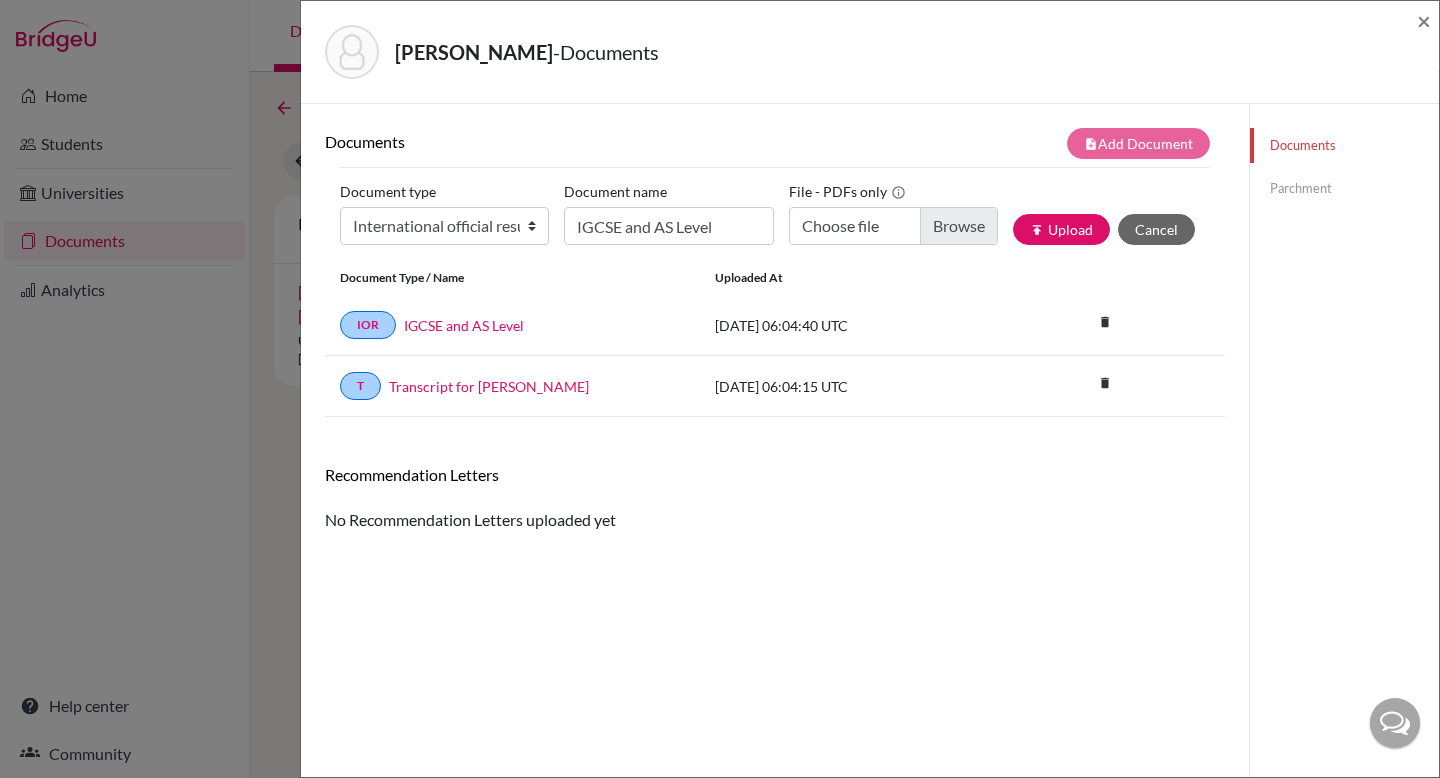 click on "Parchment" 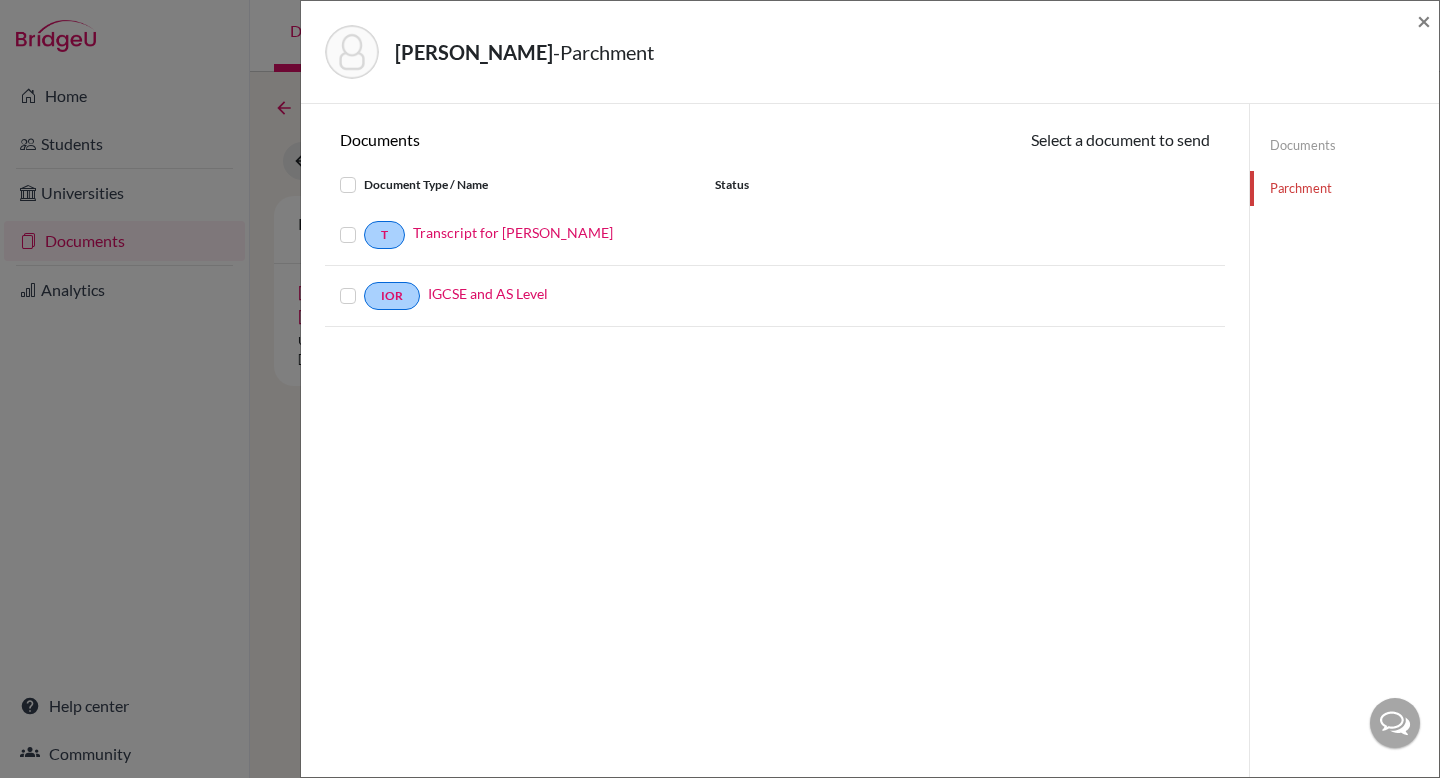 click at bounding box center (364, 223) 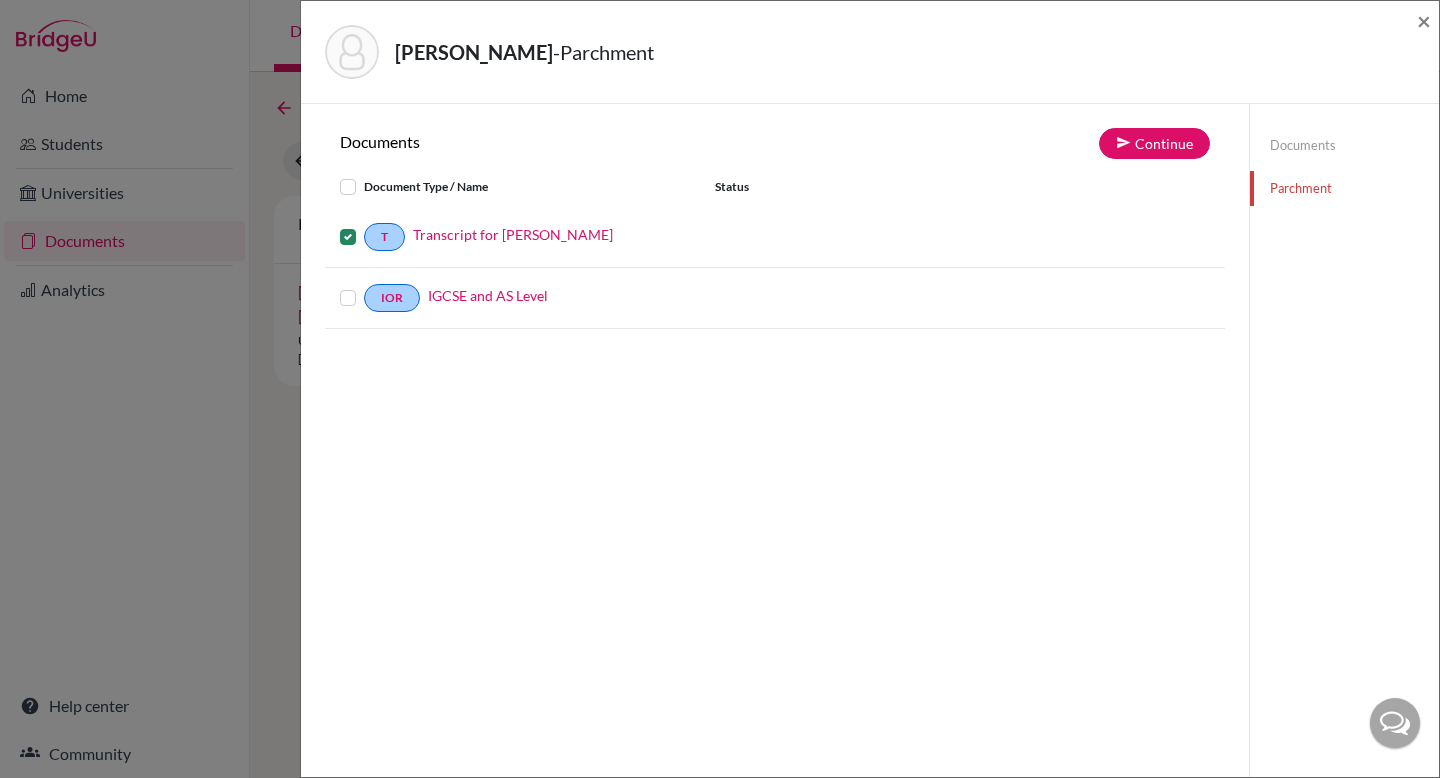 click at bounding box center [364, 286] 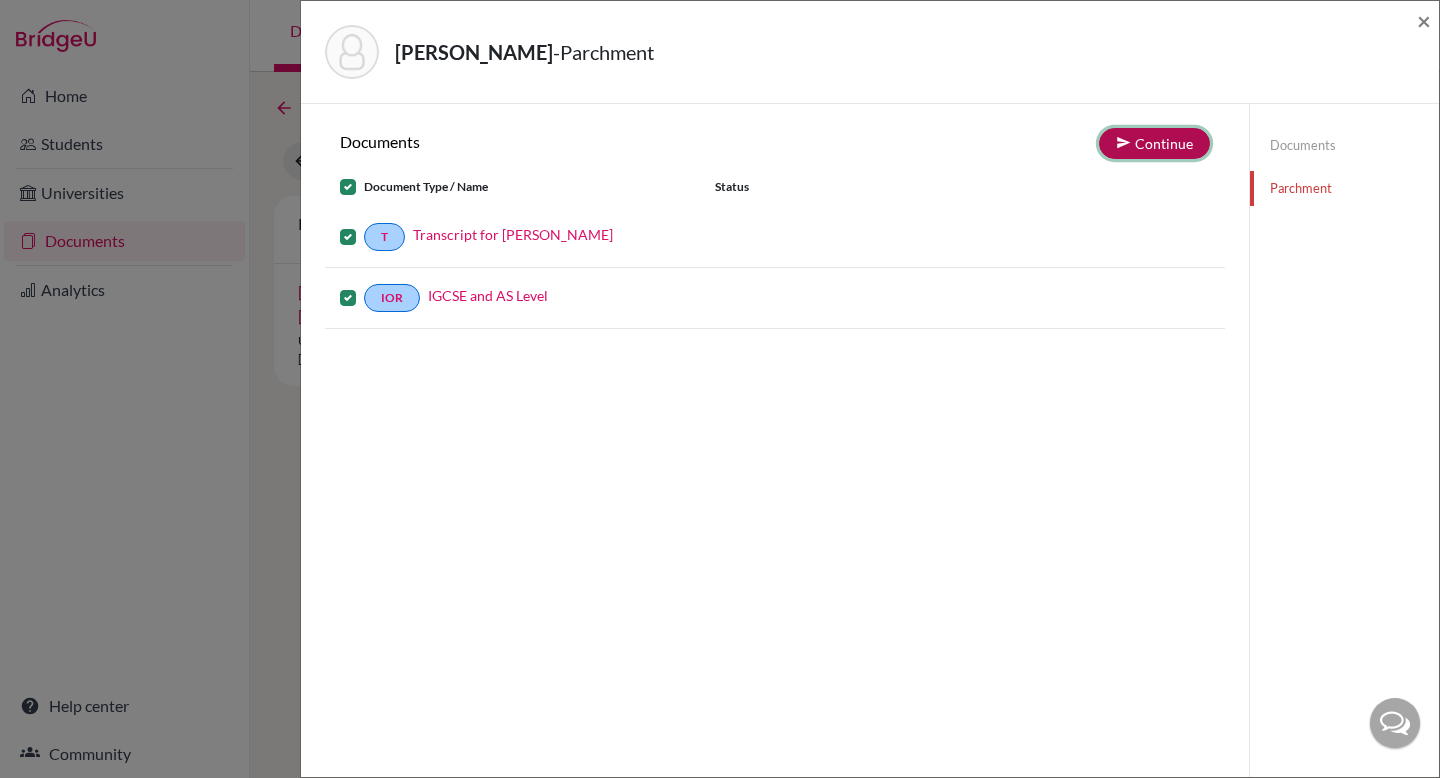 click on "Continue" at bounding box center [1154, 143] 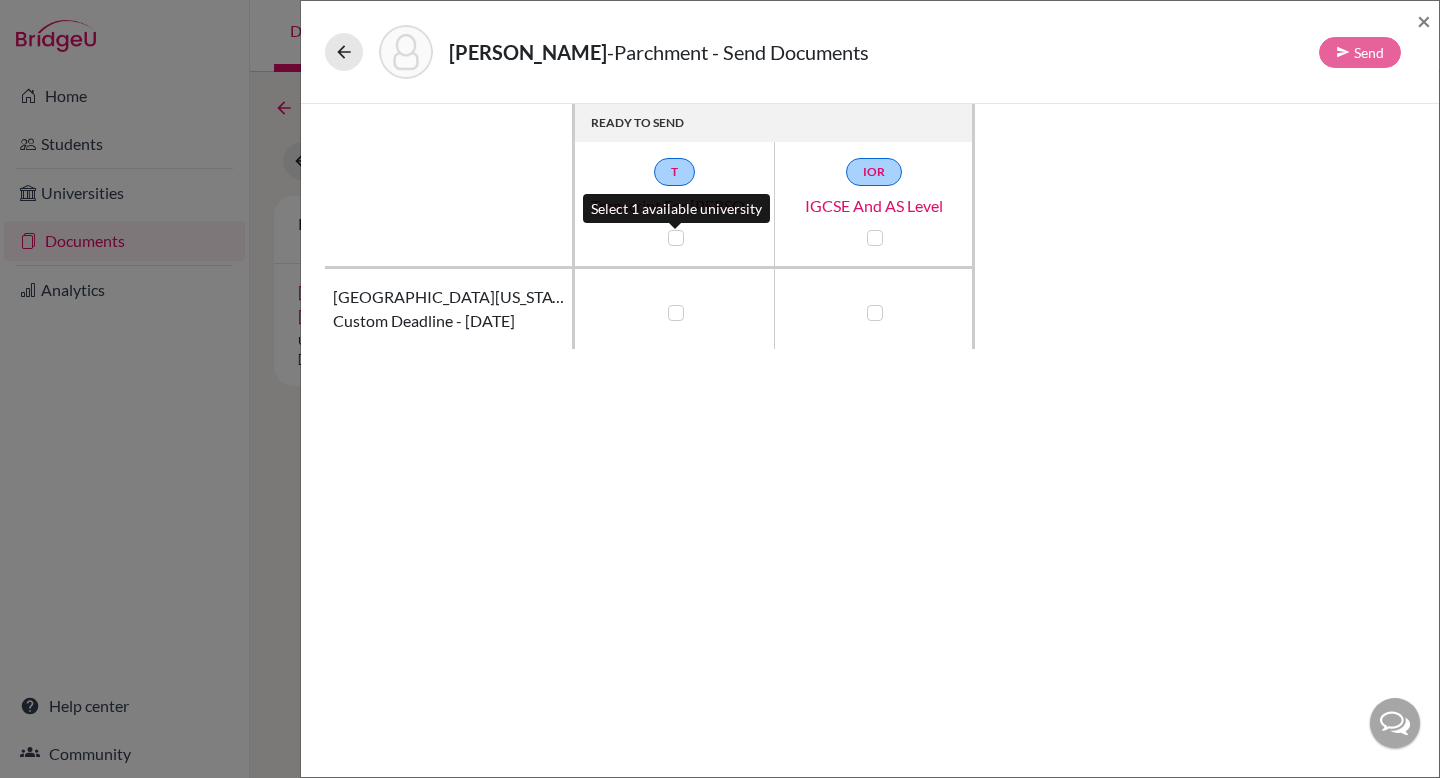 click at bounding box center (676, 238) 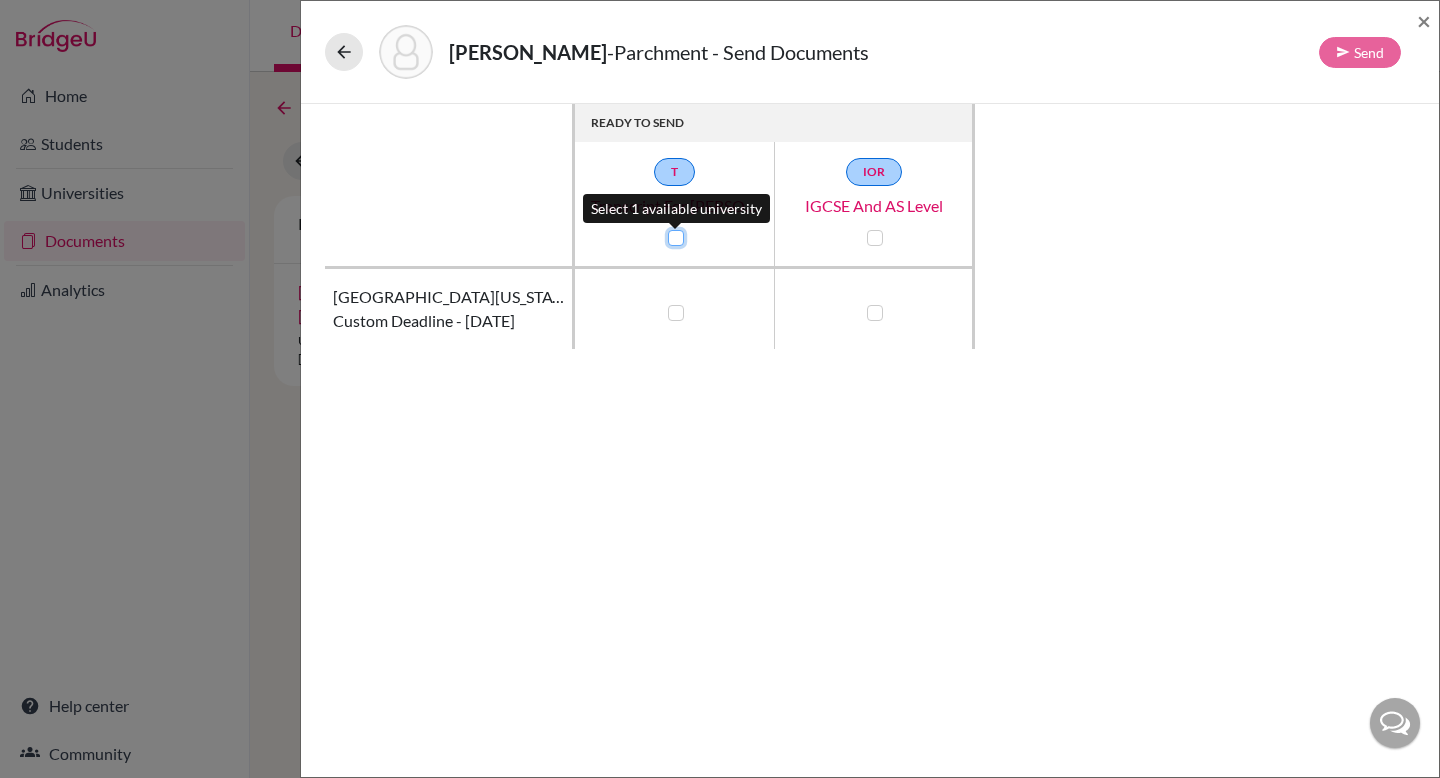click at bounding box center (671, 236) 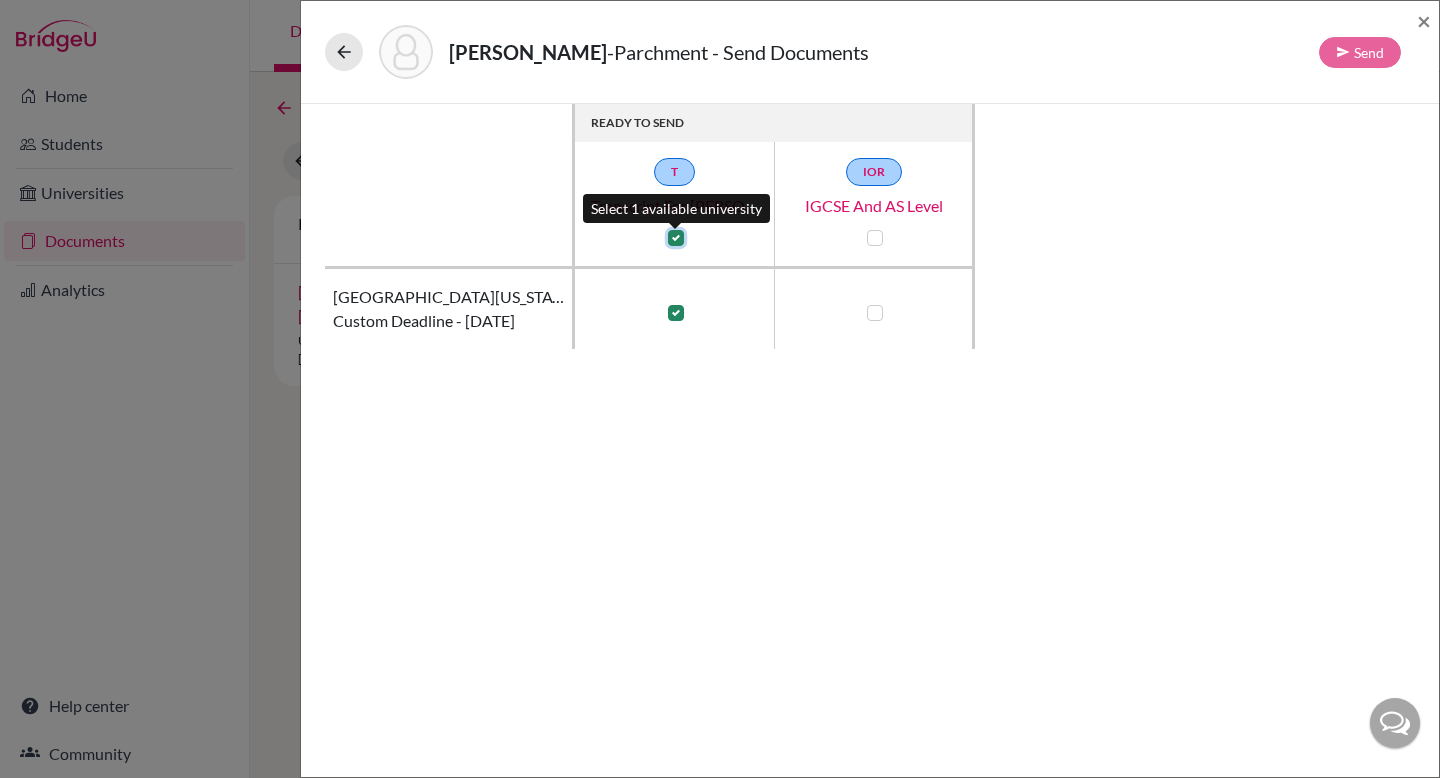 checkbox on "true" 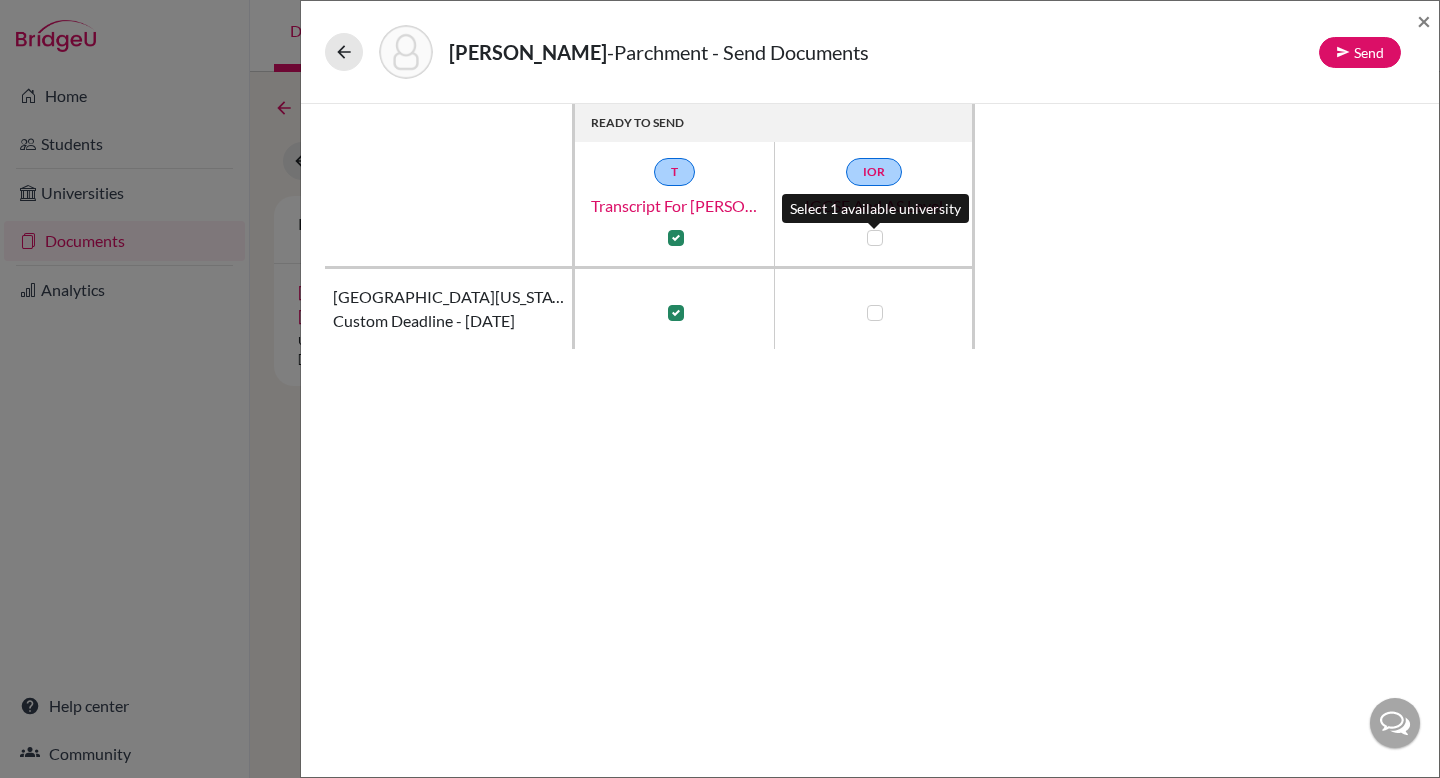click at bounding box center [875, 238] 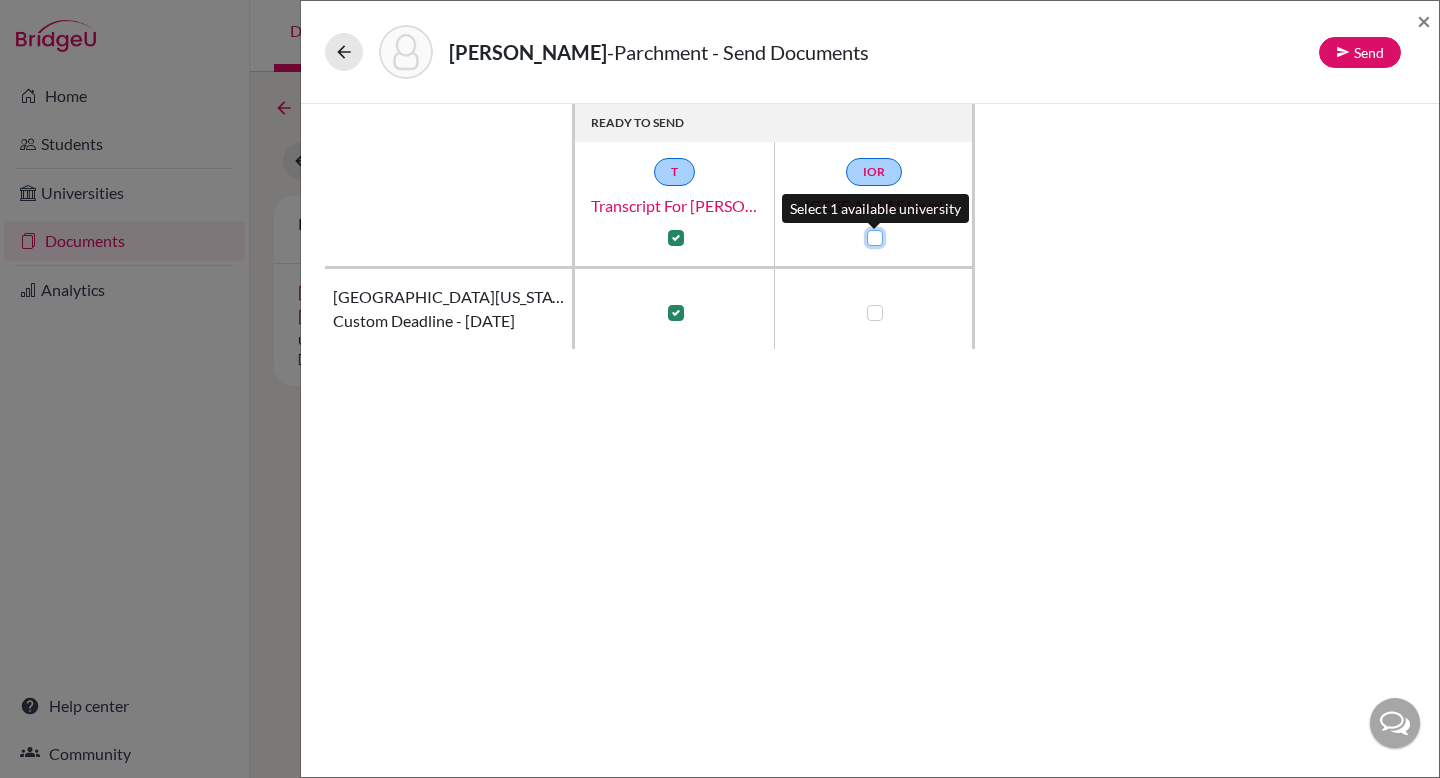 checkbox on "true" 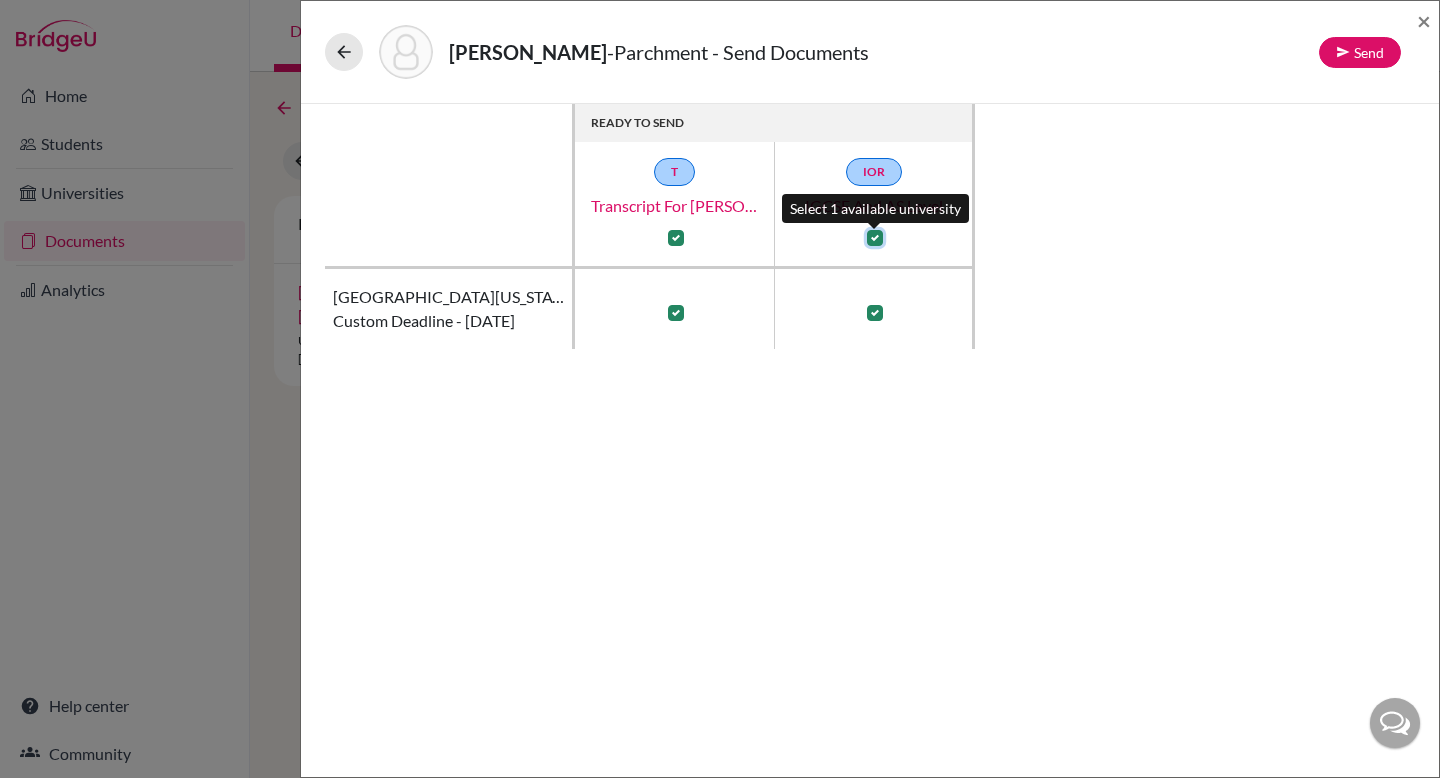 checkbox on "true" 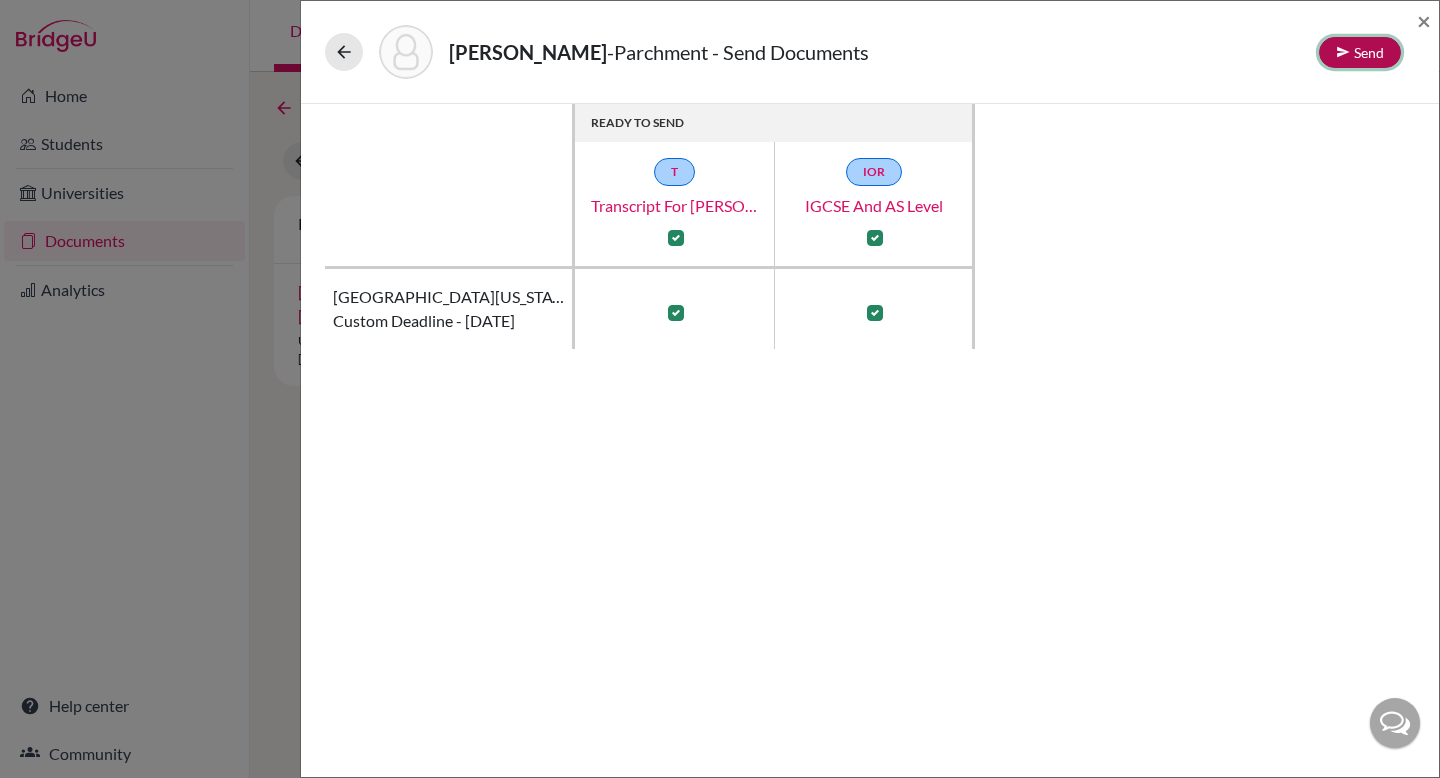 click on "Send" 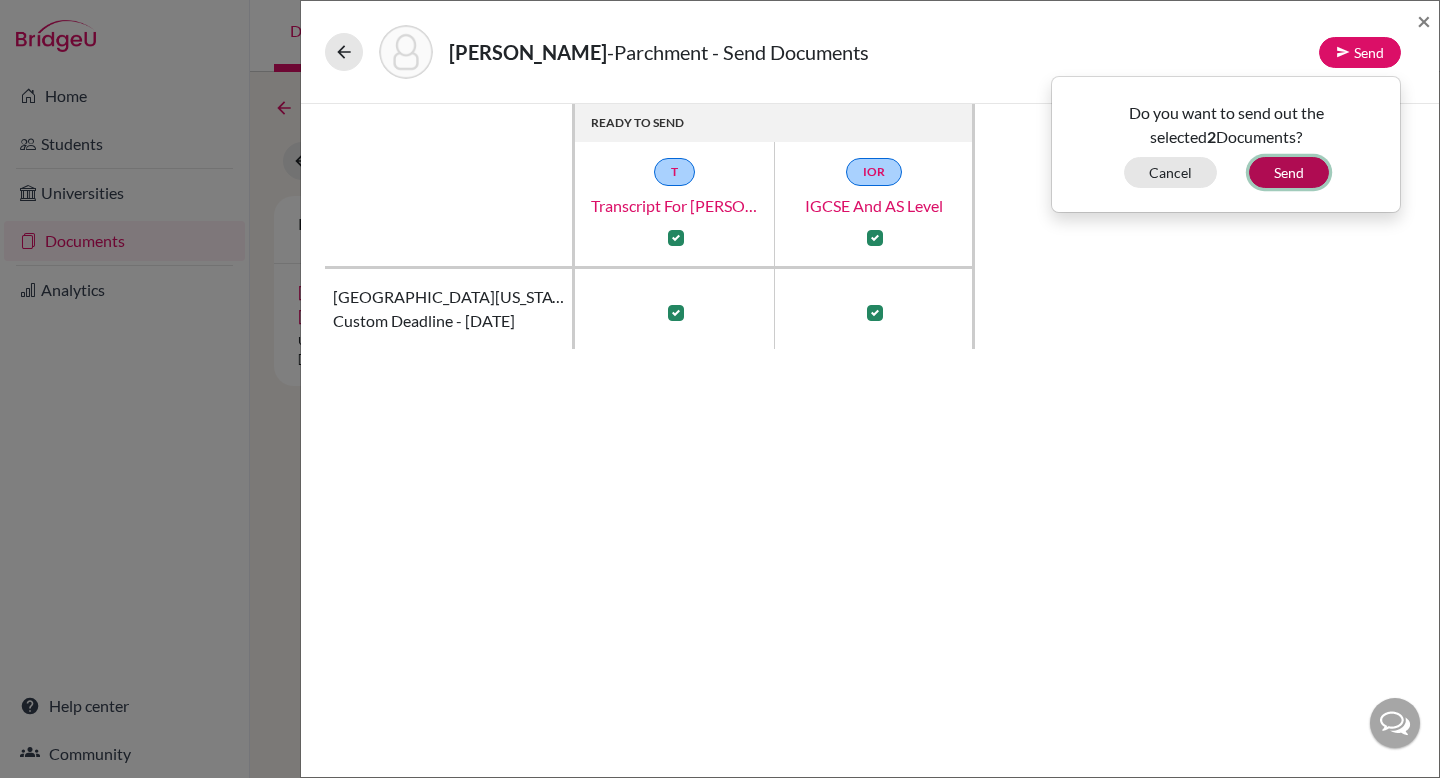 click on "Send" at bounding box center (1289, 172) 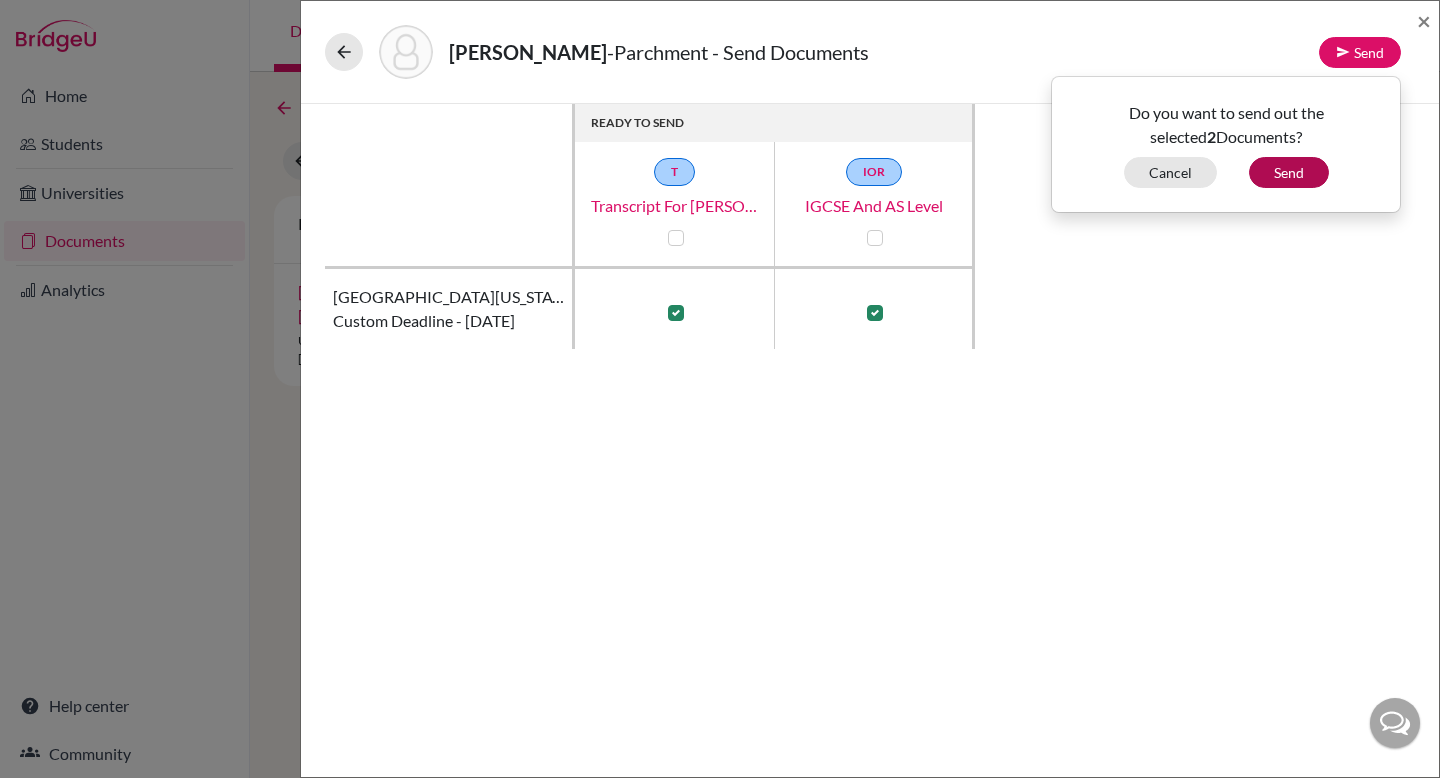 checkbox on "false" 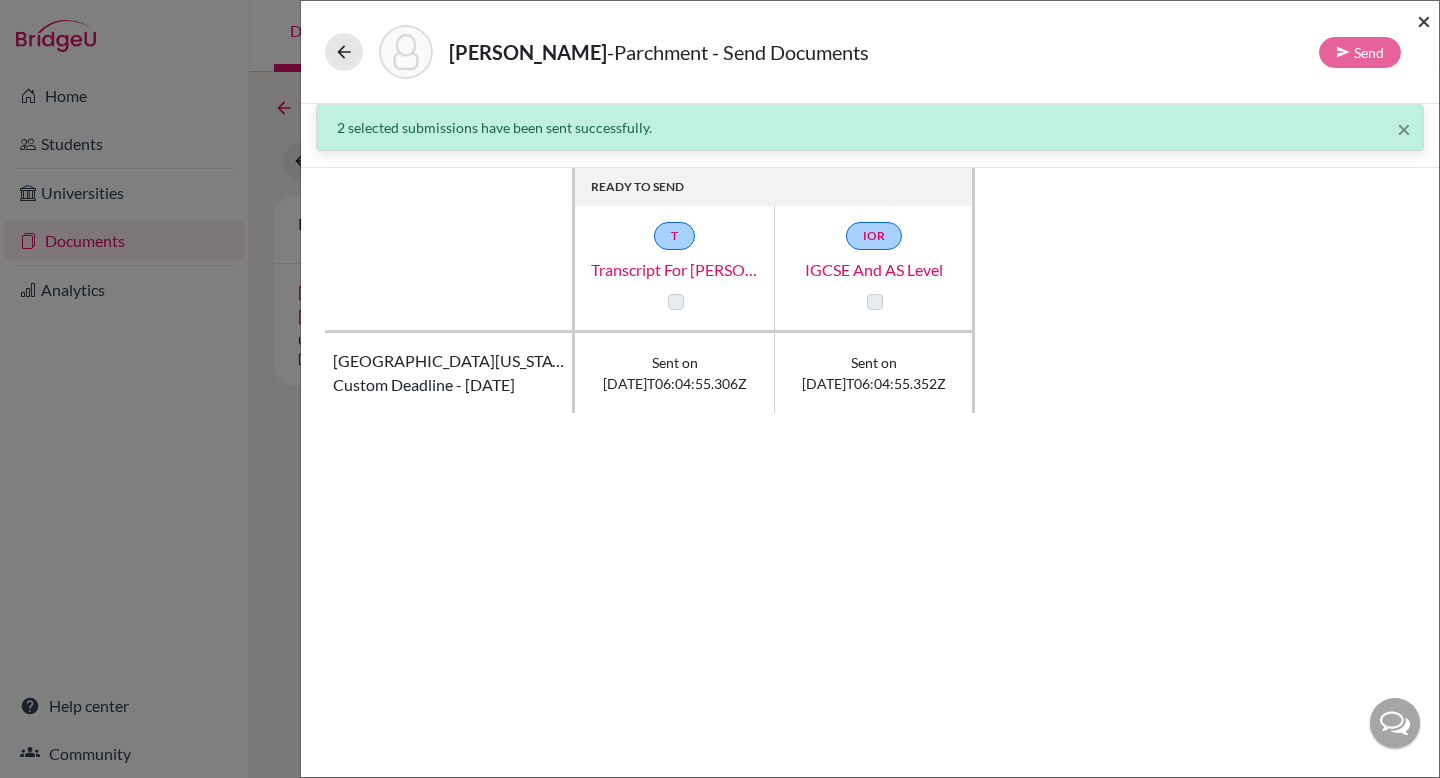 click on "×" at bounding box center (1424, 20) 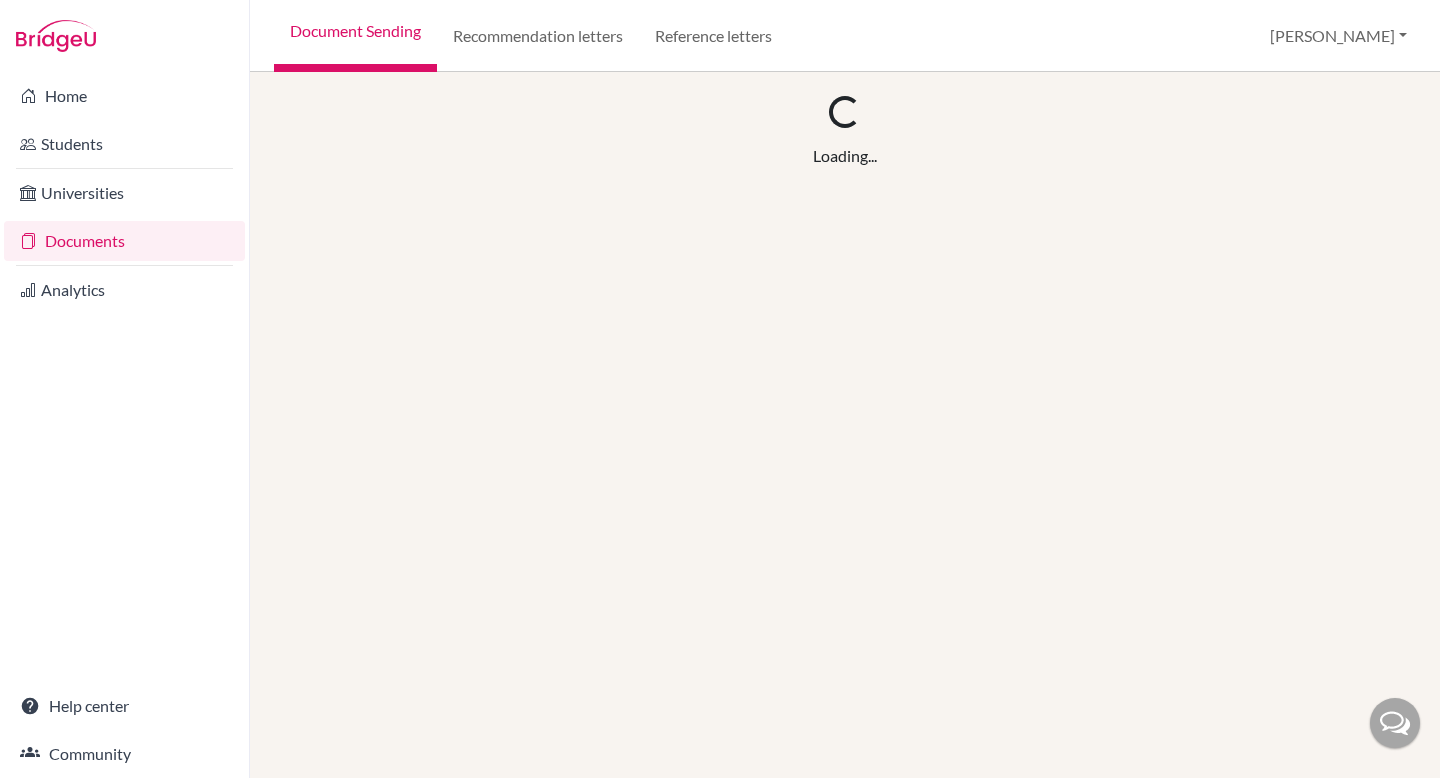 scroll, scrollTop: 0, scrollLeft: 0, axis: both 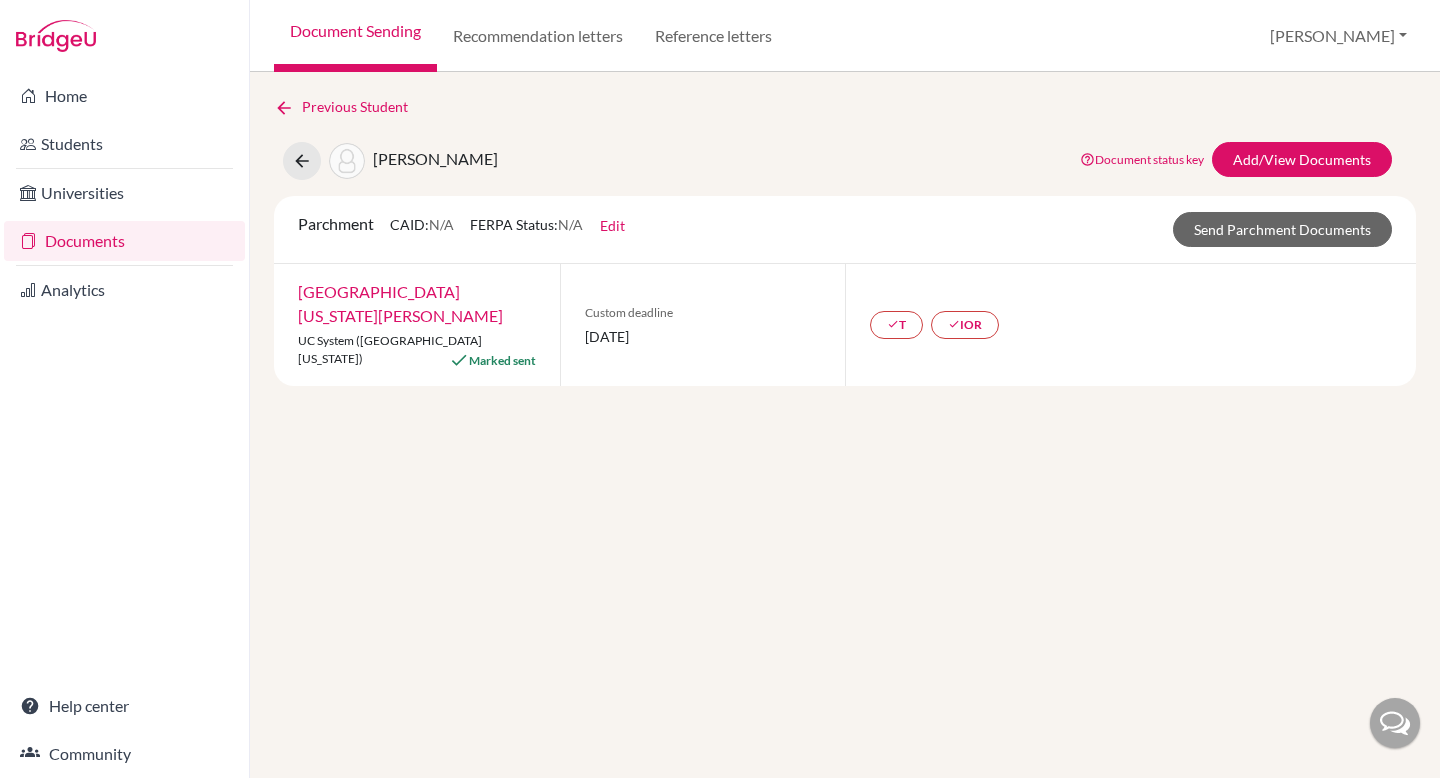 click on "Previous Student [PERSON_NAME]  Document status key TR Requirement. Document not uploaded yet. TR Document uploaded / form saved. Ready to send to universities. TR Document is "sending". TR Document has been sent. TR Document has failed to send. Contact our team via live chat or [EMAIL_ADDRESS][DOMAIN_NAME] Add/View Documents Parchment  CAID:  N/A  FERPA Status:  N/A Edit Common App ID (CAID) Date of Birth [DEMOGRAPHIC_DATA] FERPA waived by student? N/A Not waived Waived Not applicable Save Send Parchment Documents [GEOGRAPHIC_DATA][US_STATE][PERSON_NAME] ([GEOGRAPHIC_DATA][US_STATE]) Marked sent Custom deadline [DATE] done  T done  IOR" at bounding box center (845, 425) 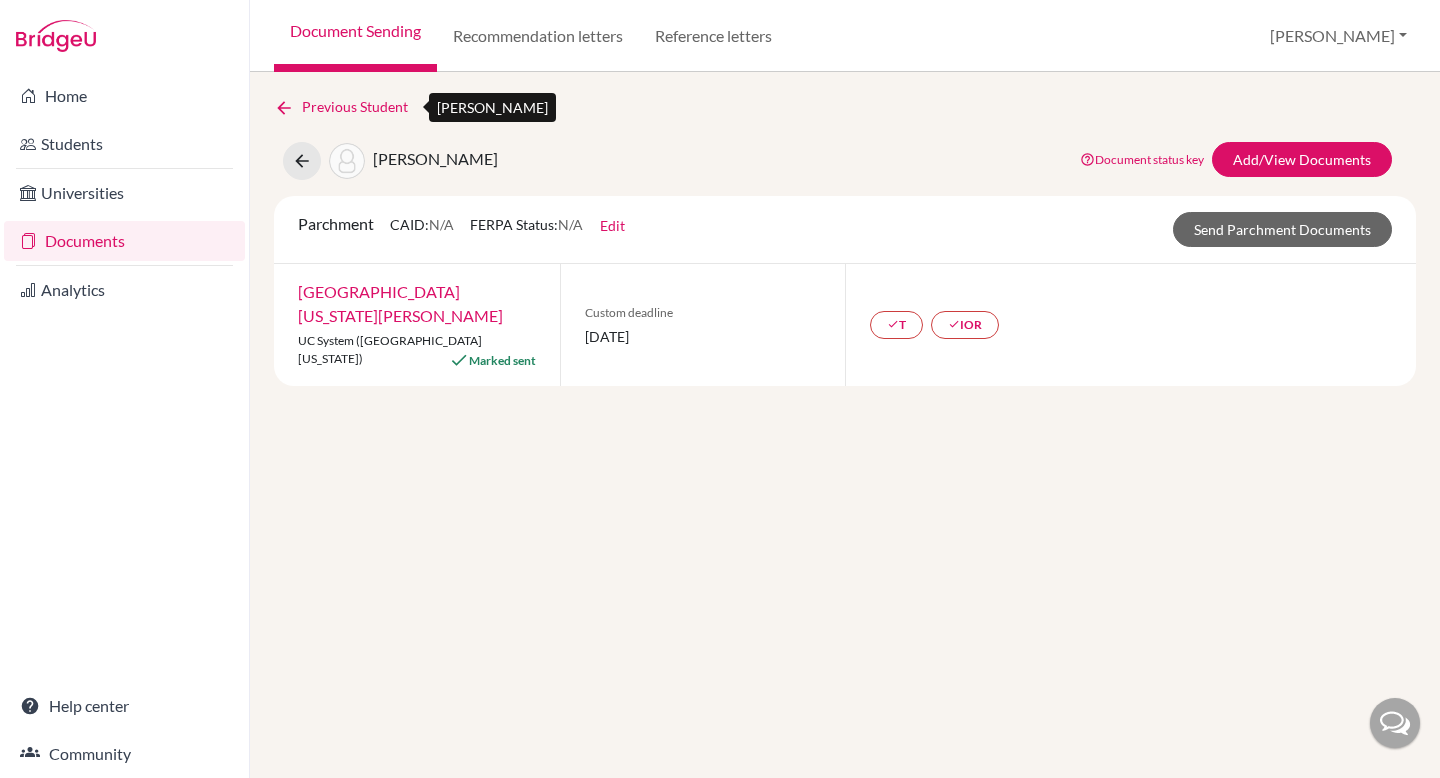click at bounding box center (284, 108) 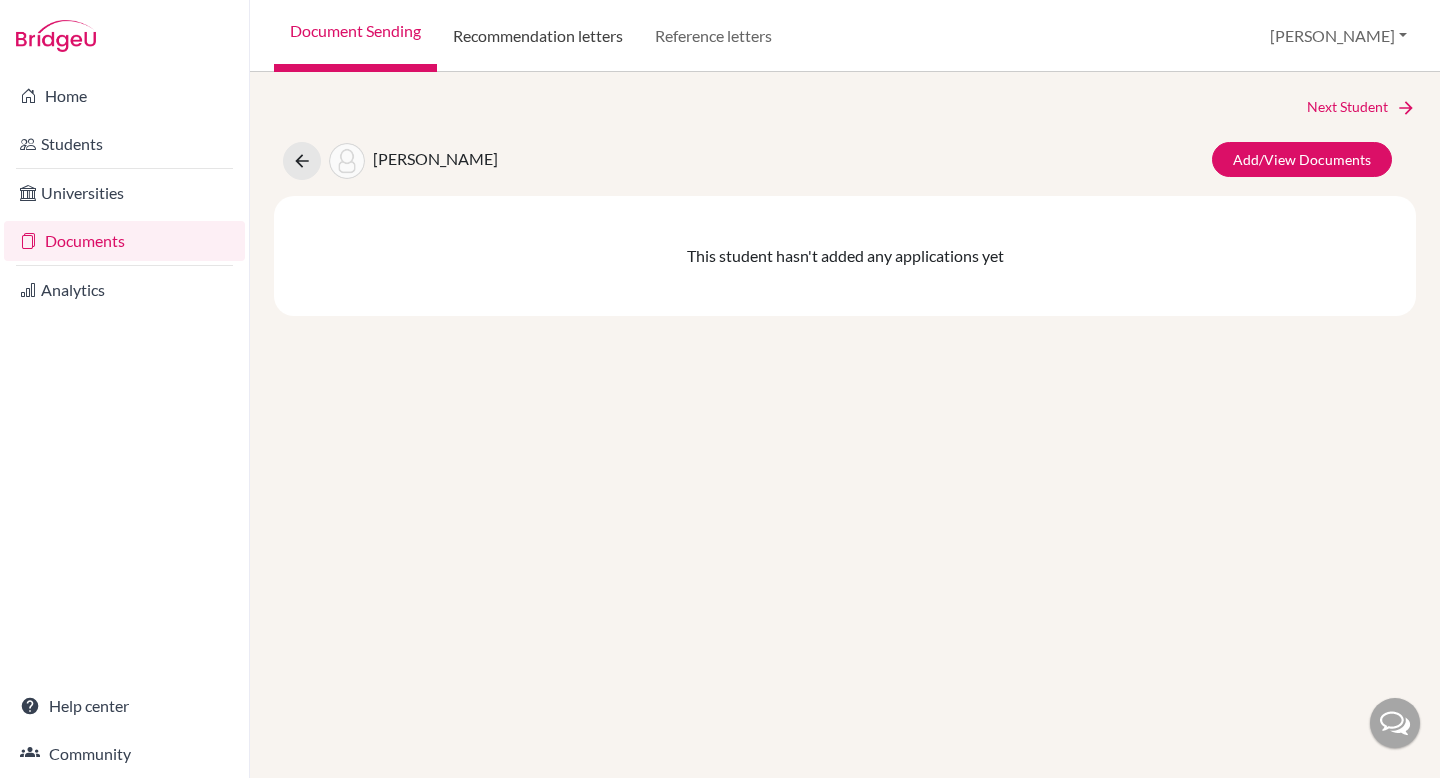 click on "Recommendation letters" at bounding box center [538, 36] 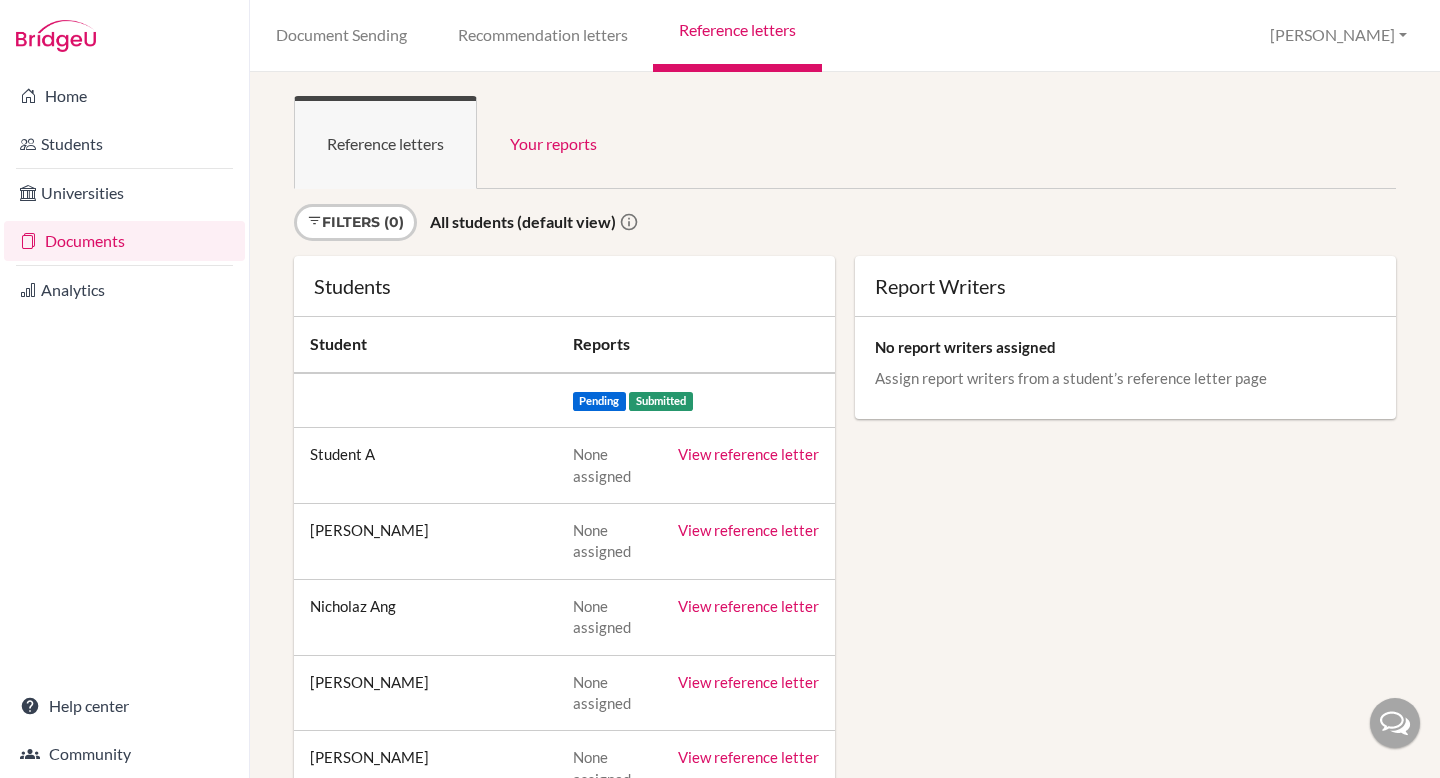 scroll, scrollTop: 0, scrollLeft: 0, axis: both 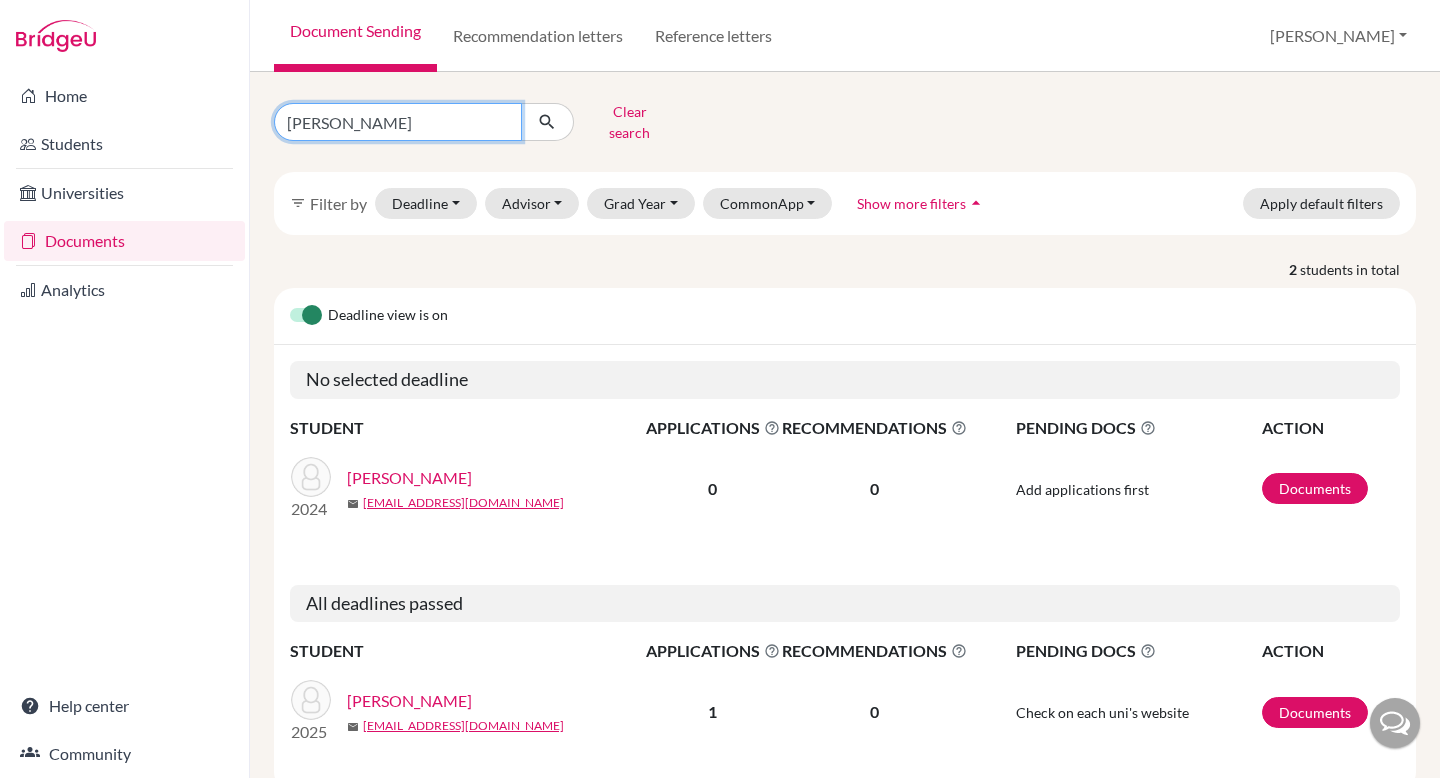 click on "[PERSON_NAME]" at bounding box center [398, 122] 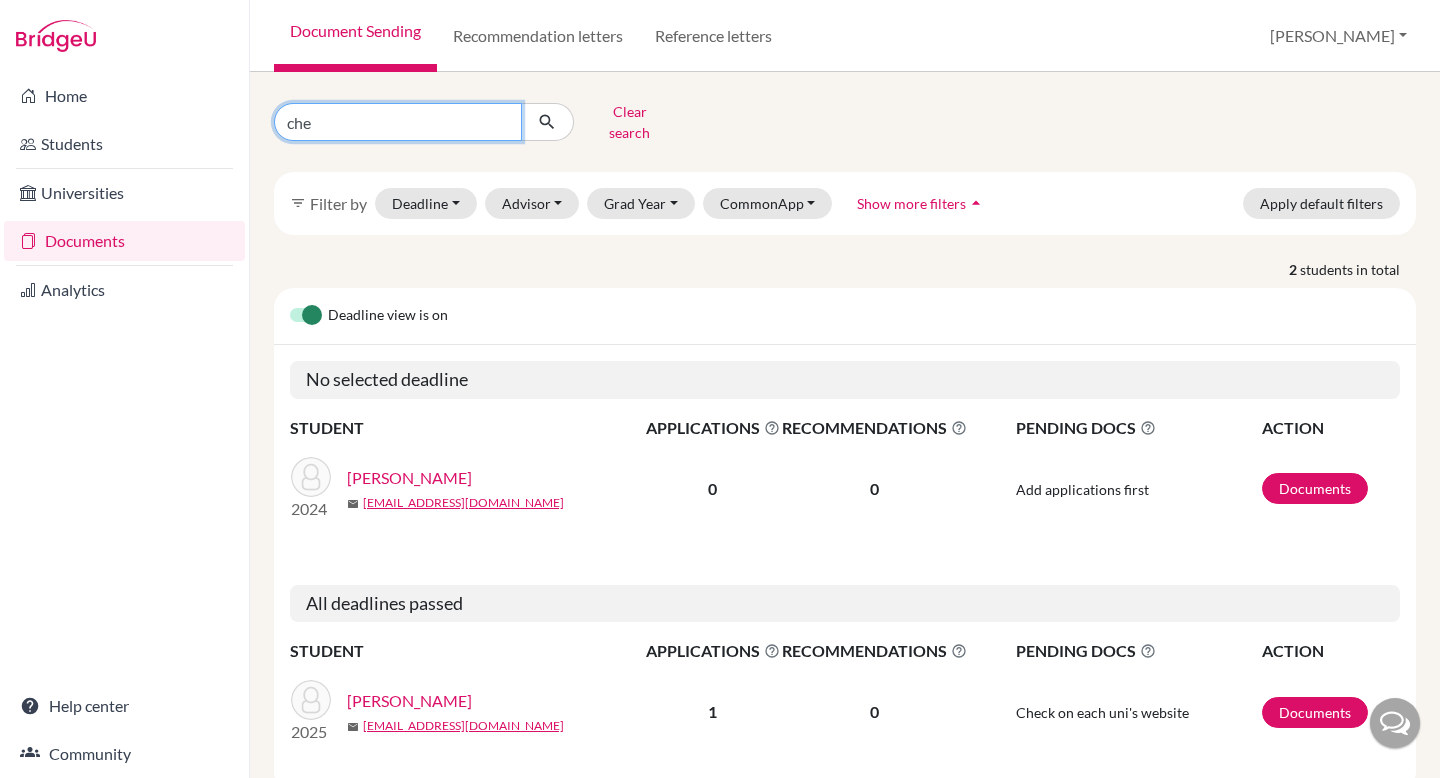 type on "chelsea" 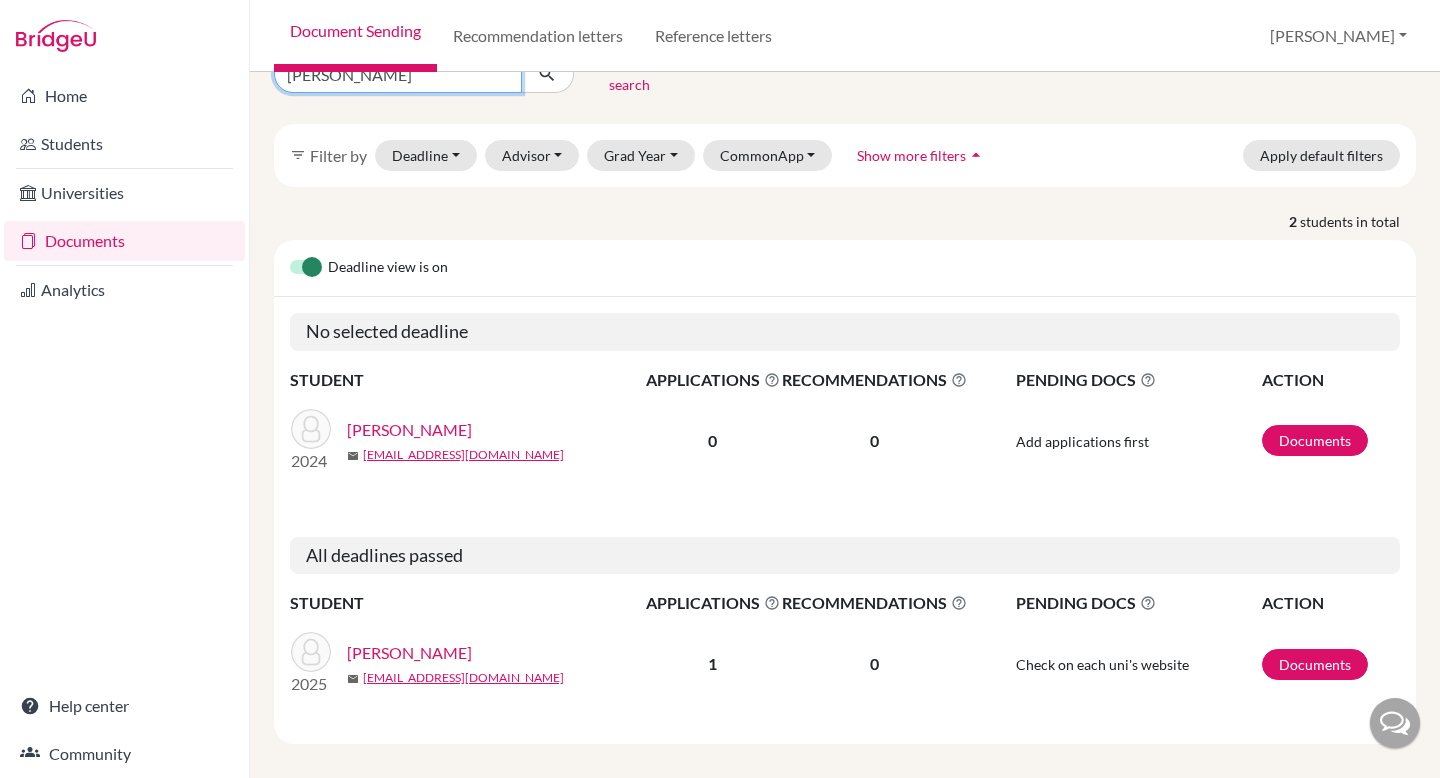 scroll, scrollTop: 0, scrollLeft: 0, axis: both 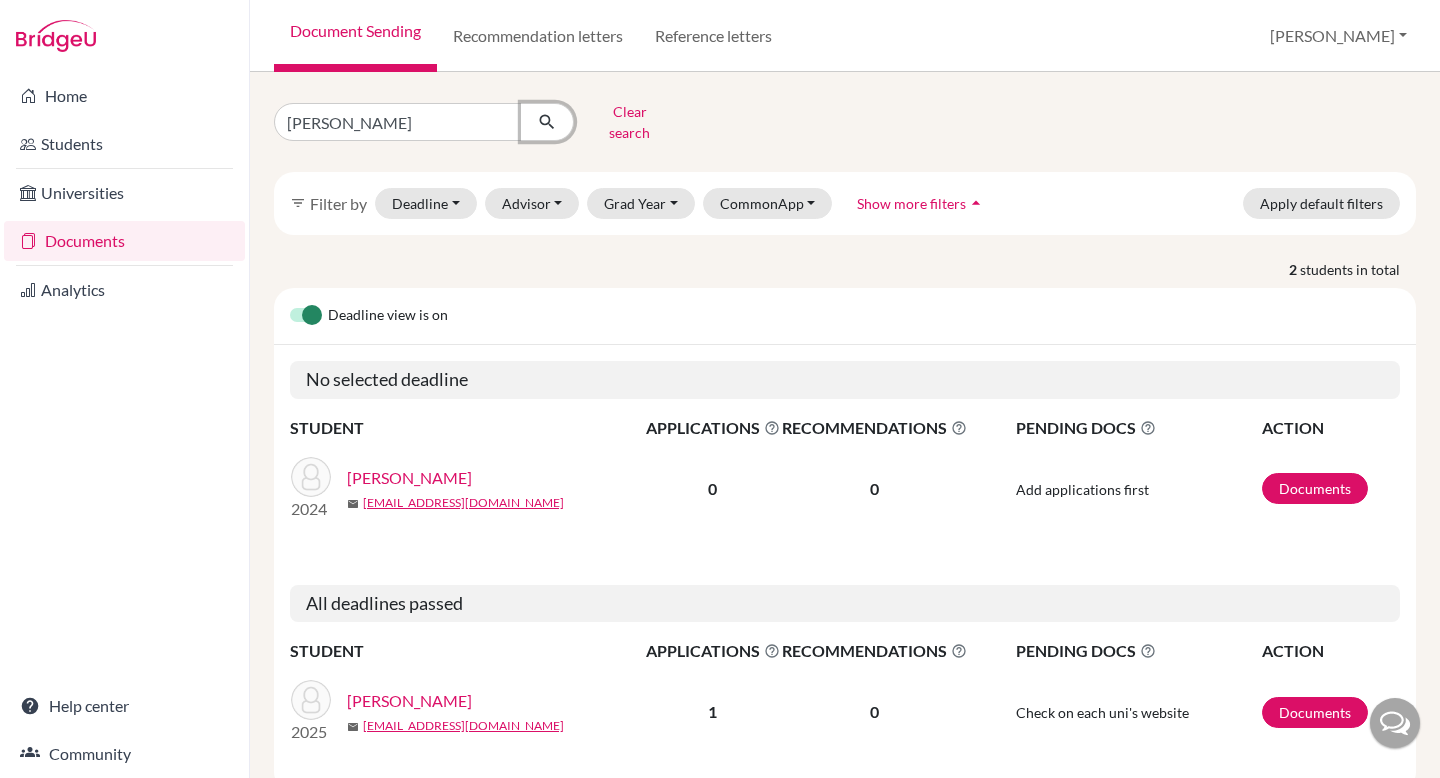 click at bounding box center [547, 122] 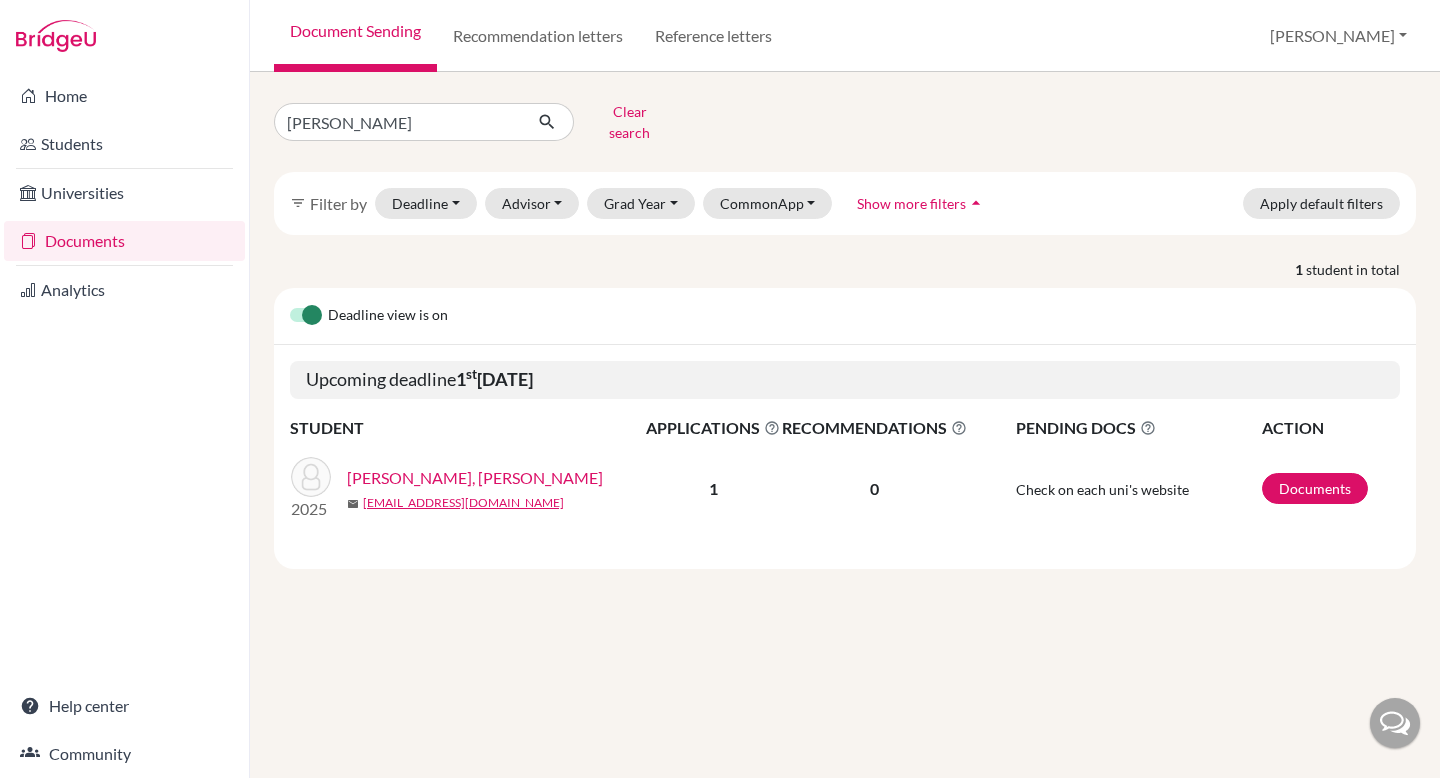 click on "Angelina, Chelsea" at bounding box center [475, 478] 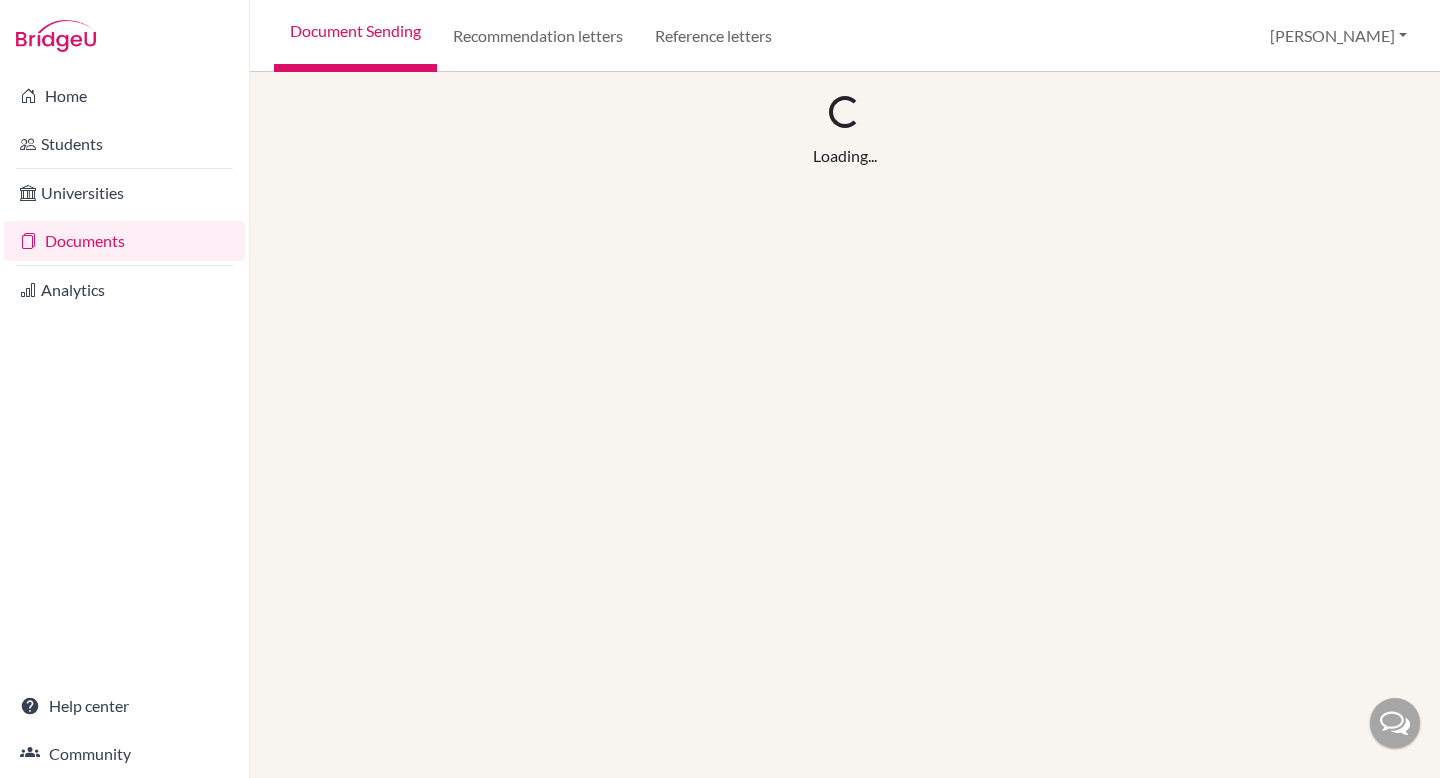 scroll, scrollTop: 0, scrollLeft: 0, axis: both 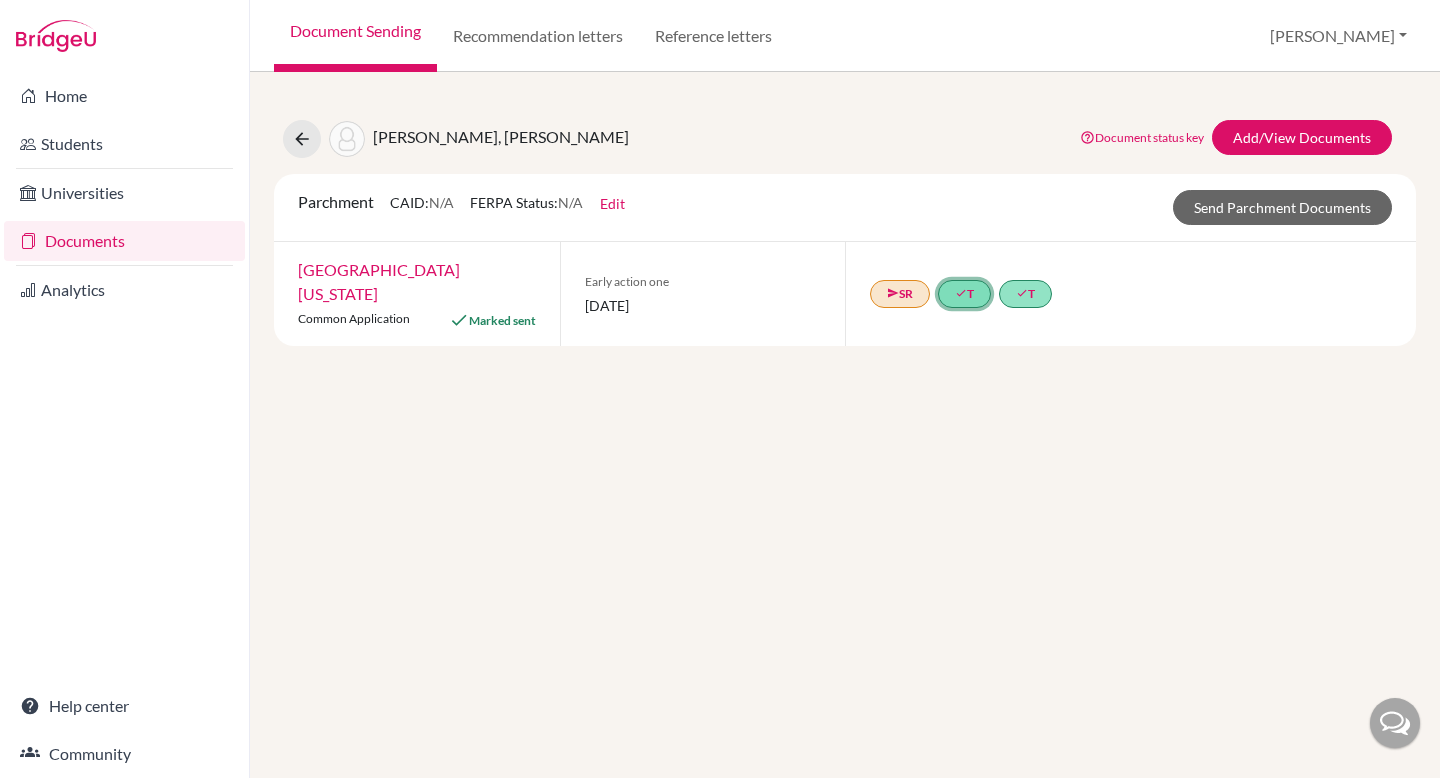 click on "done  T" 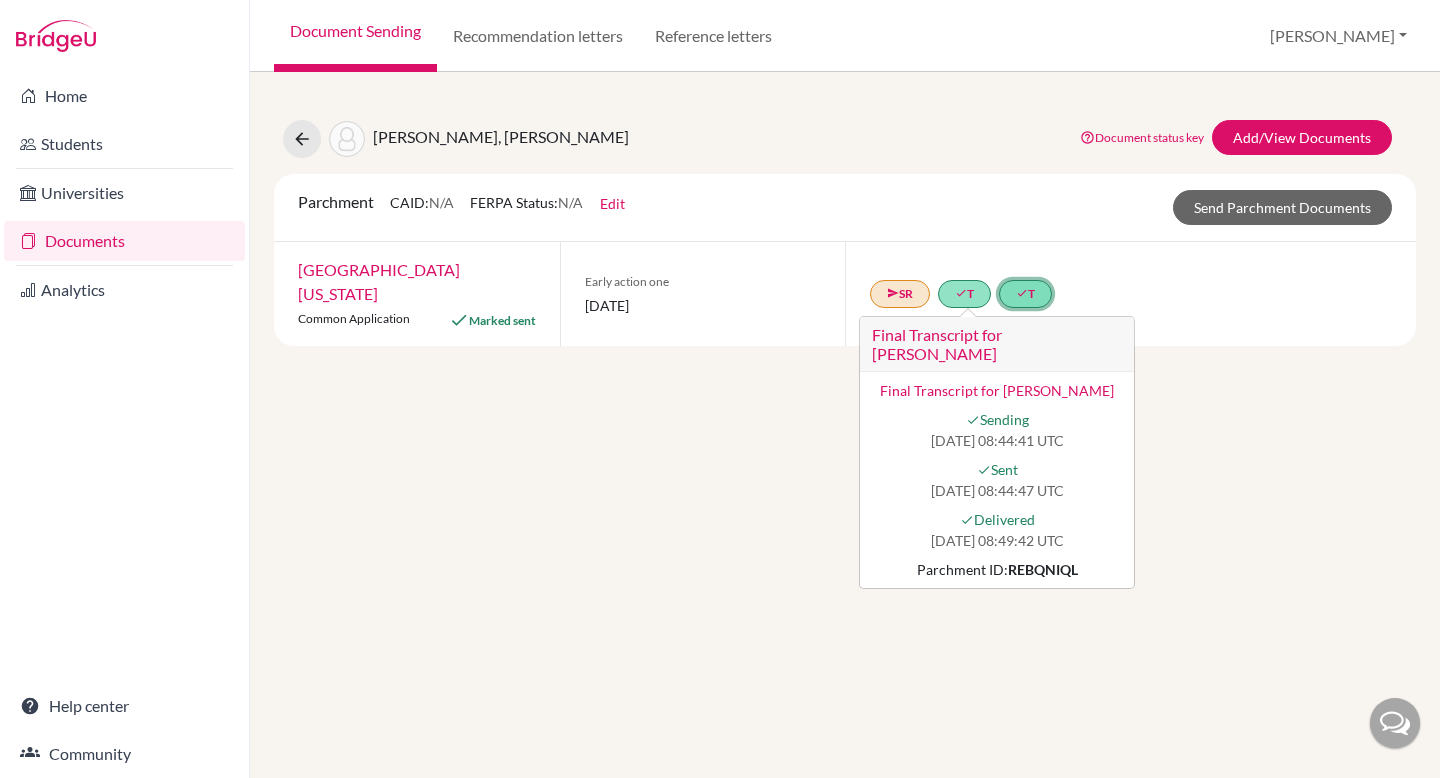 click on "done" 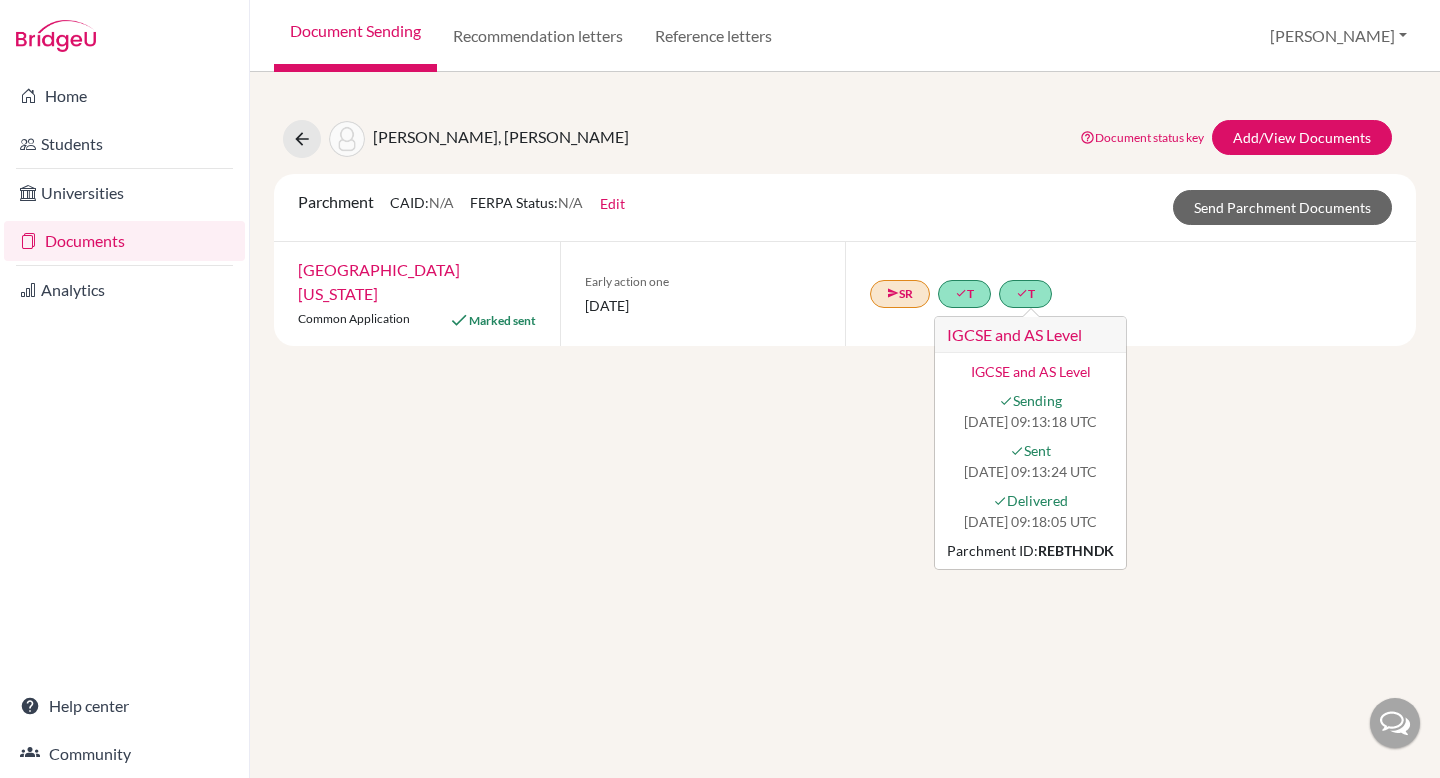 click on "[PERSON_NAME], [PERSON_NAME]  Document status key TR Requirement. Document not uploaded yet. TR Document uploaded / form saved. Ready to send to universities. TR Document is "sending". TR Document has been sent. TR Document has failed to send. Contact our team via live chat or [EMAIL_ADDRESS][DOMAIN_NAME] Add/View Documents Parchment  CAID:  N/A  FERPA Status:  N/A Edit Common App ID (CAID) Date of Birth [DEMOGRAPHIC_DATA] FERPA waived by student? N/A Not waived Waived Not applicable Save Send Parchment Documents [GEOGRAPHIC_DATA][US_STATE] Common Application Marked sent Early action one [DATE] send  SR done  T done  T IGCSE and AS Level
IGCSE and AS Level
done
Sending
[DATE] 09:13:18 UTC
done
Sent
[DATE] 09:13:24 UTC" at bounding box center [845, 425] 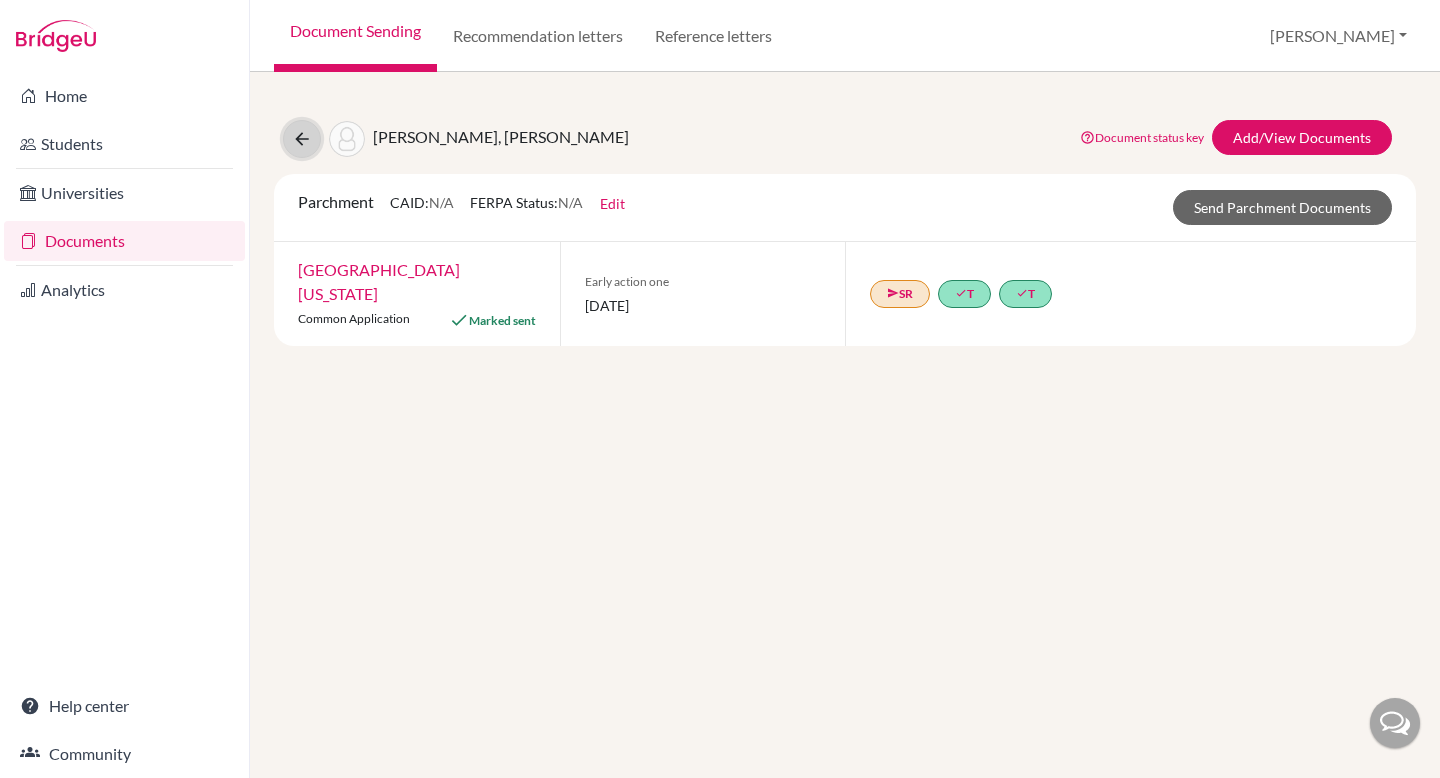 click at bounding box center [302, 139] 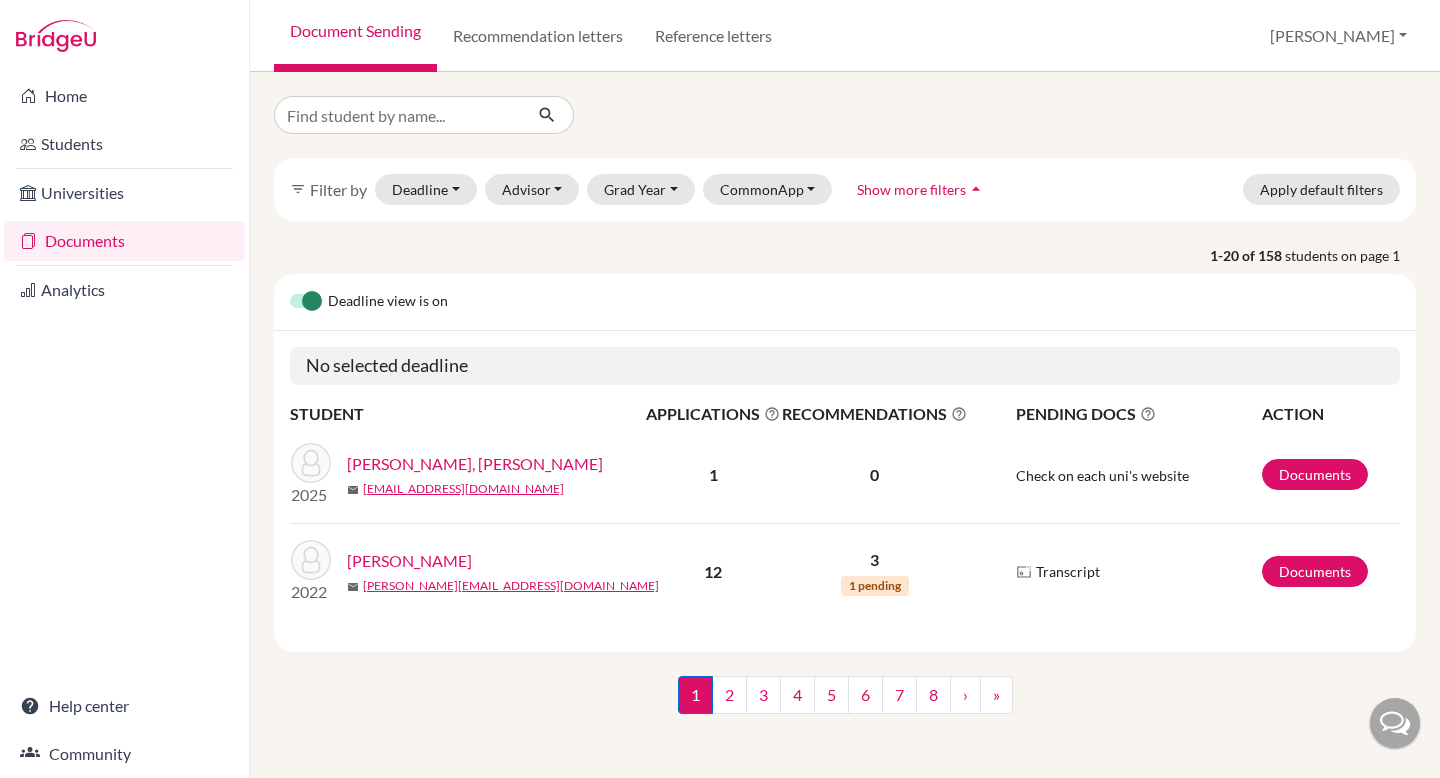 scroll, scrollTop: 0, scrollLeft: 0, axis: both 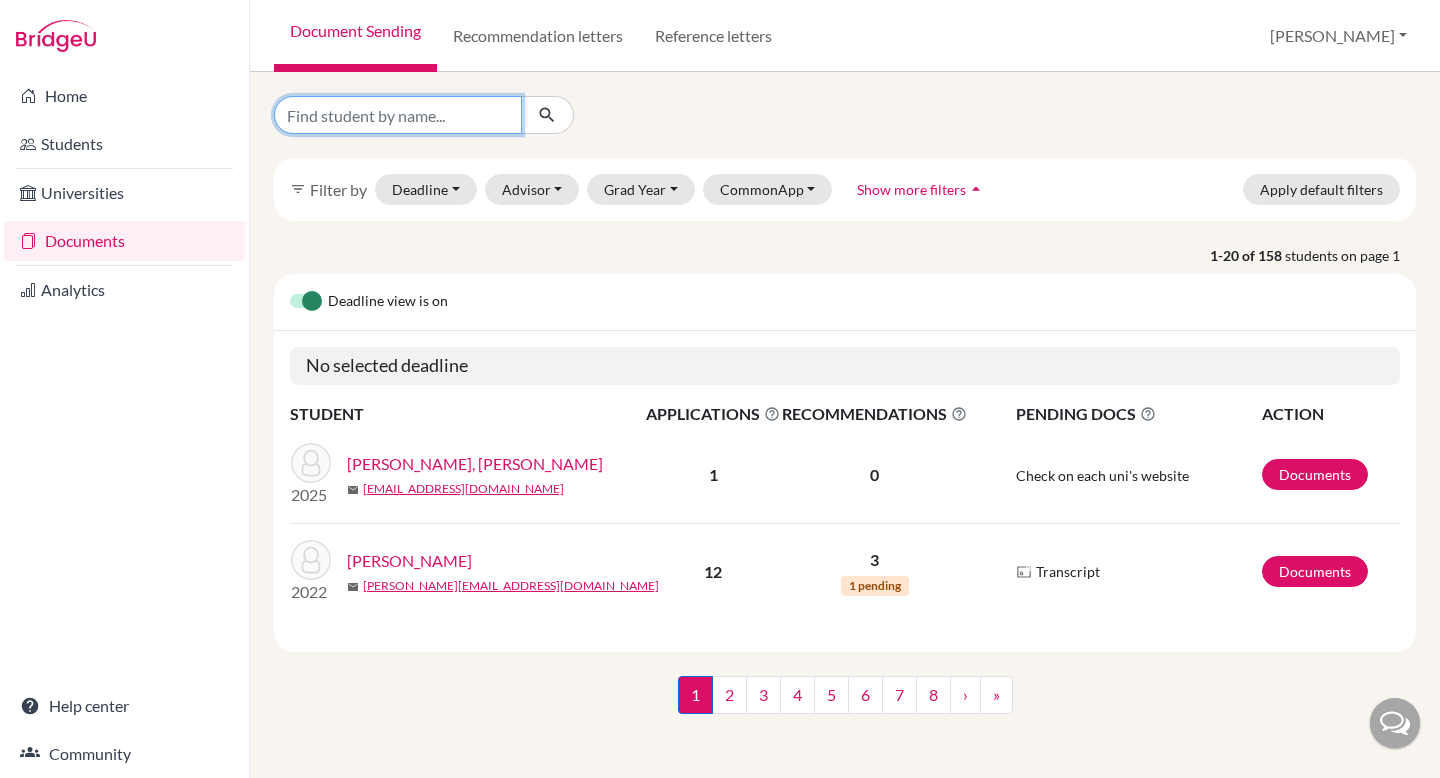 click at bounding box center (398, 115) 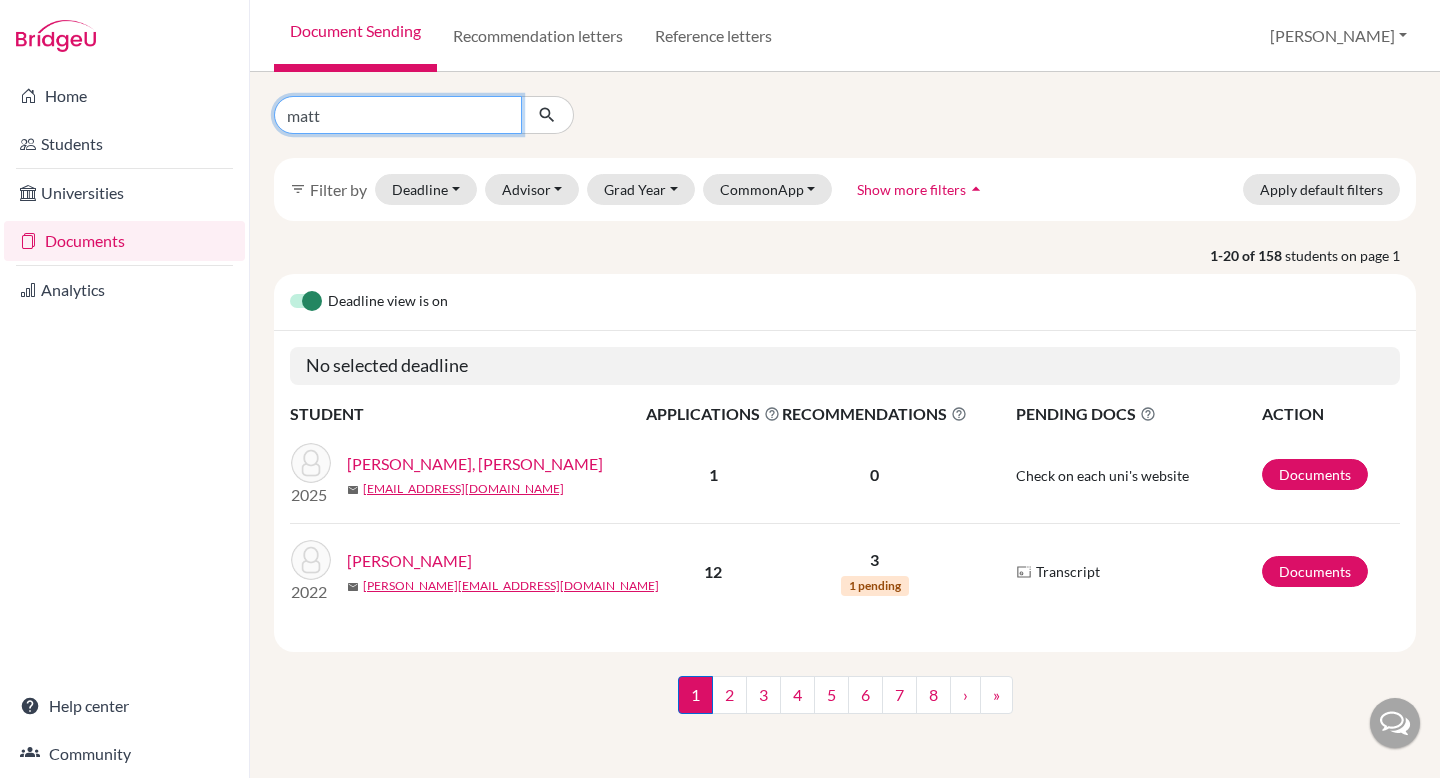 type on "[PERSON_NAME]" 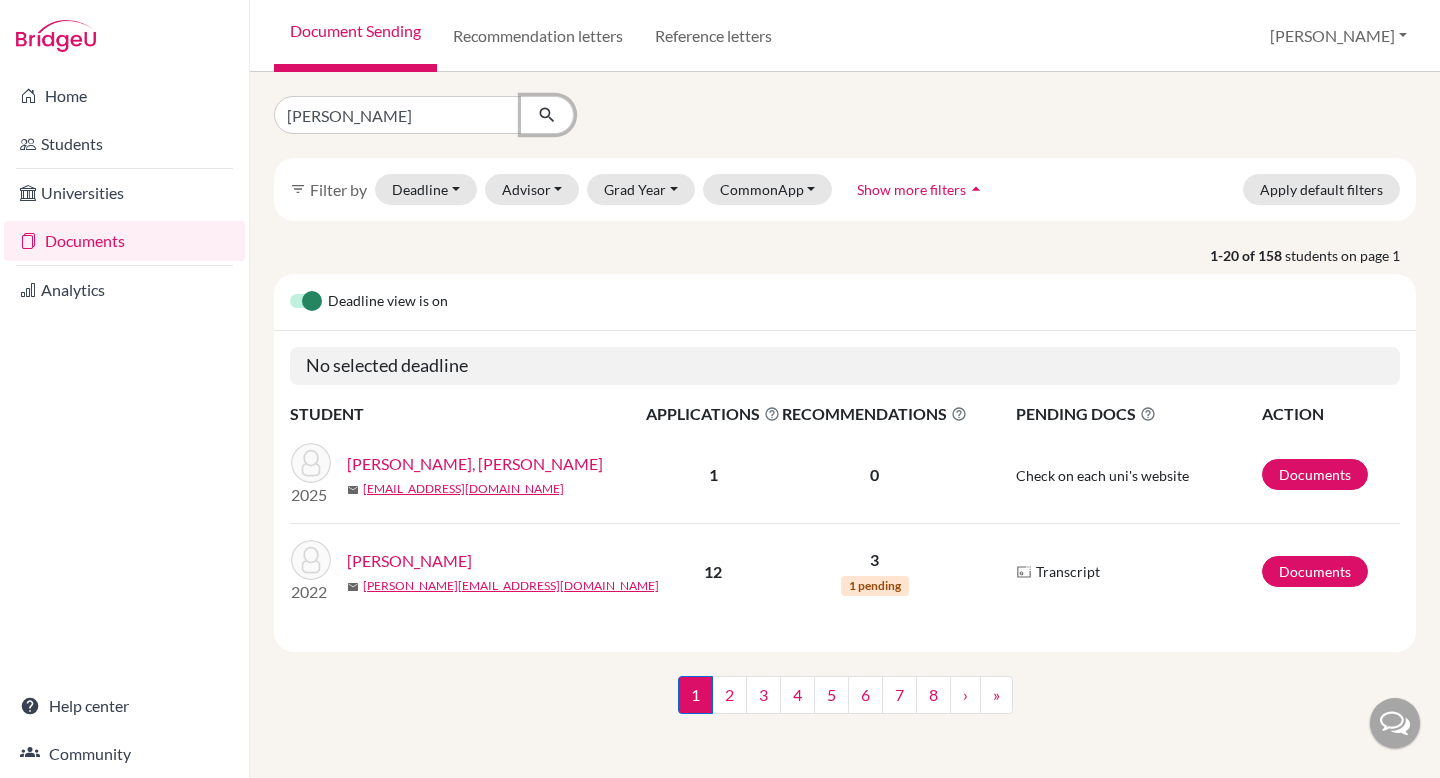 click at bounding box center [547, 115] 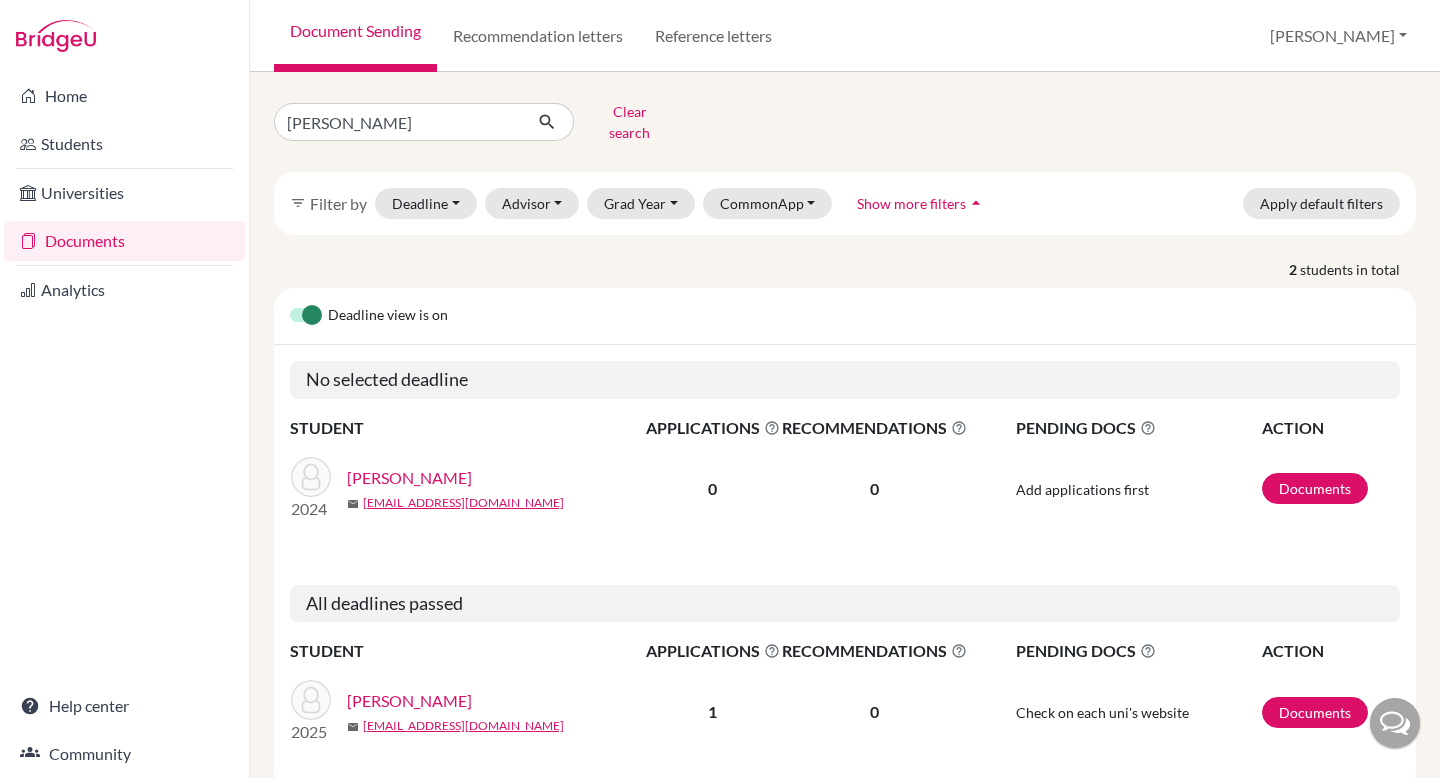 scroll, scrollTop: 48, scrollLeft: 0, axis: vertical 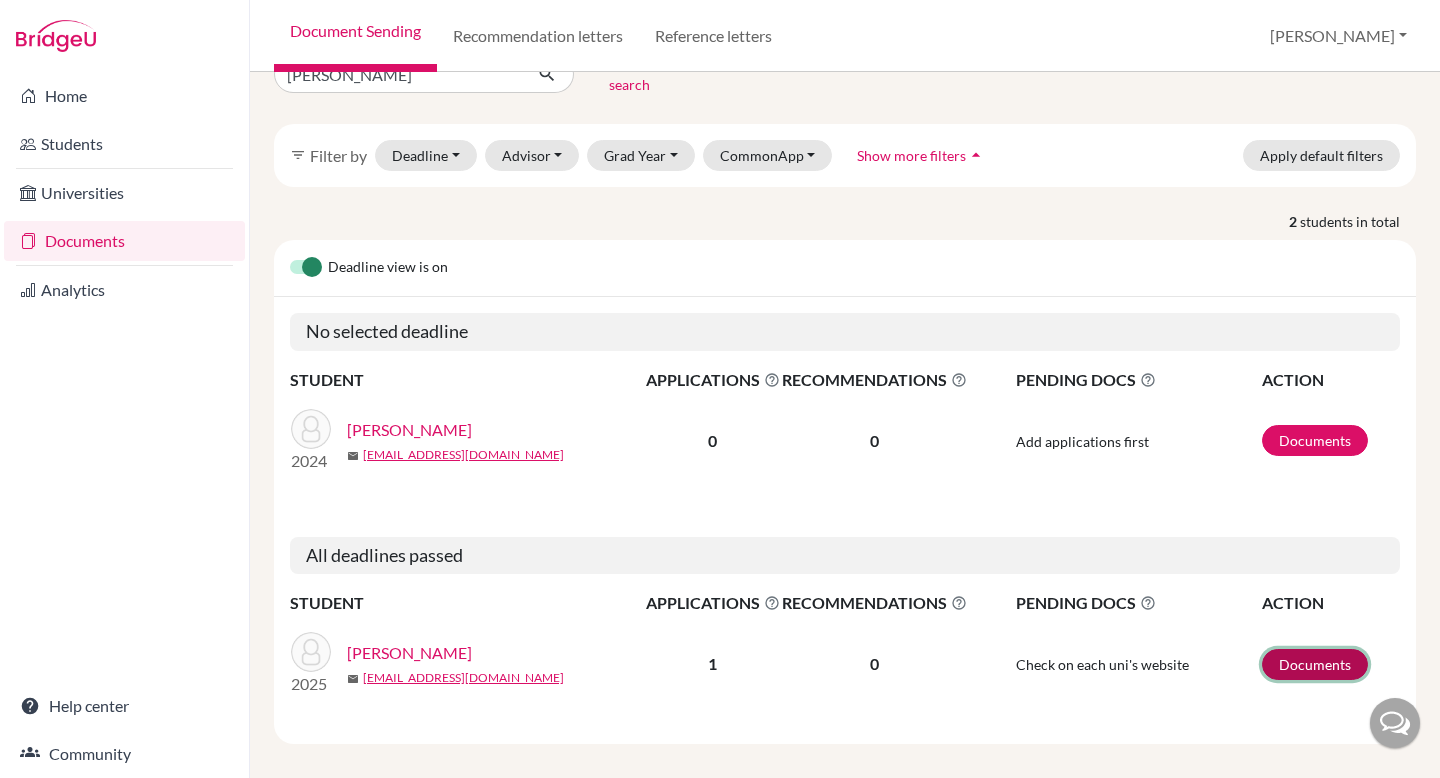 click on "Documents" at bounding box center (1315, 664) 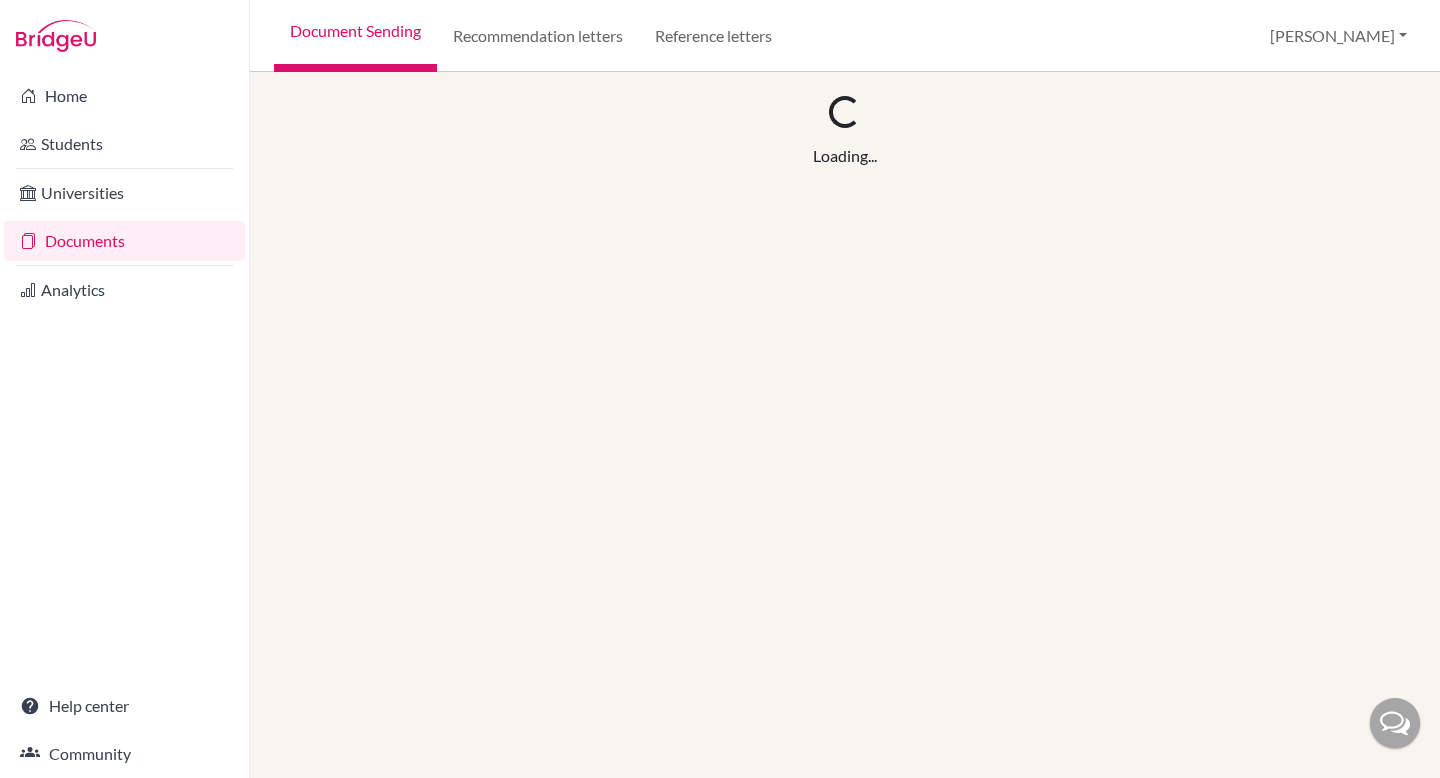 scroll, scrollTop: 0, scrollLeft: 0, axis: both 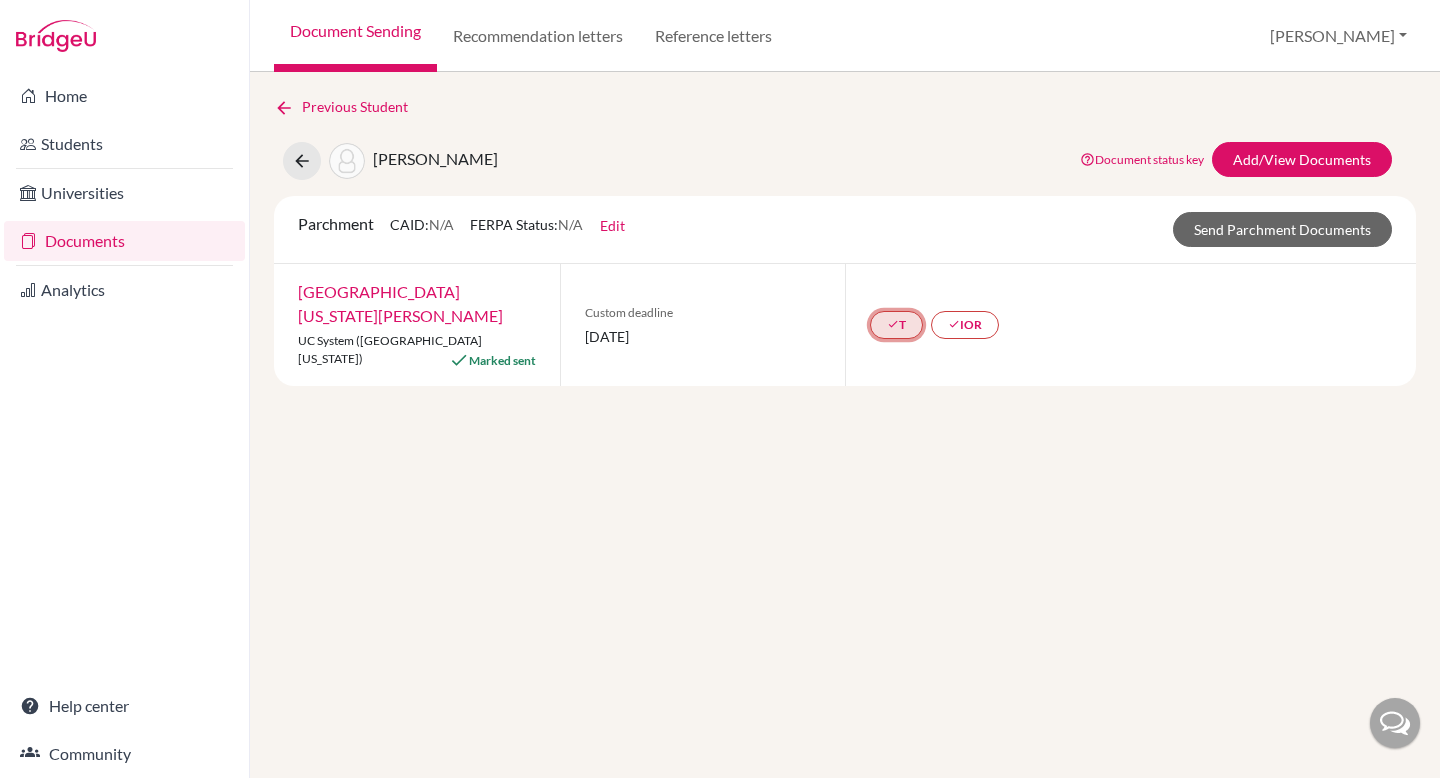 click on "done  T" 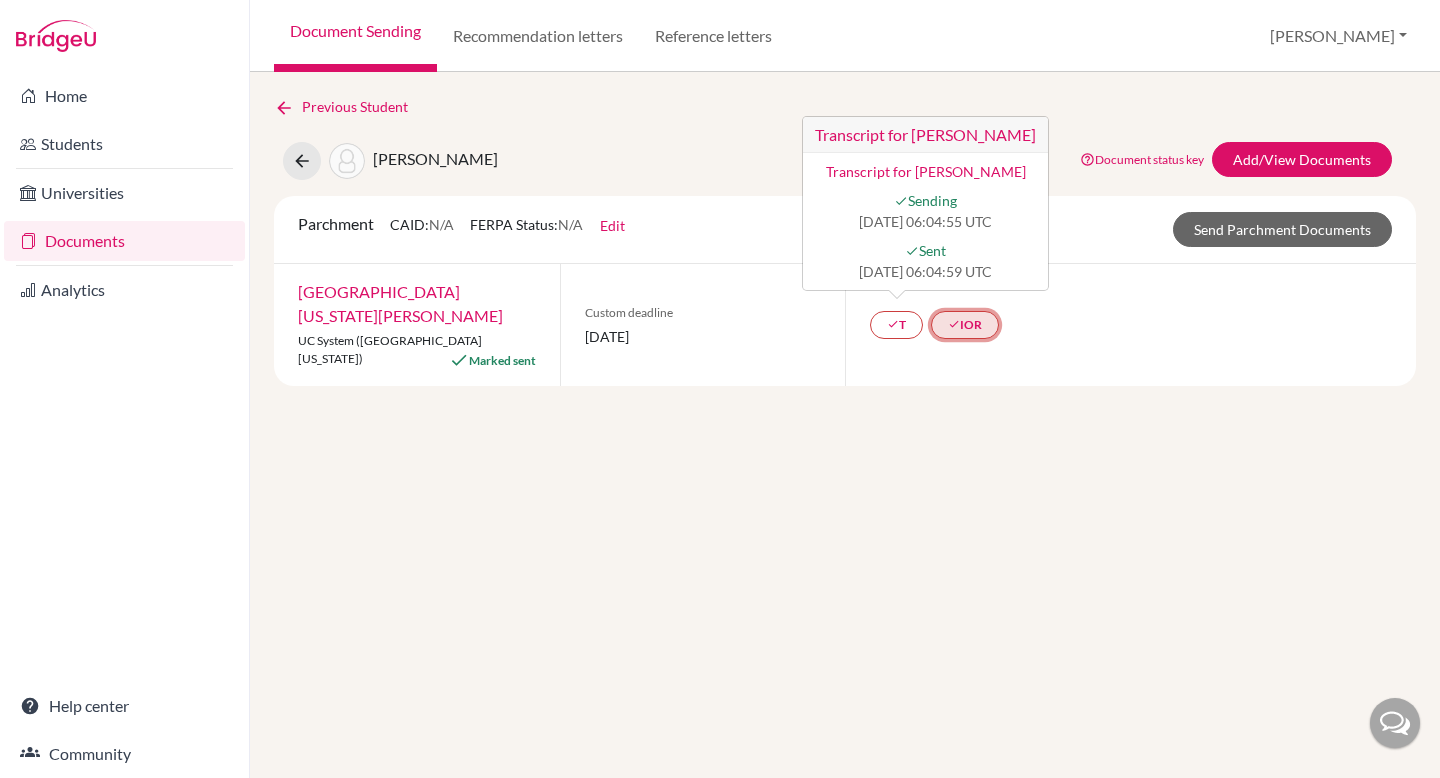 click on "done  IOR" 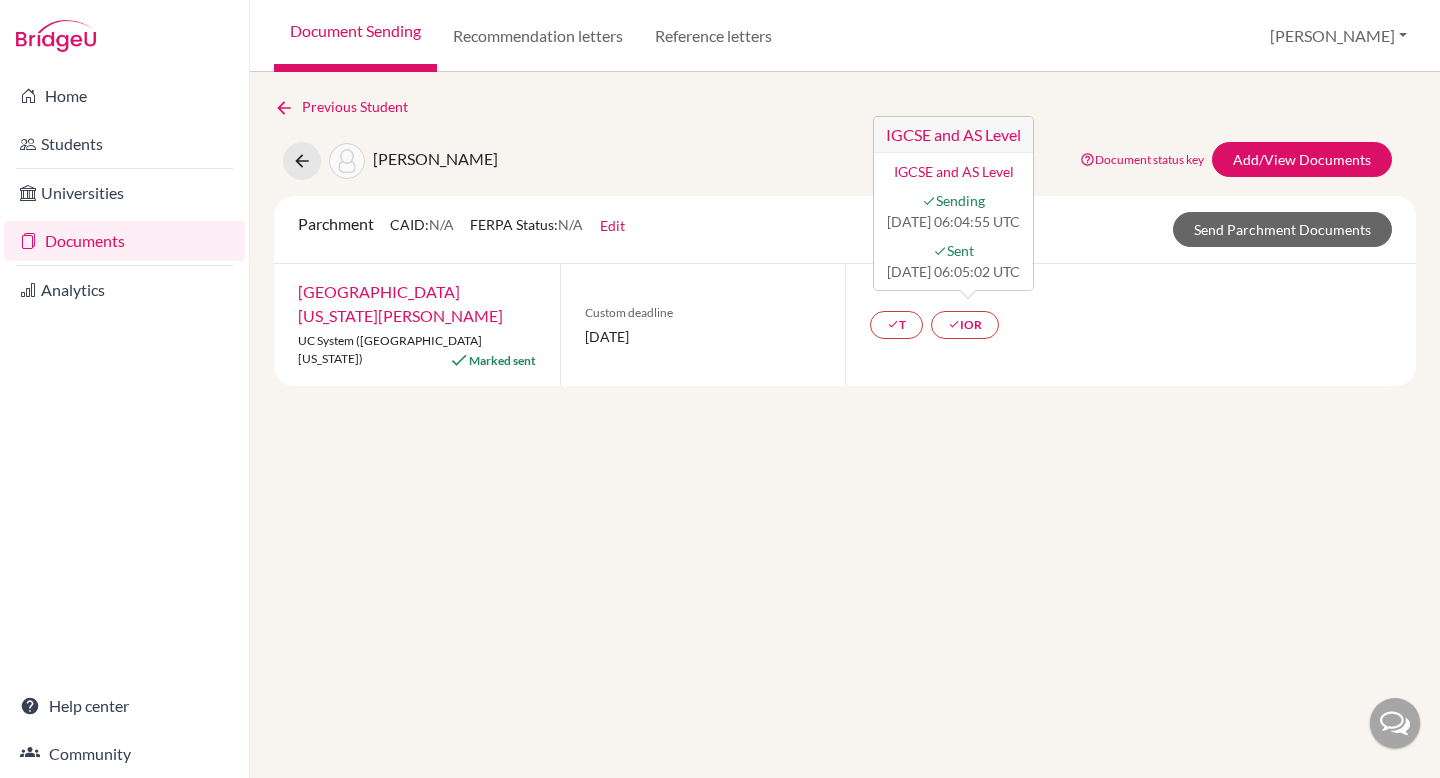 click on "Previous Student [PERSON_NAME]  Document status key TR Requirement. Document not uploaded yet. TR Document uploaded / form saved. Ready to send to universities. TR Document is "sending". TR Document has been sent. TR Document has failed to send. Contact our team via live chat or [EMAIL_ADDRESS][DOMAIN_NAME] Add/View Documents Parchment  CAID:  N/A  FERPA Status:  N/A Edit Common App ID (CAID) Date of Birth [DEMOGRAPHIC_DATA] FERPA waived by student? N/A Not waived Waived Not applicable Save Send Parchment Documents [GEOGRAPHIC_DATA][US_STATE][PERSON_NAME] UC System ([GEOGRAPHIC_DATA][US_STATE]) Marked sent Custom deadline [DATE] done  T done  IOR IGCSE and AS Level
IGCSE and AS Level
done
Sending
[DATE] 06:04:55 UTC
done
Sent
[DATE] 06:05:02 UTC" at bounding box center (845, 425) 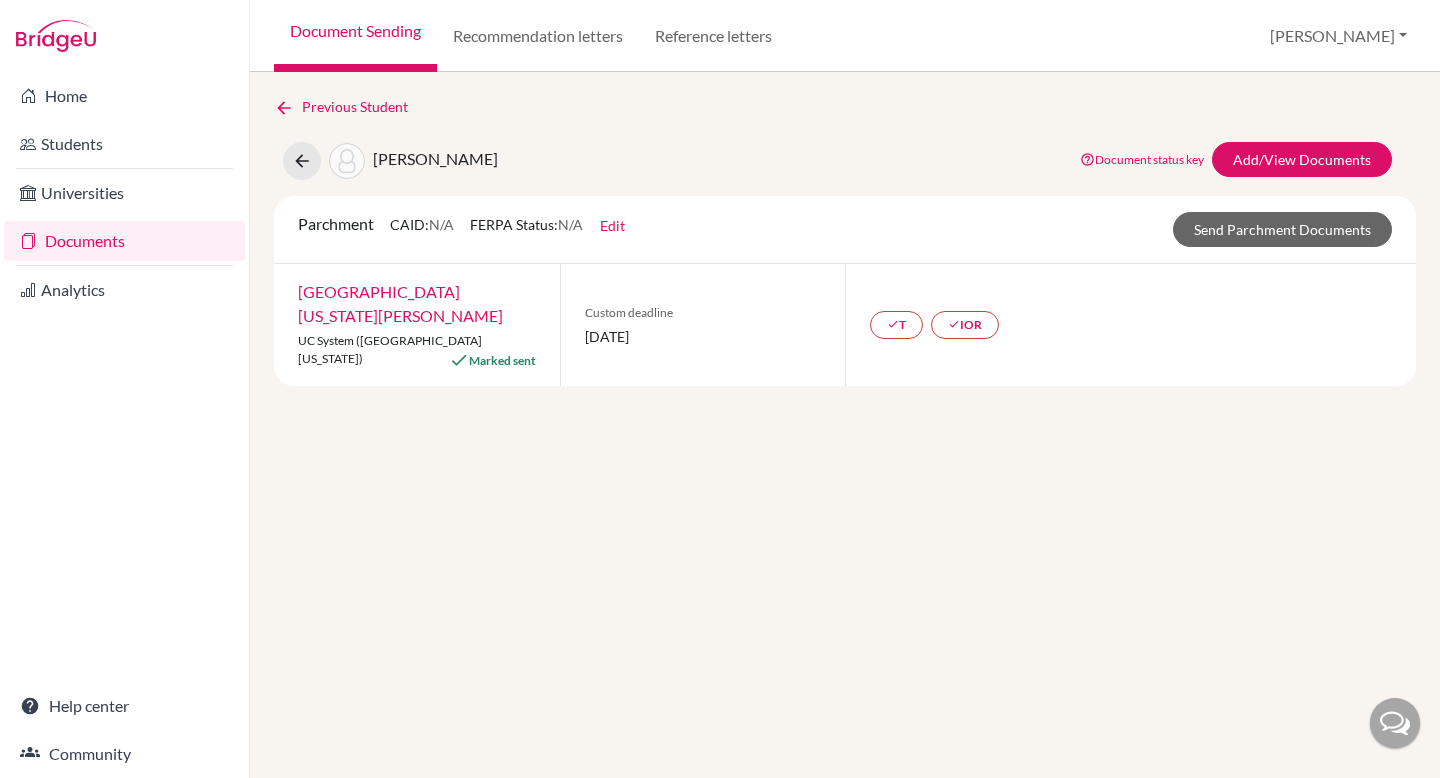 scroll, scrollTop: 0, scrollLeft: 0, axis: both 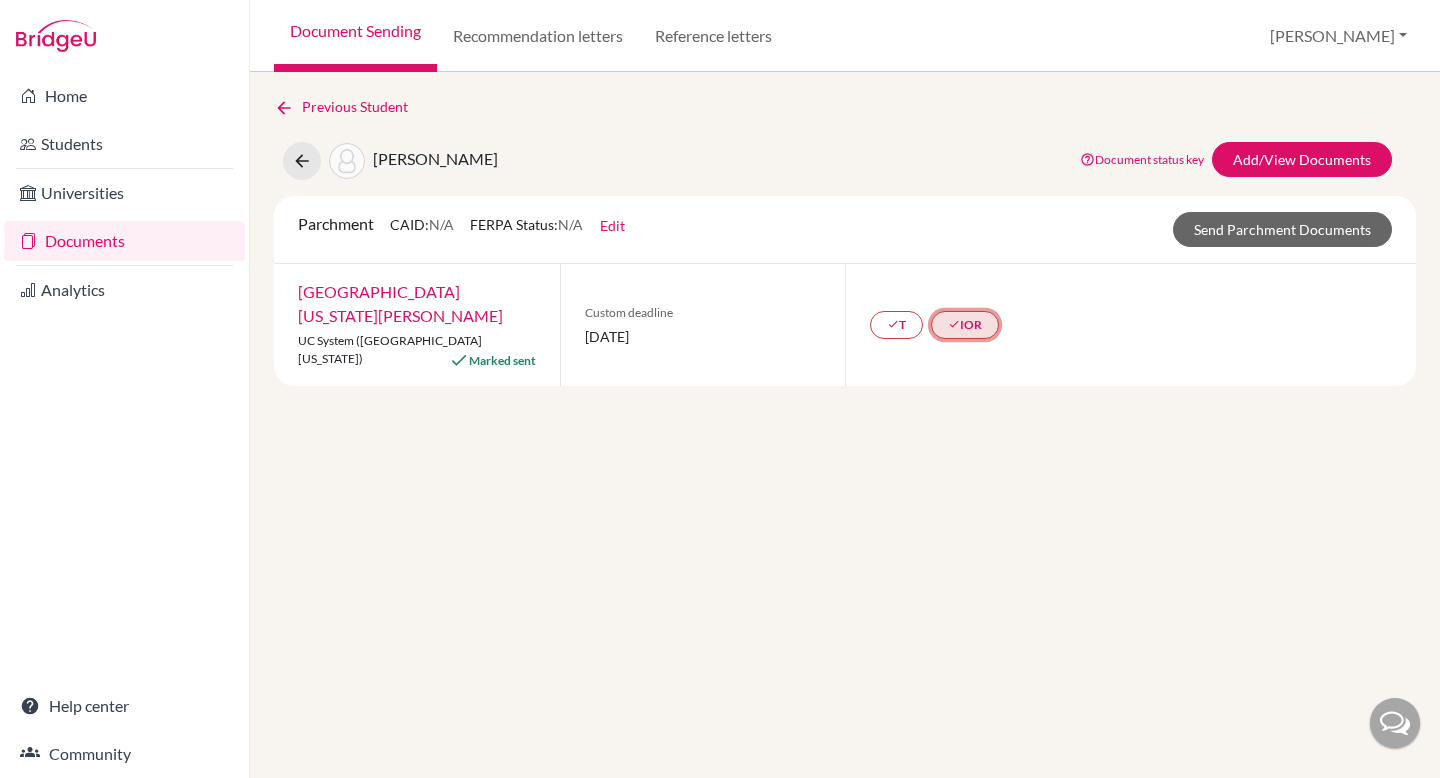 click on "done  IOR" 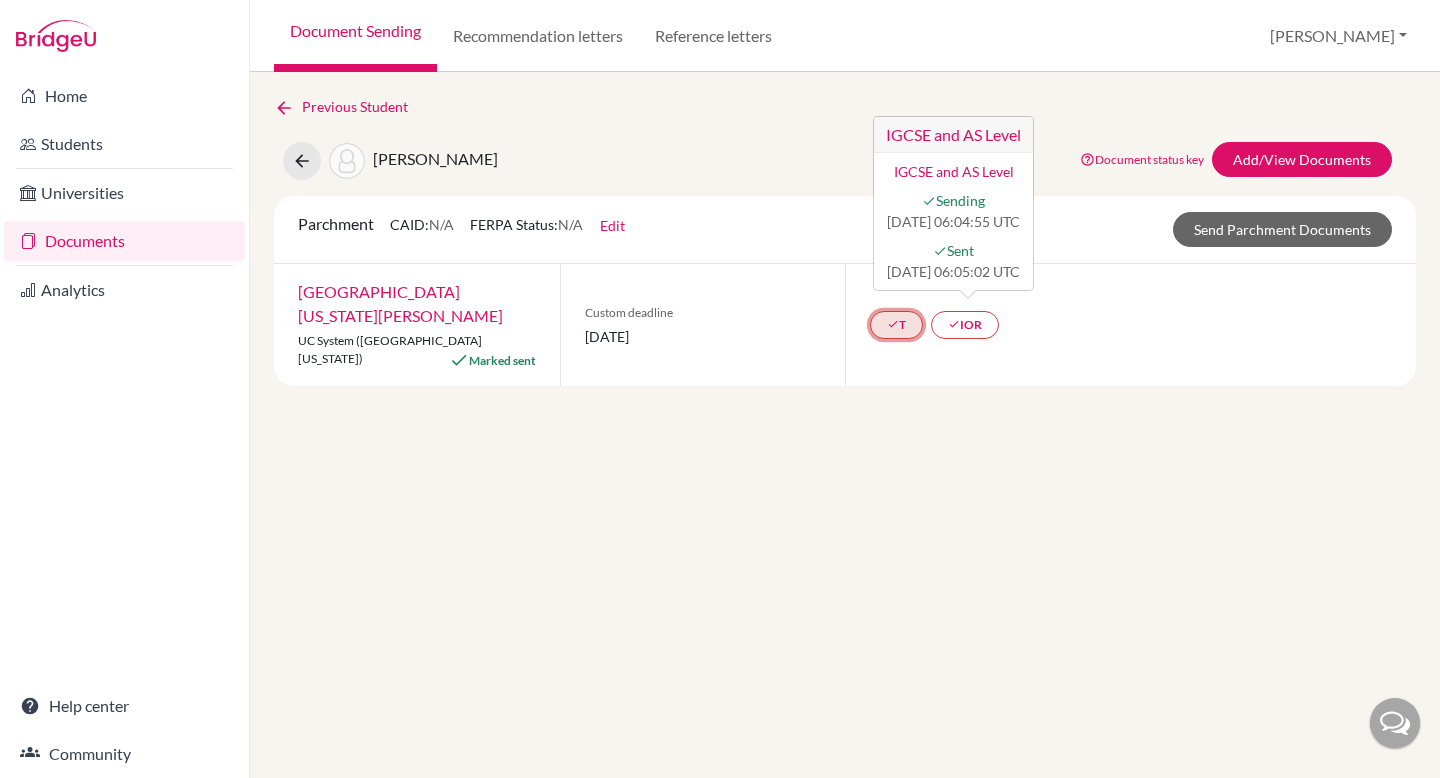 click on "done  T" 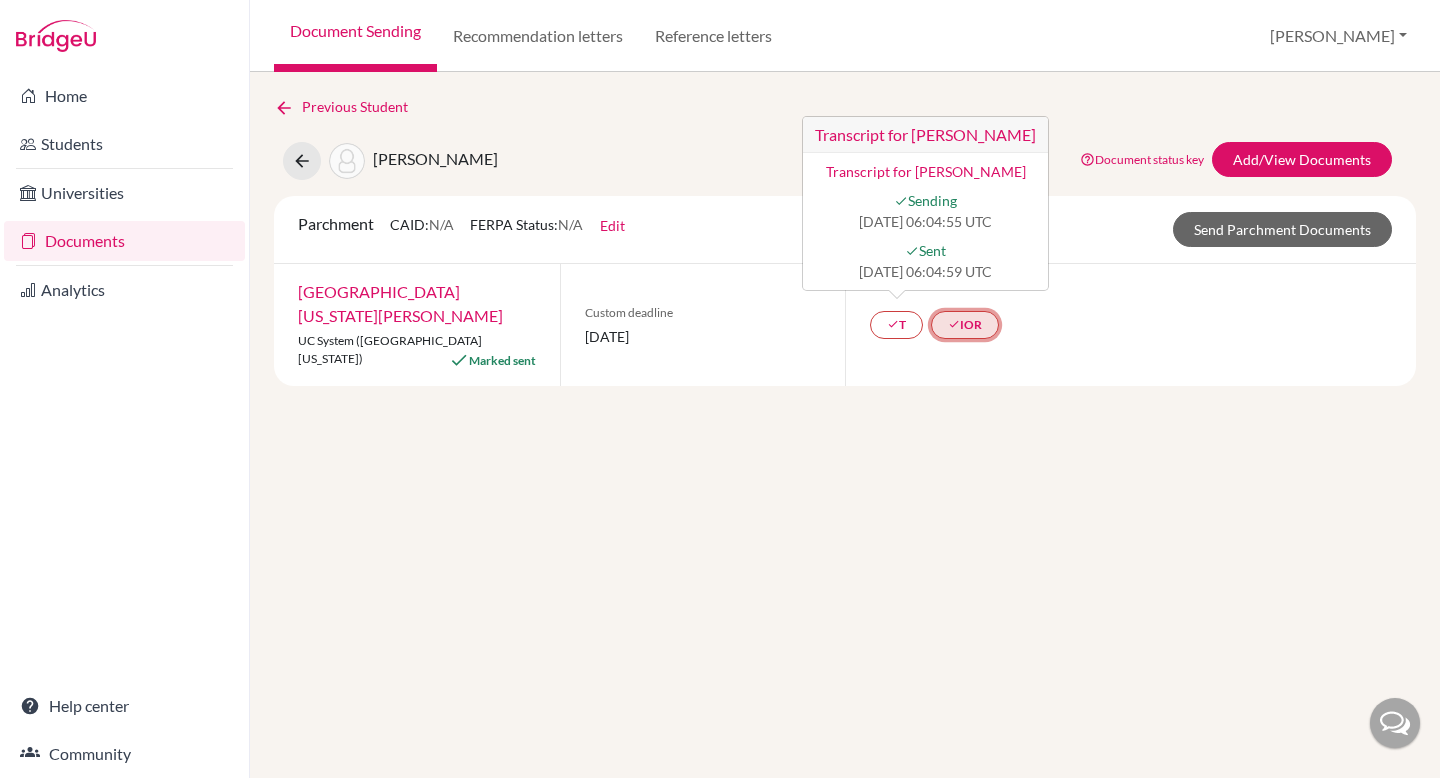 click on "done  IOR" 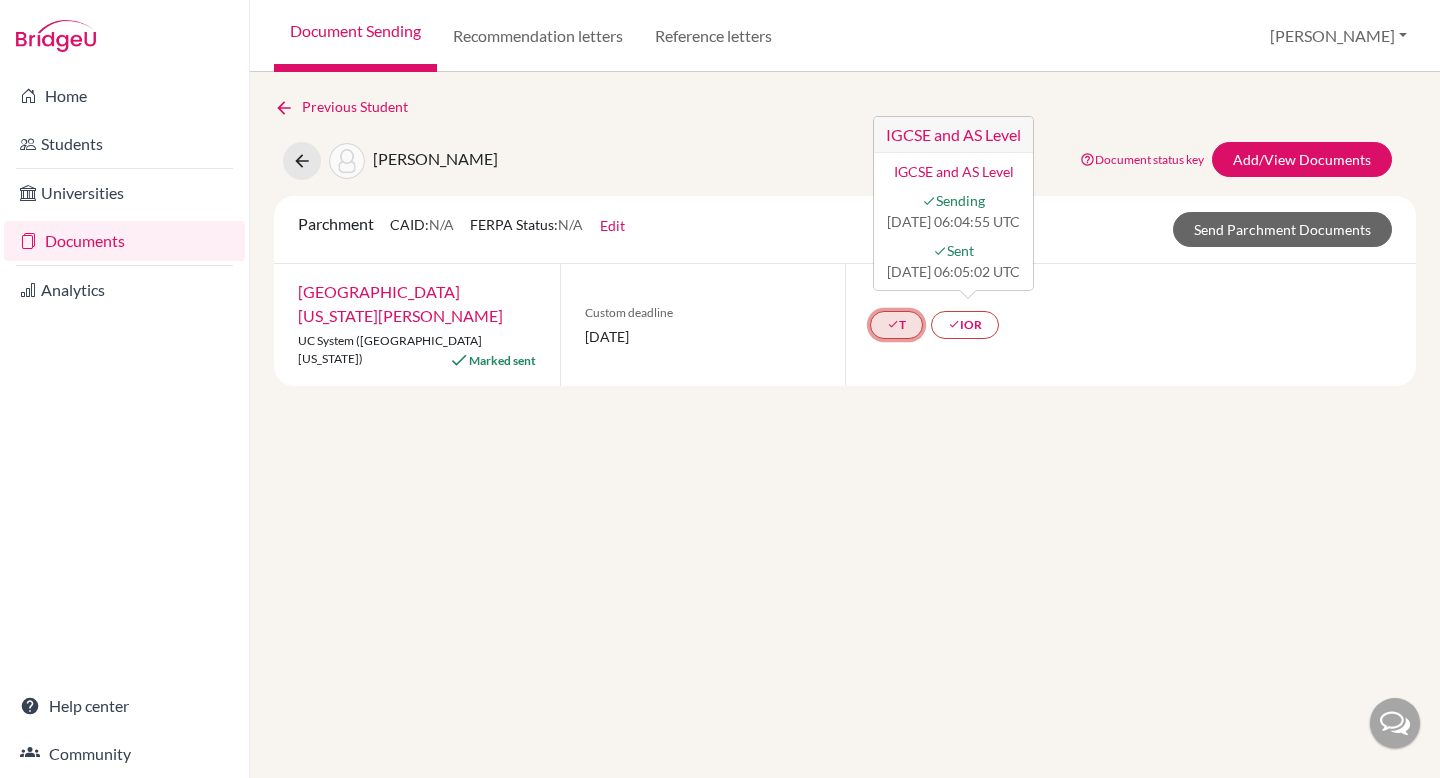 click on "done  T" 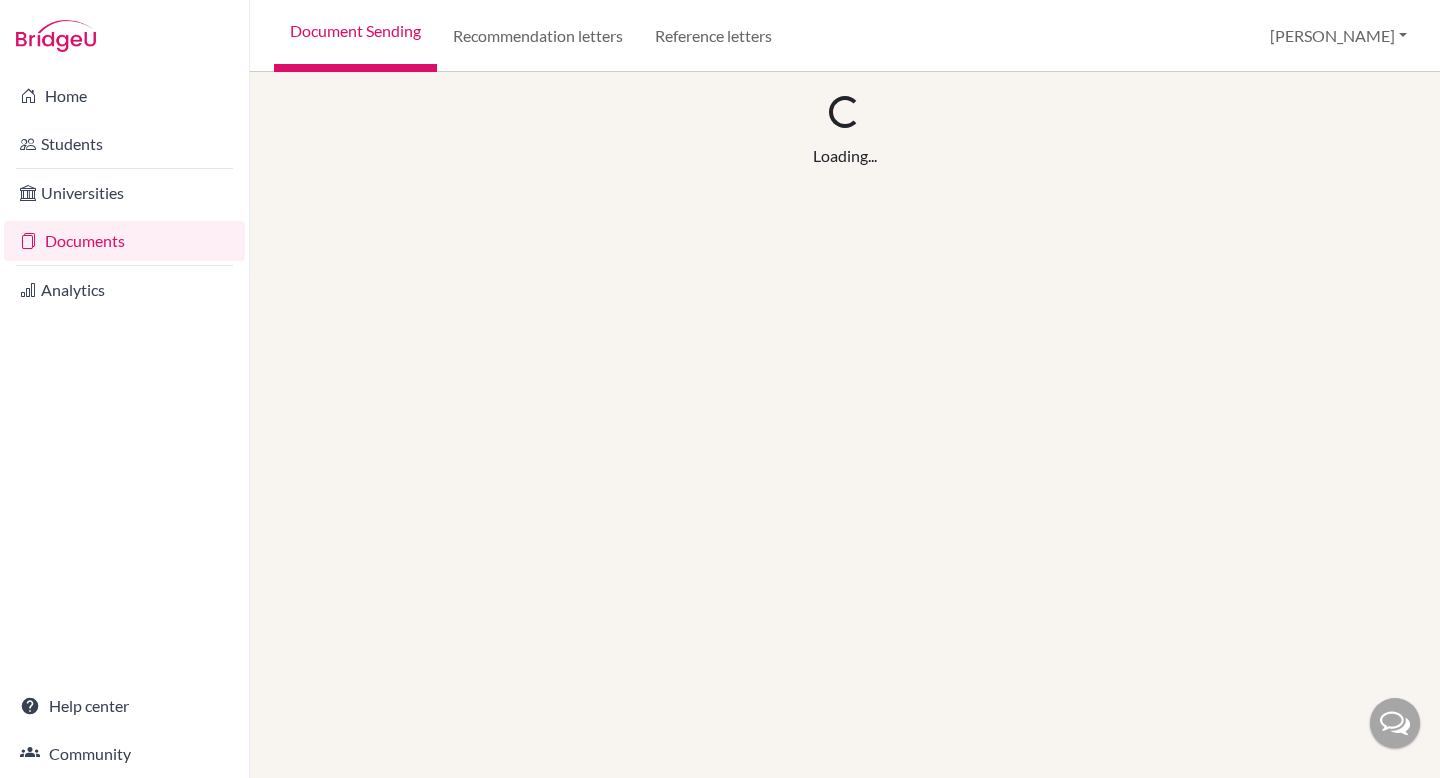 scroll, scrollTop: 0, scrollLeft: 0, axis: both 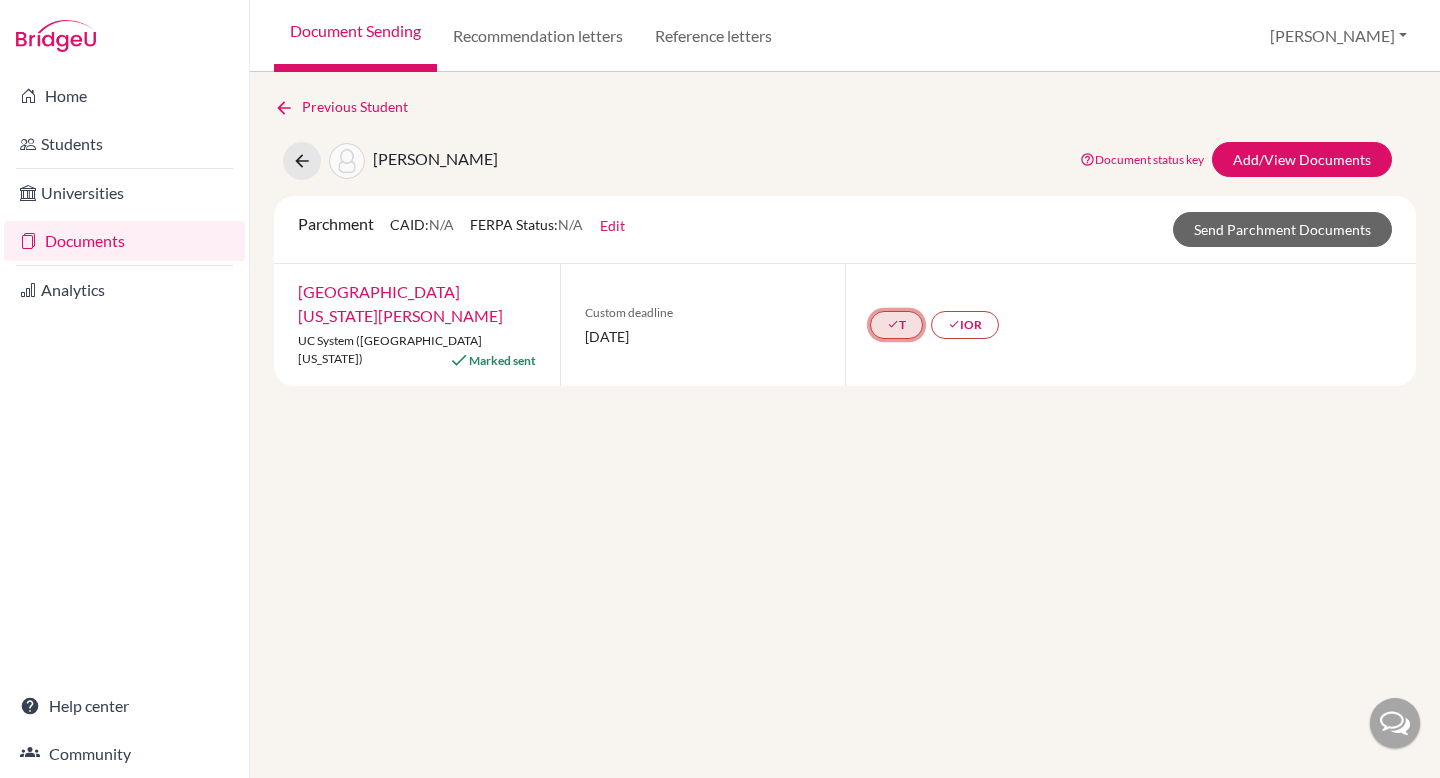 click on "done  T" 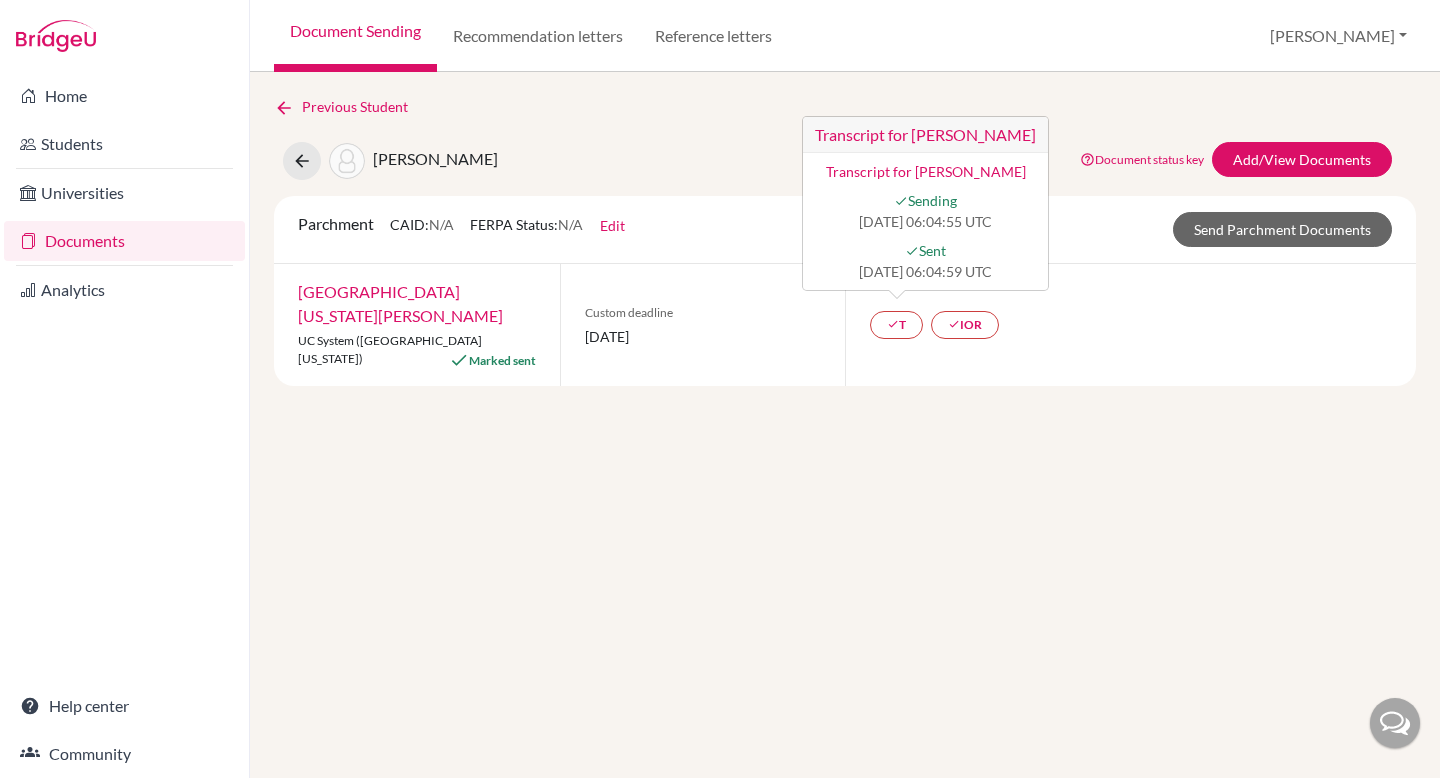 click on "Previous Student [PERSON_NAME]  Document status key TR Requirement. Document not uploaded yet. TR Document uploaded / form saved. Ready to send to universities. TR Document is "sending". TR Document has been sent. TR Document has failed to send. Contact our team via live chat or [EMAIL_ADDRESS][DOMAIN_NAME] Add/View Documents Parchment  CAID:  N/A  FERPA Status:  N/A Edit Common App ID (CAID) Date of Birth [DEMOGRAPHIC_DATA] FERPA waived by student? N/A Not waived Waived Not applicable Save Send Parchment Documents [GEOGRAPHIC_DATA][US_STATE][PERSON_NAME] UC System ([GEOGRAPHIC_DATA][US_STATE]) Marked sent Custom deadline [DATE] done  T Transcript for [PERSON_NAME]
Transcript for [PERSON_NAME]
done
Sending
[DATE] 06:04:55 UTC
done
Sent
[DATE] 06:04:59 UTC
done  IOR" at bounding box center [845, 425] 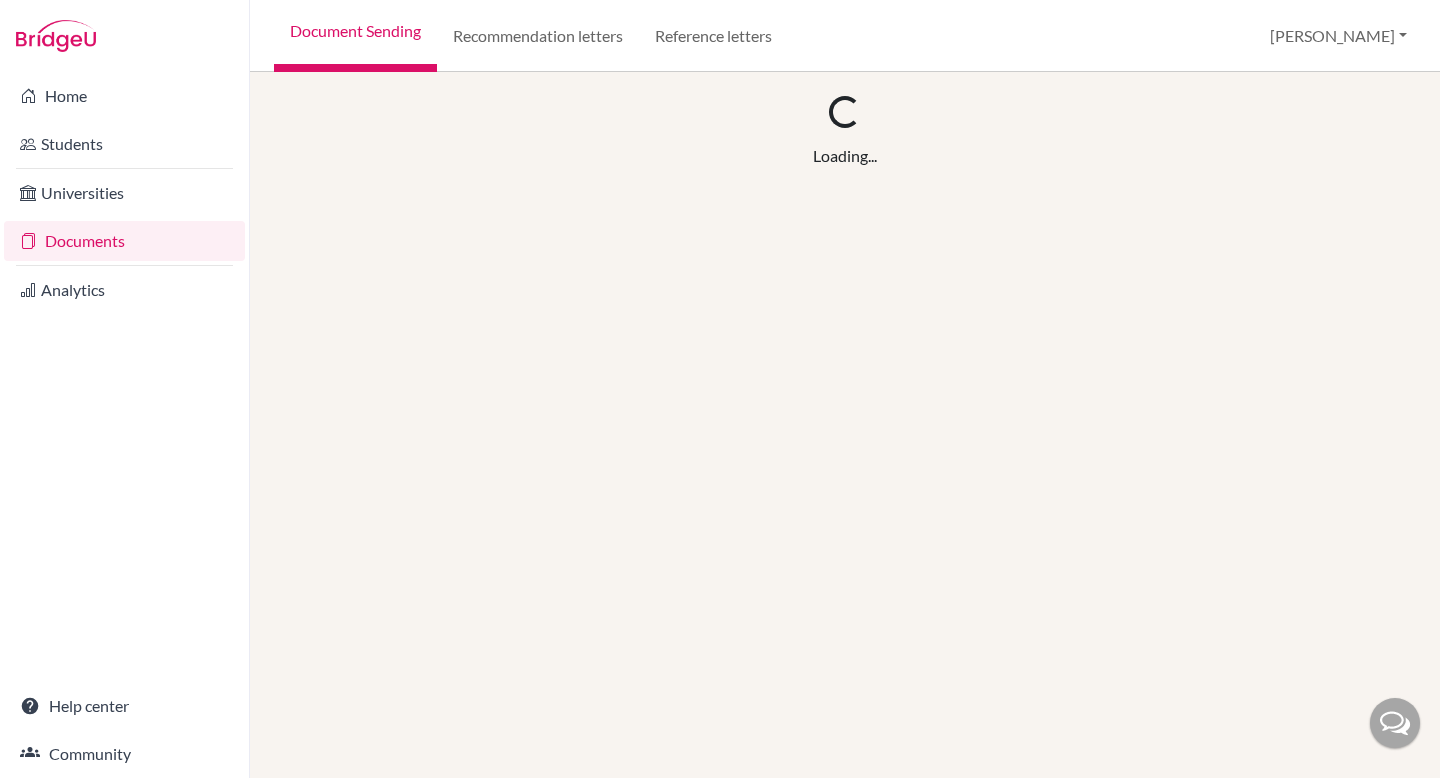 scroll, scrollTop: 0, scrollLeft: 0, axis: both 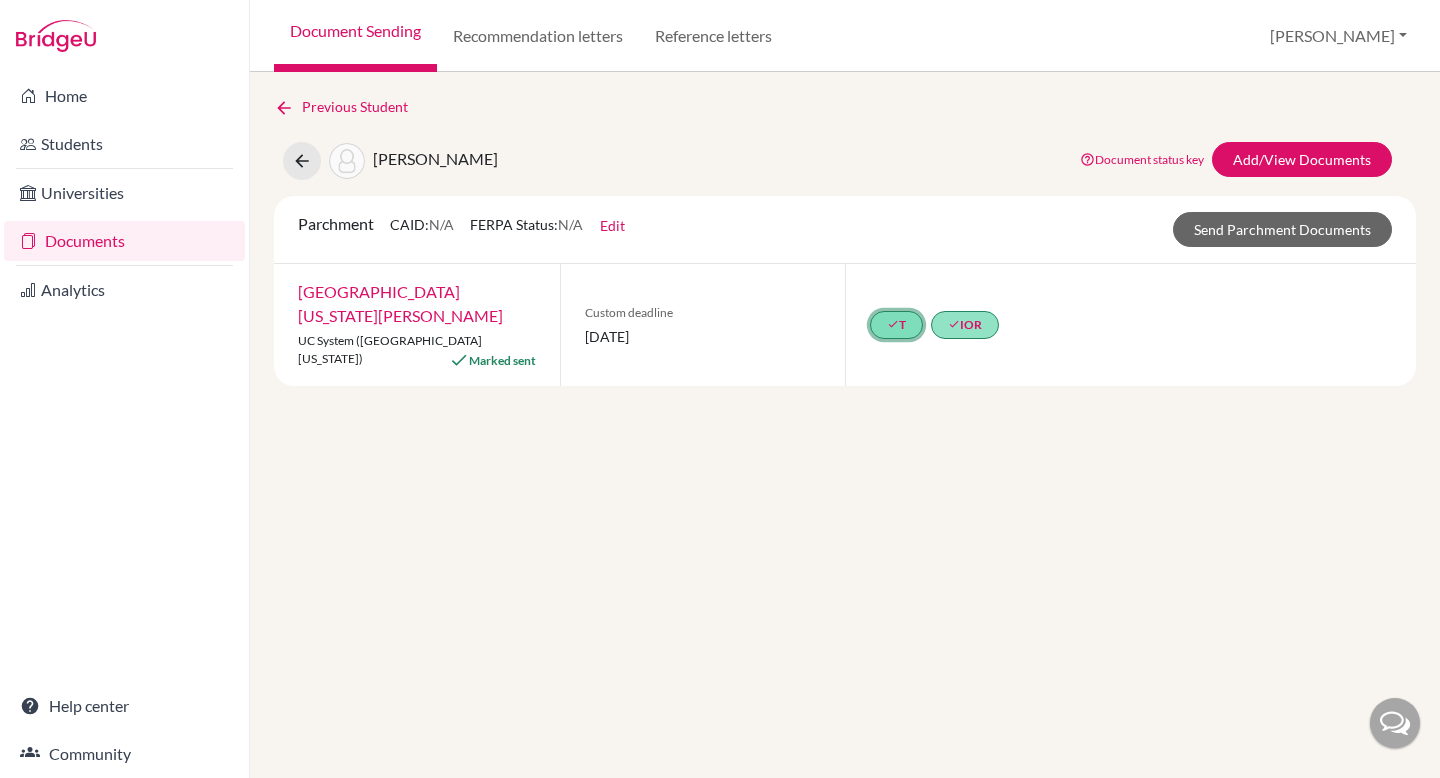 click on "done" 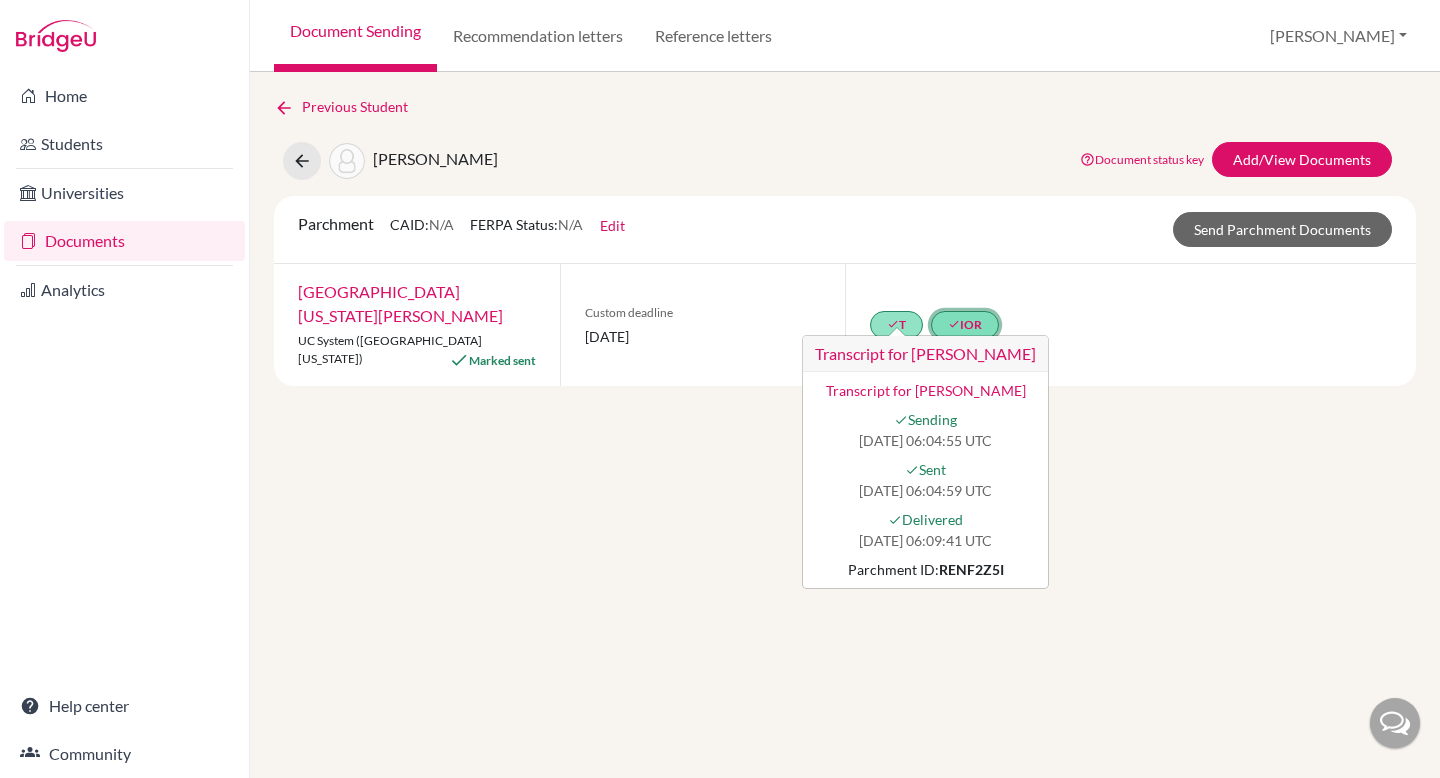 click on "done  IOR" 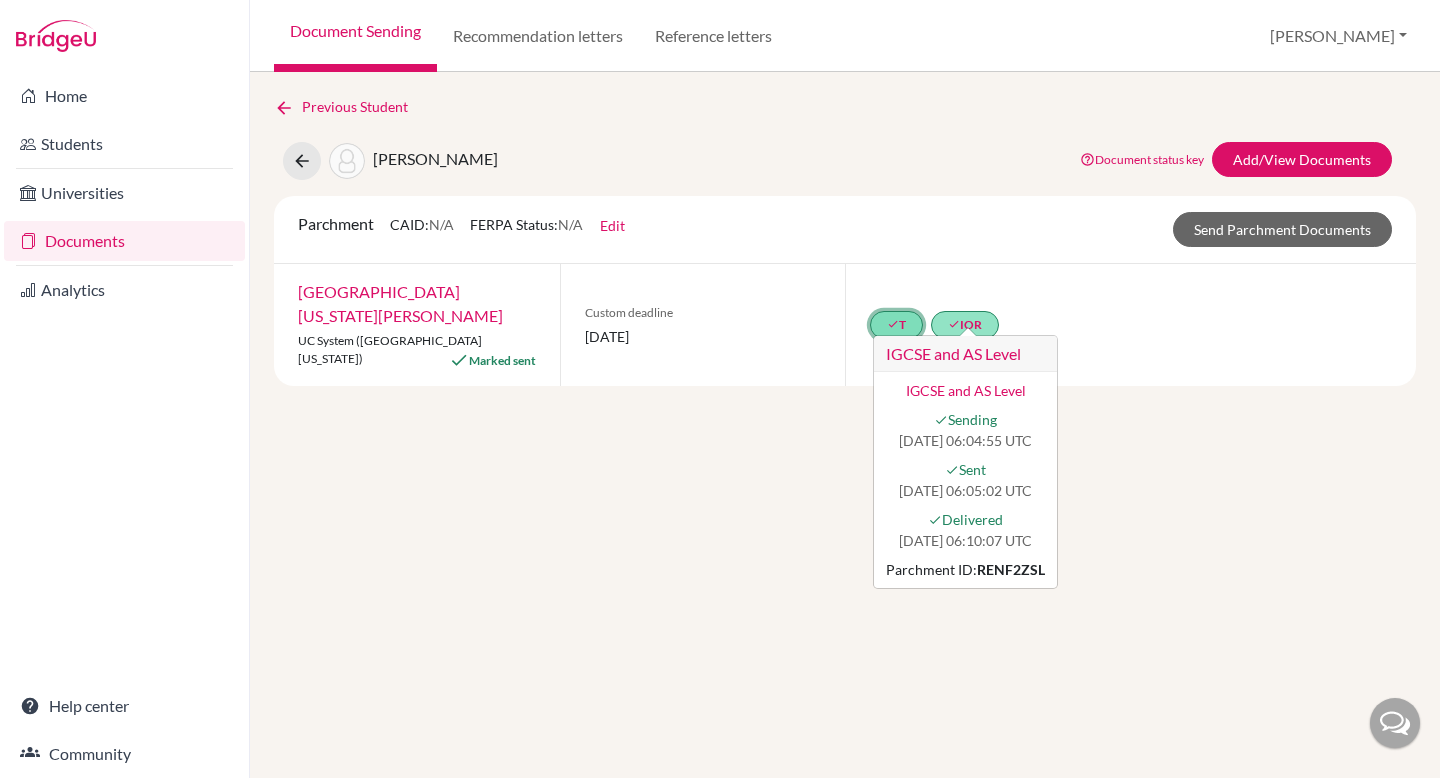 click on "done" 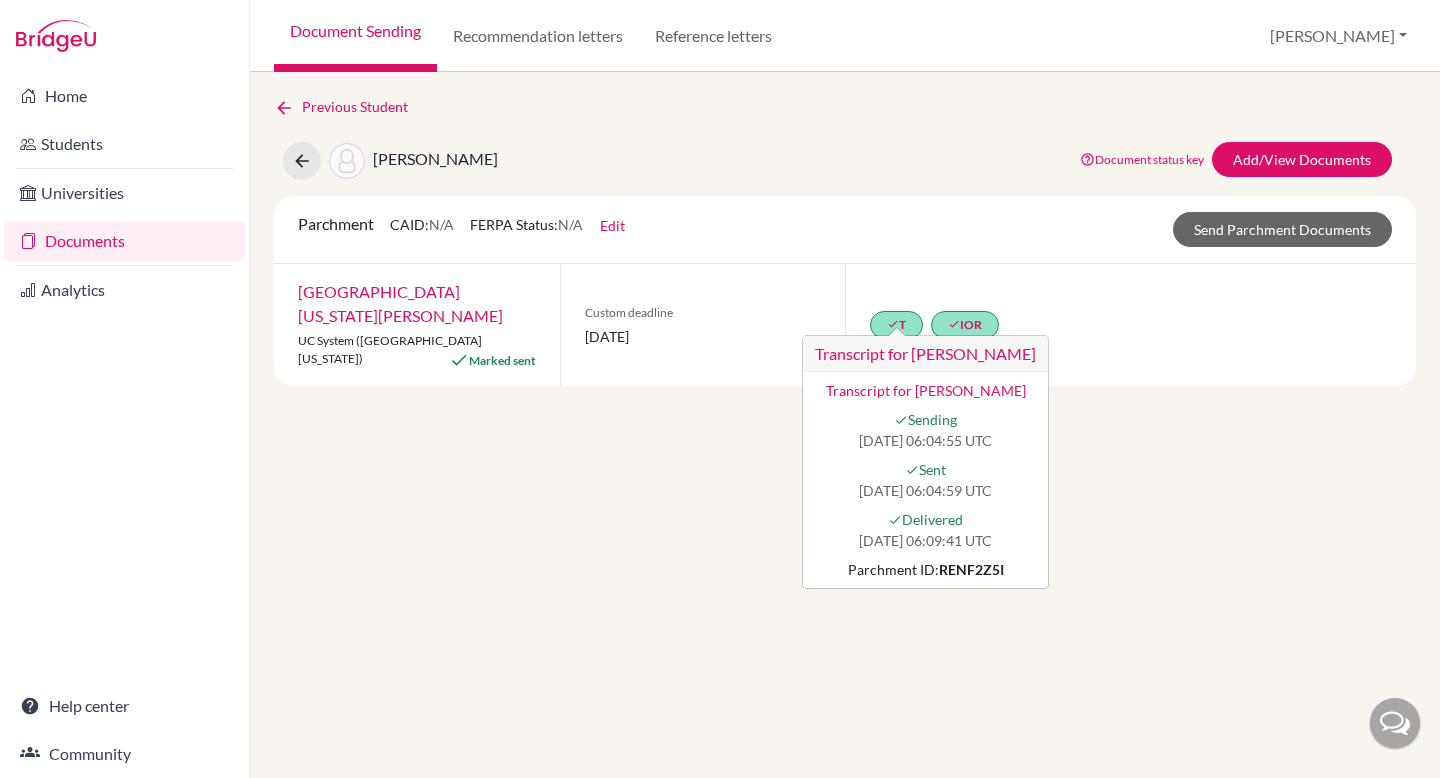 click on "Previous Student Effendy, Matthew  Rei  Document status key TR Requirement. Document not uploaded yet. TR Document uploaded / form saved. Ready to send to universities. TR Document is "sending". TR Document has been sent. TR Document has failed to send. Contact our team via live chat or hi@bridge-u.com Add/View Documents Parchment  CAID:  N/A  FERPA Status:  N/A Edit Common App ID (CAID) Date of Birth 28/09/2007 FERPA waived by student? N/A Not waived Waived Not applicable Save Send Parchment Documents University of California, Davis UC System (University of California) Marked sent Custom deadline 30 November 2024 done  T Transcript for Matthew
Transcript for Matthew
done
Sending
2025-07-21 06:04:55 UTC
done
Sent
2025-07-21 06:04:59 UTC
done done" at bounding box center [845, 425] 